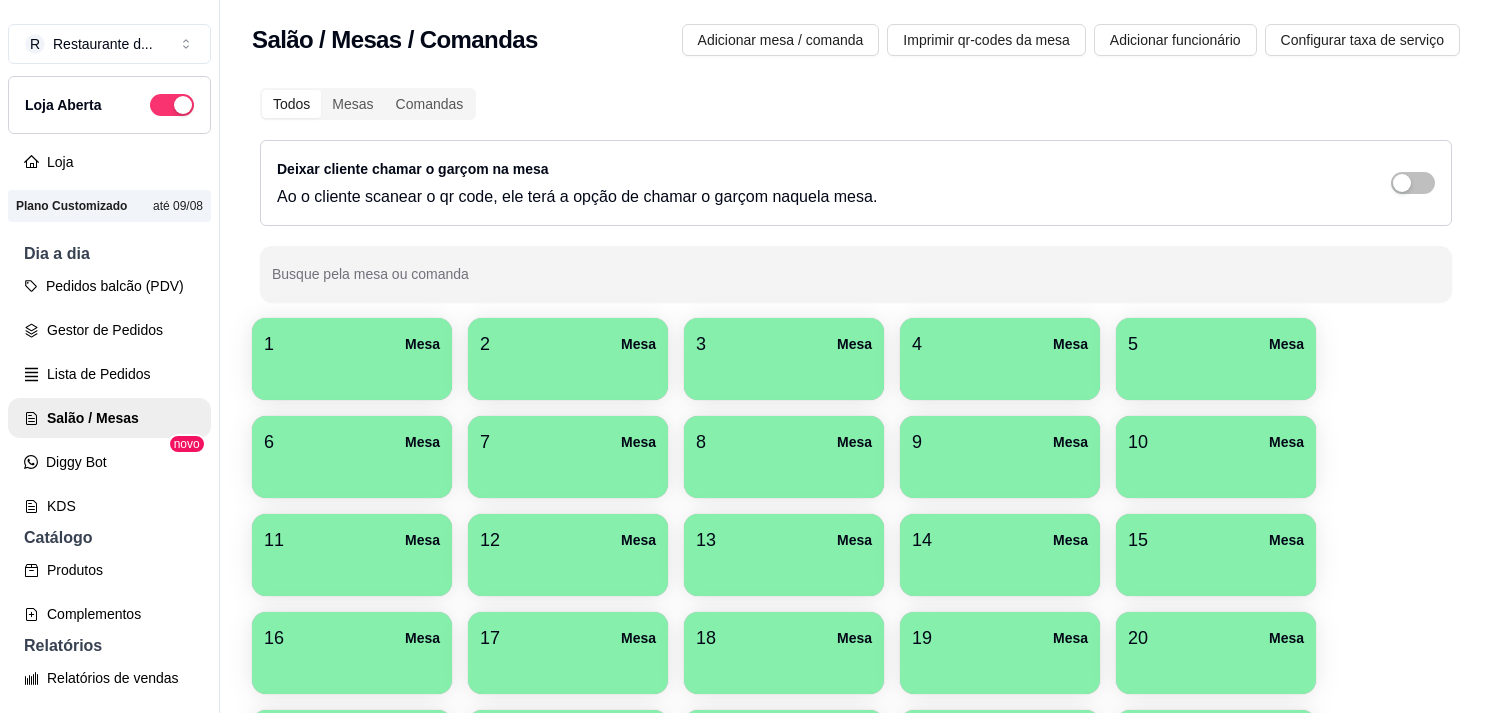 scroll, scrollTop: 0, scrollLeft: 0, axis: both 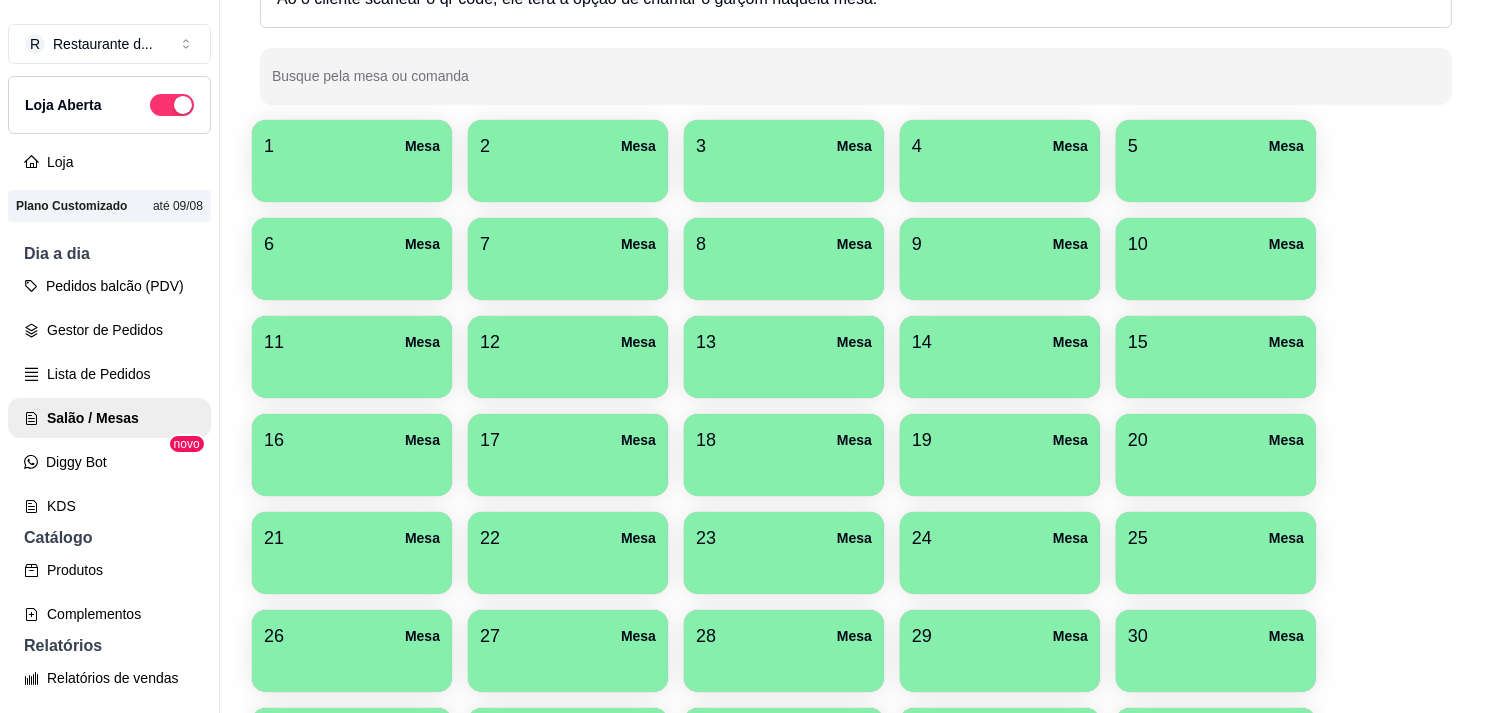 click at bounding box center [352, 175] 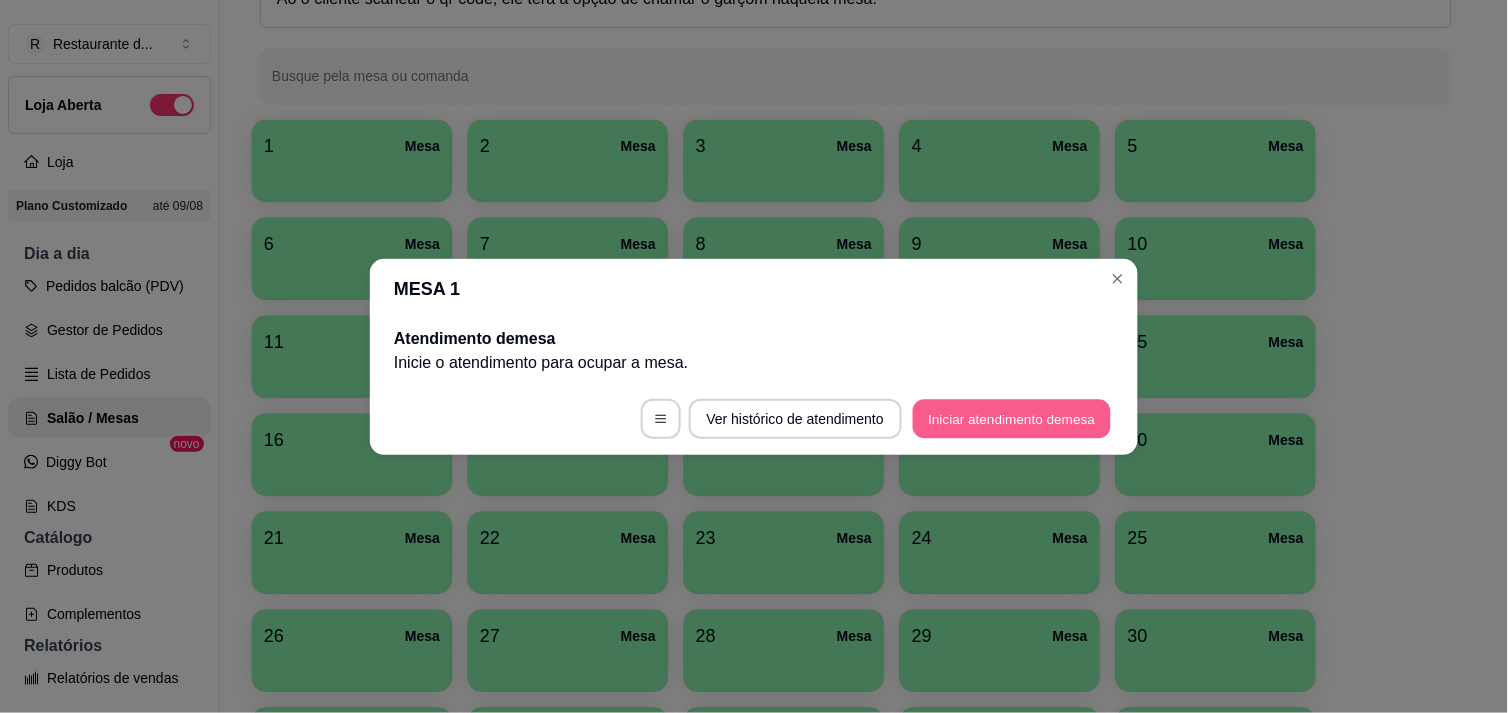 click on "Iniciar atendimento de  mesa" at bounding box center [1012, 418] 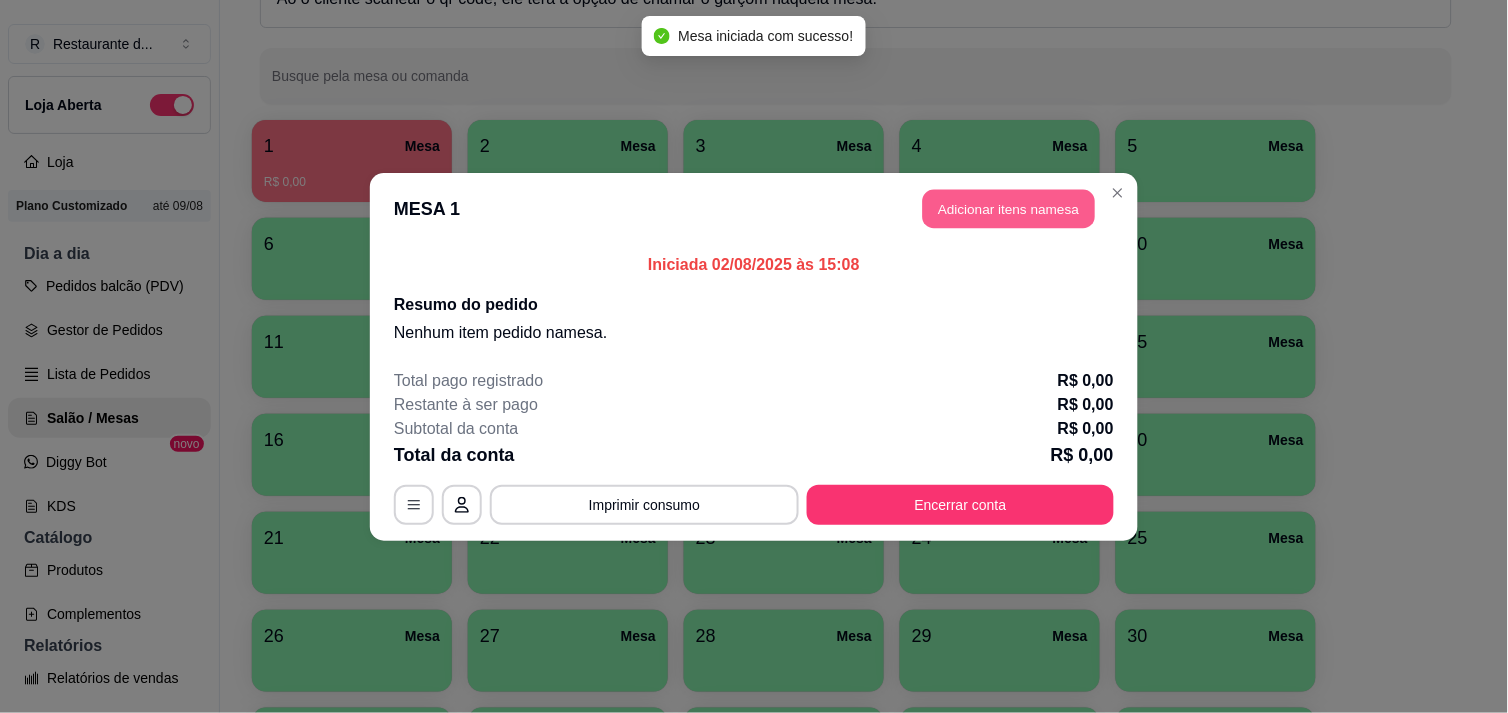 click on "Adicionar itens na  mesa" at bounding box center [1009, 208] 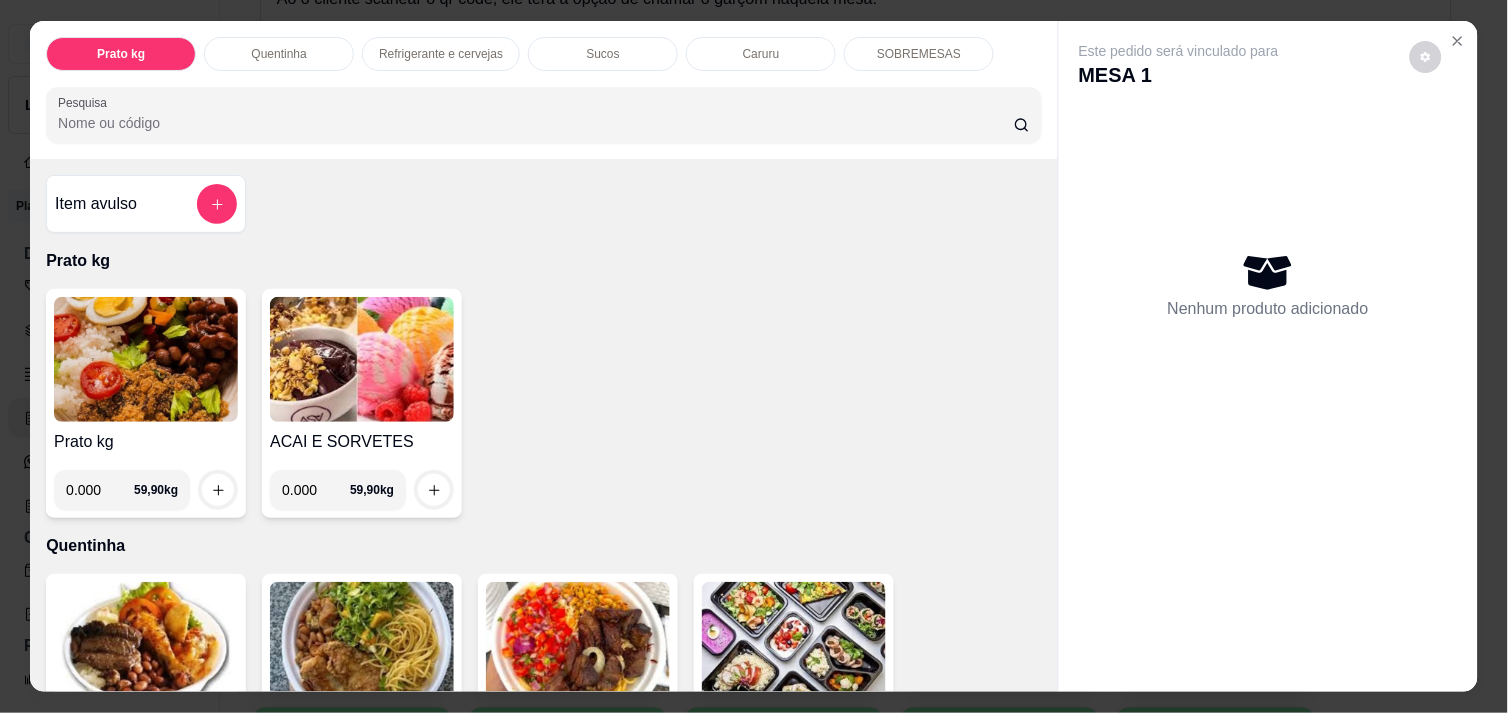 click at bounding box center [794, 644] 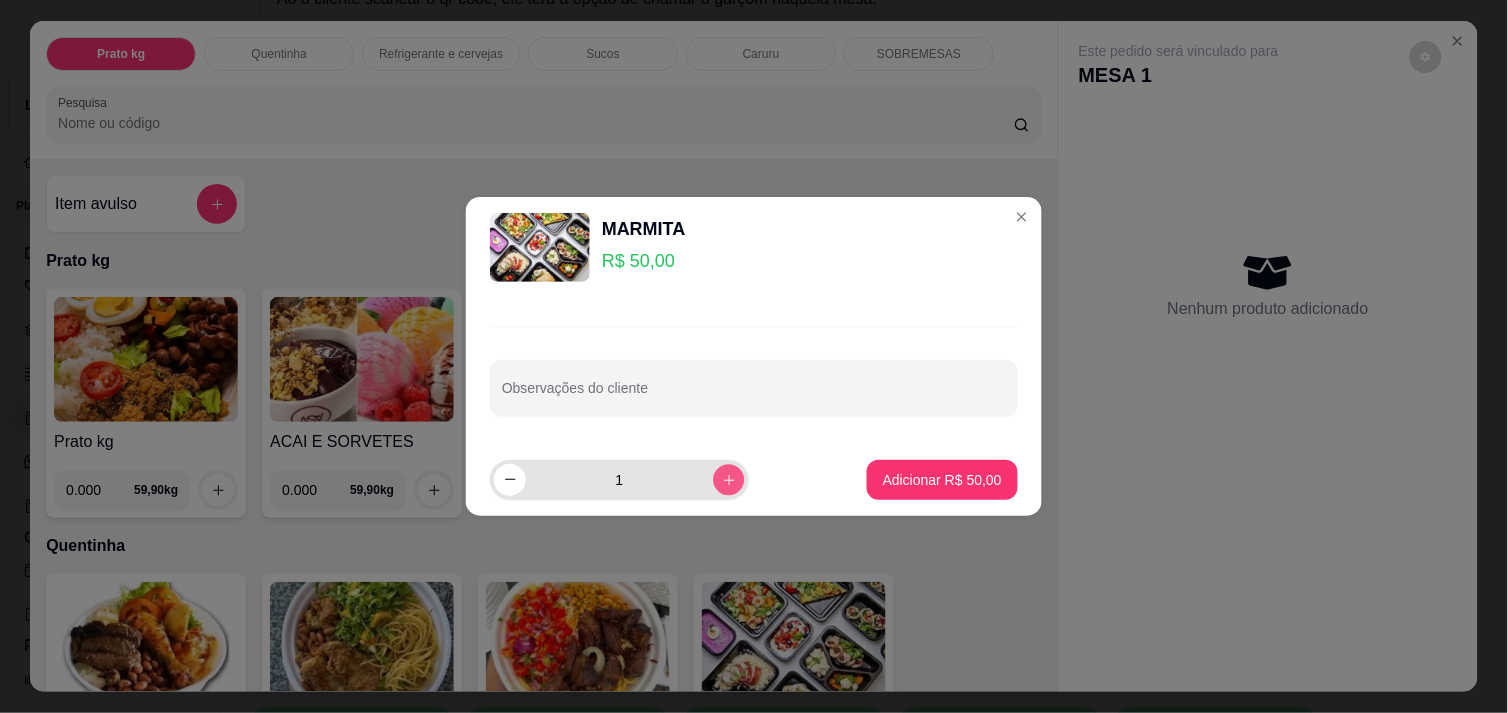 click 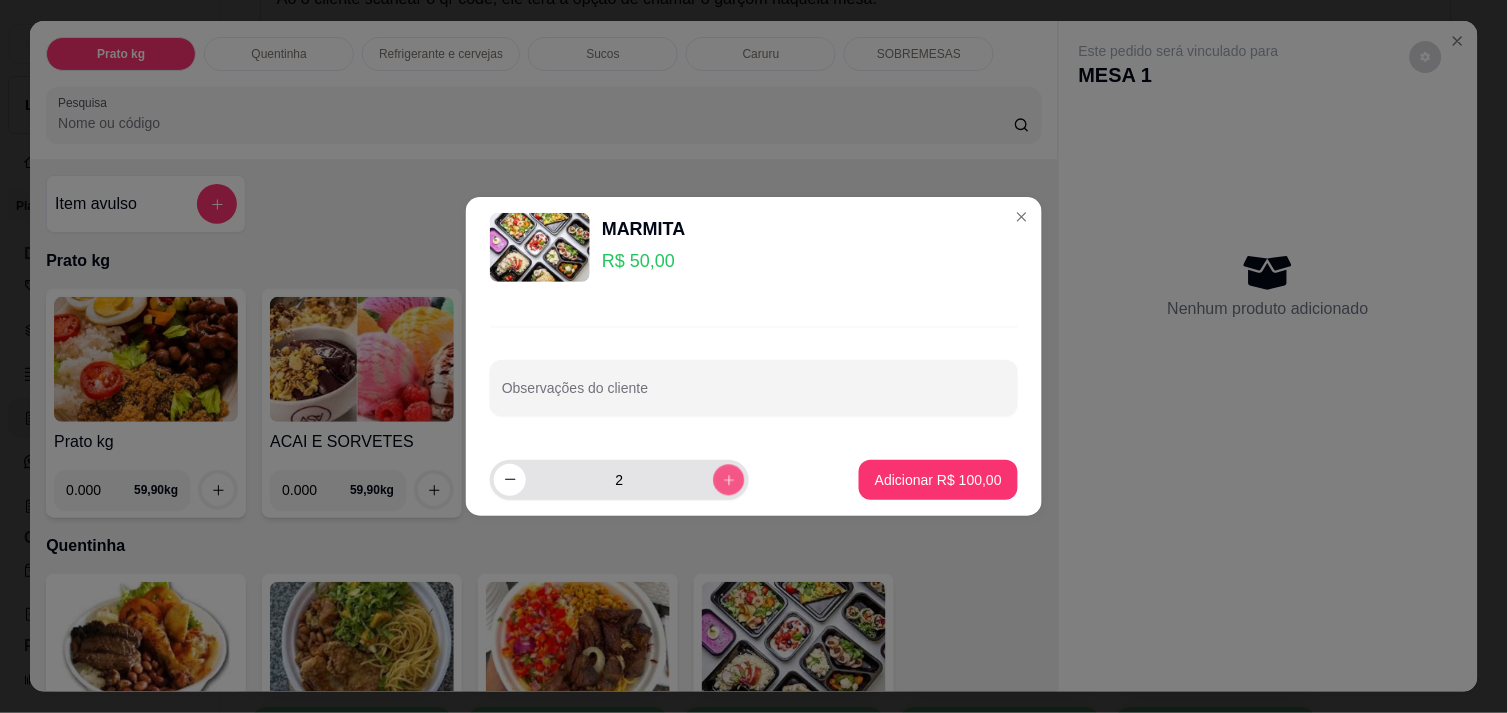 click 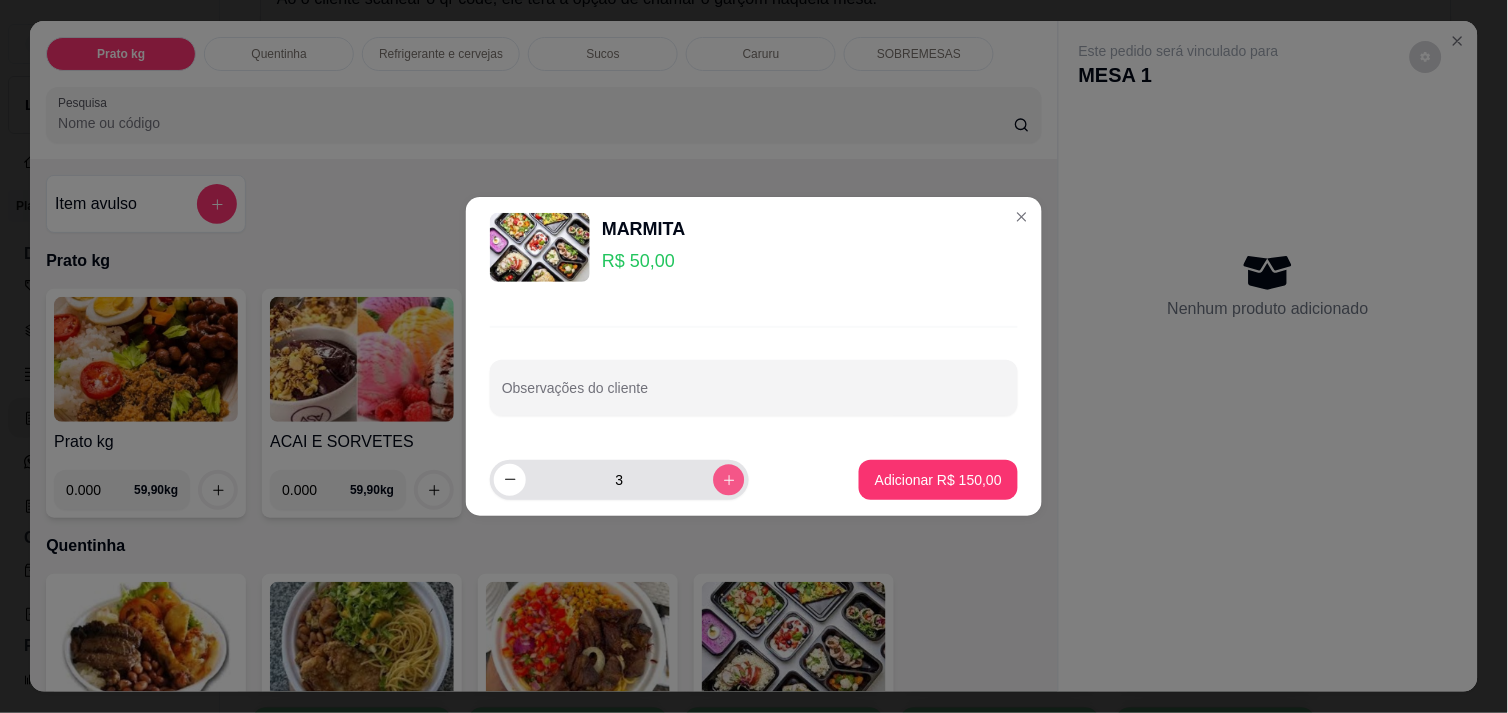 click 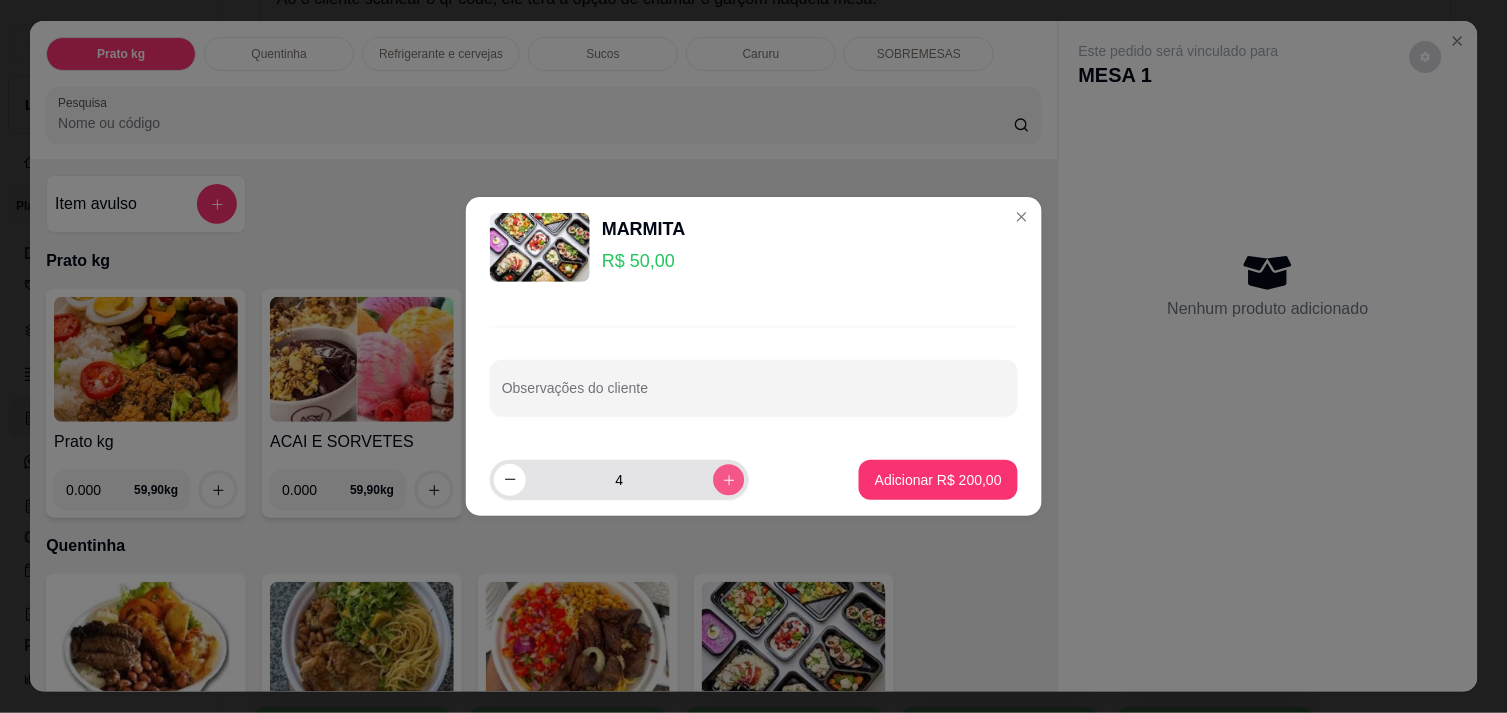 click 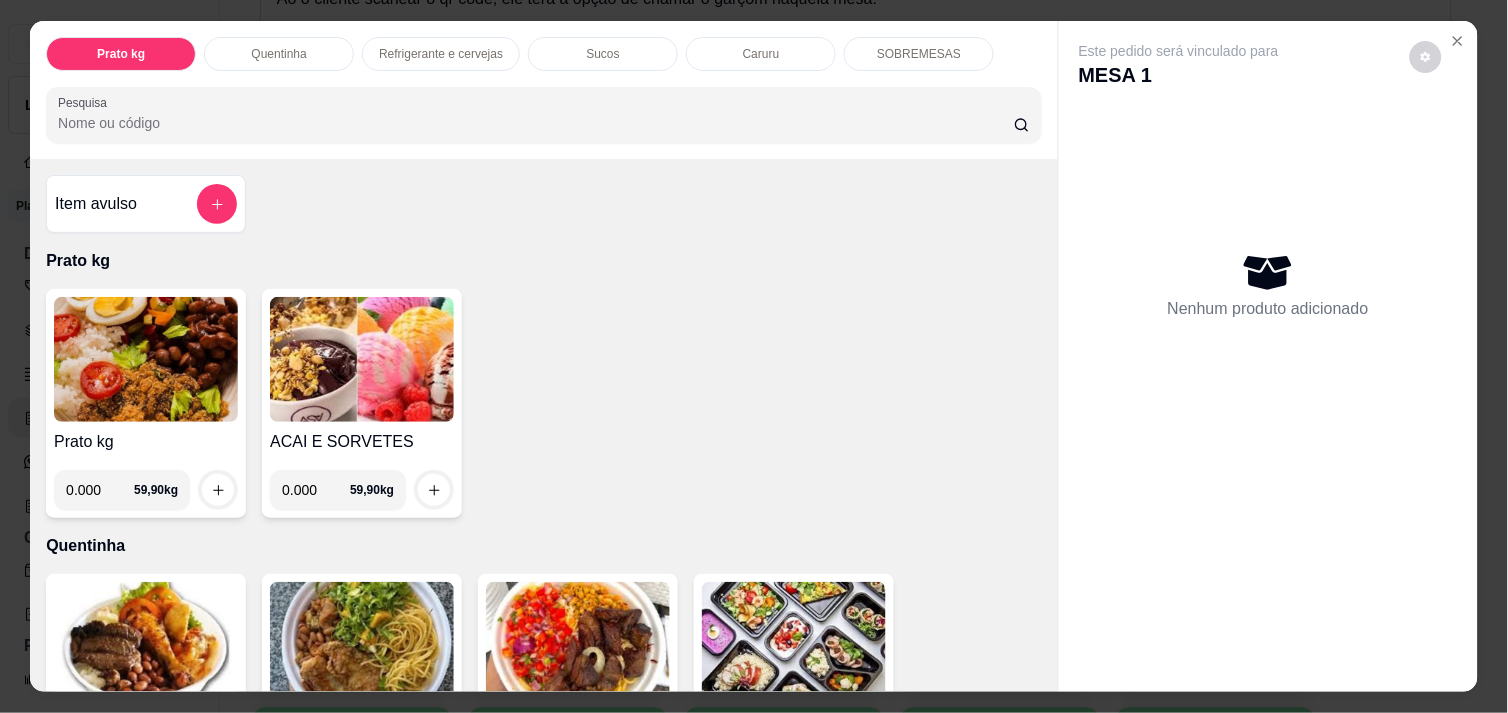 click at bounding box center [794, 644] 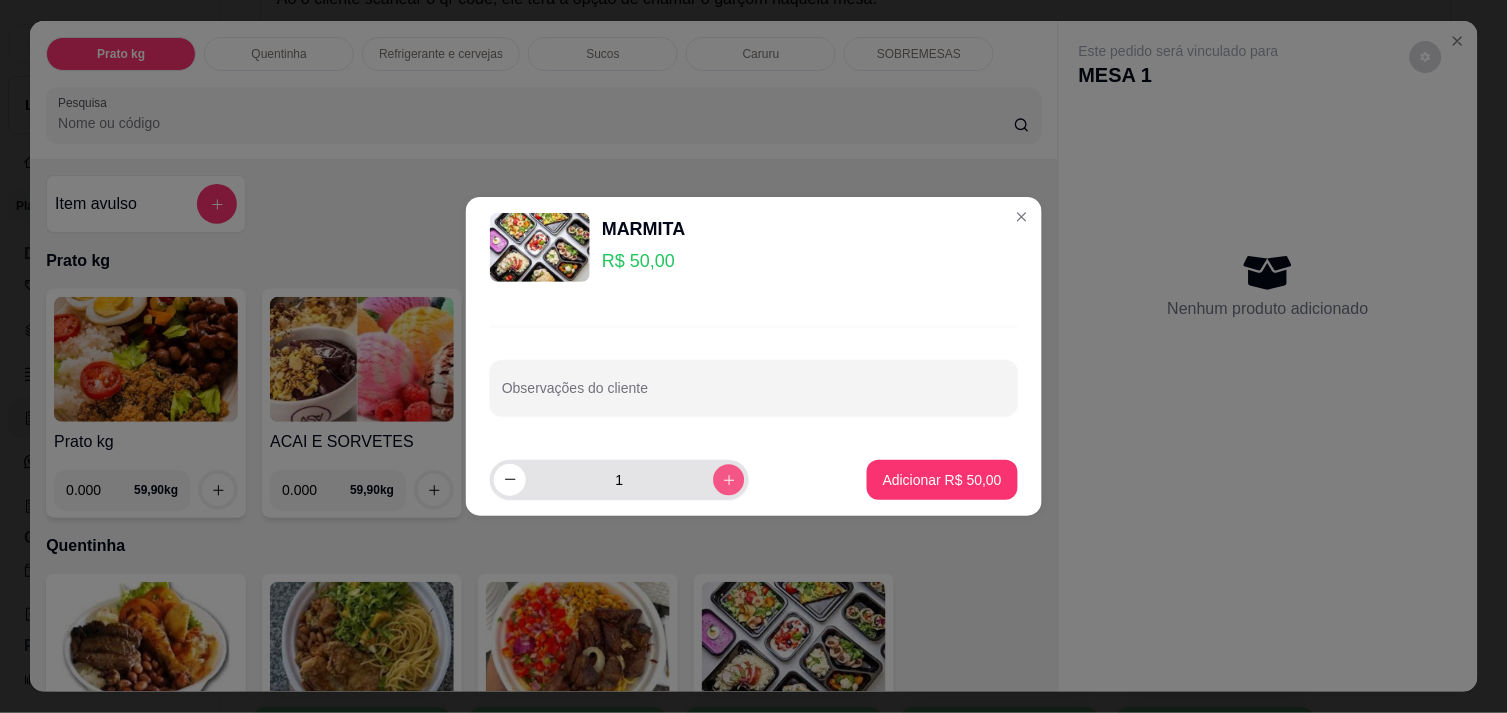 click at bounding box center (728, 479) 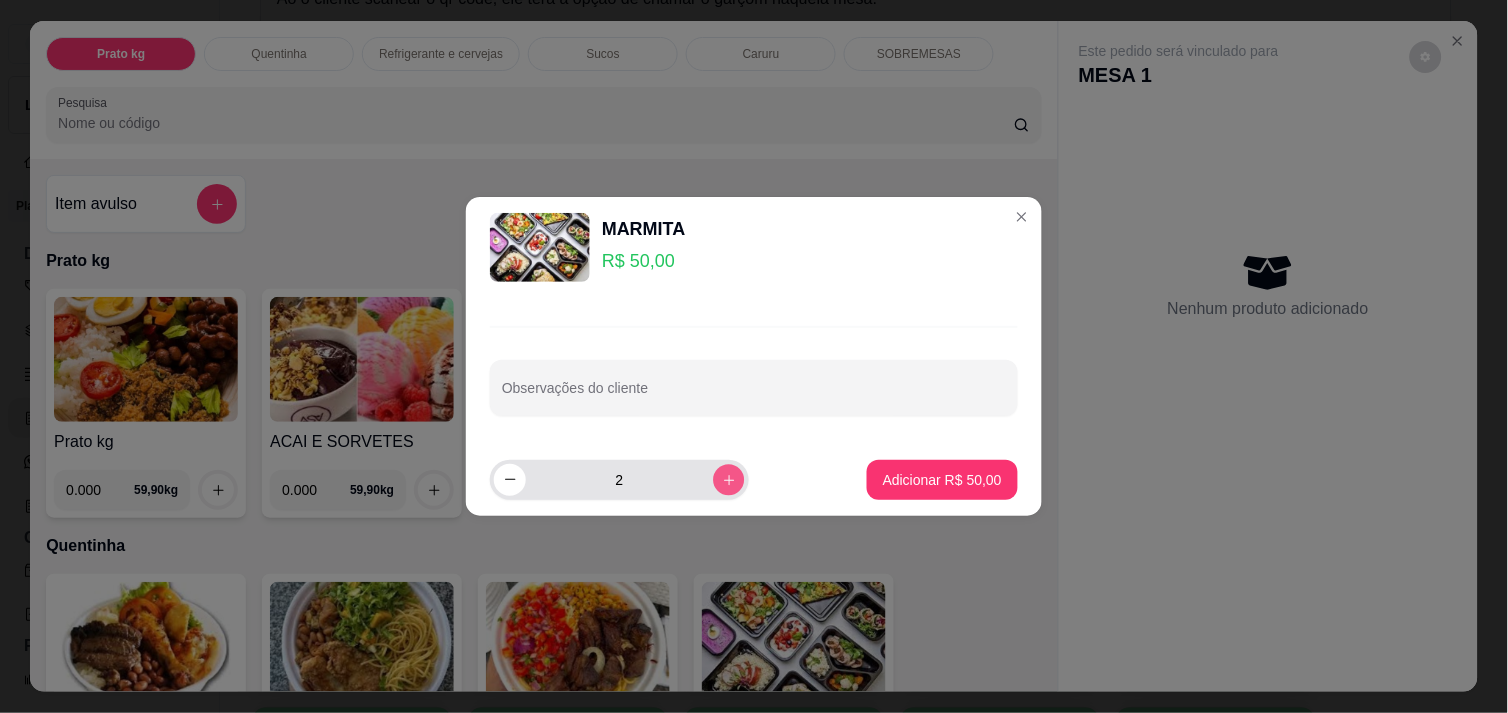 click at bounding box center (728, 479) 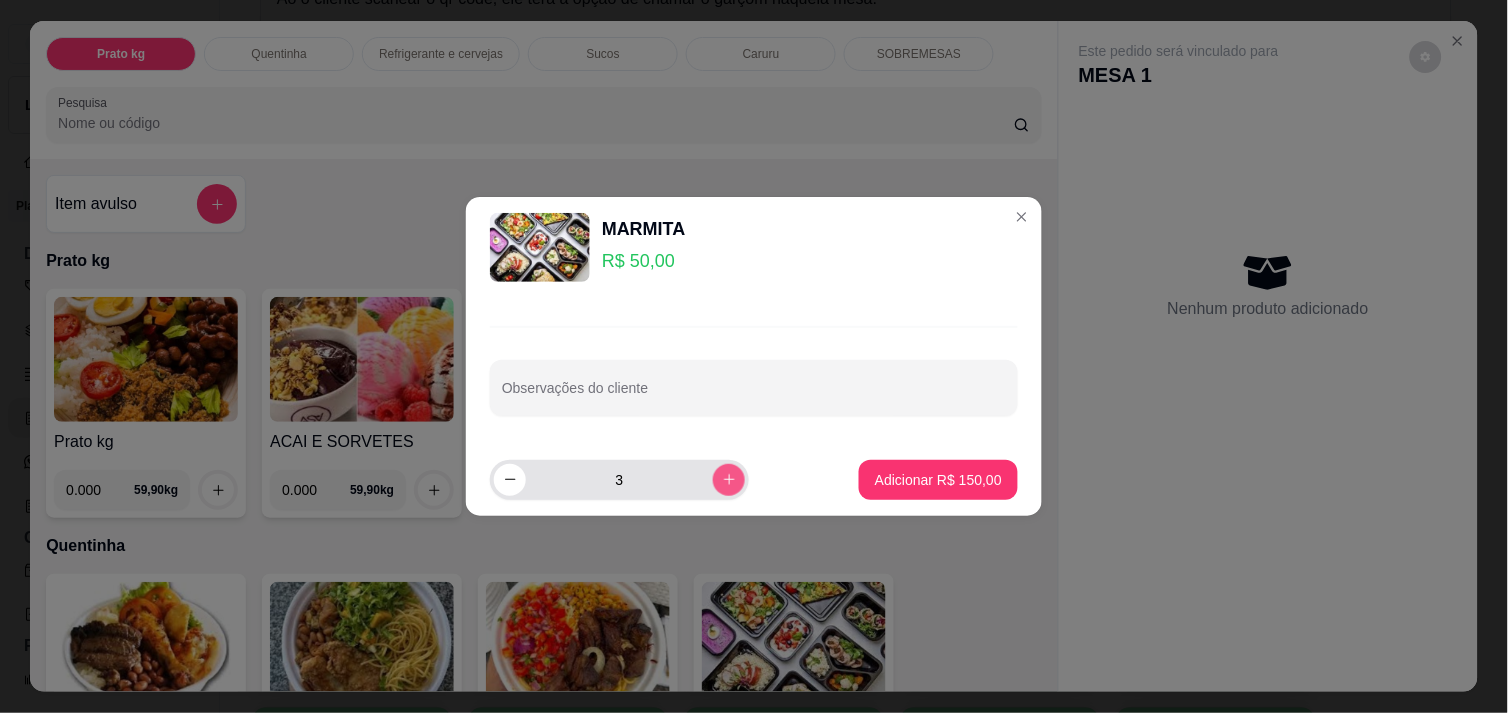 click at bounding box center (729, 480) 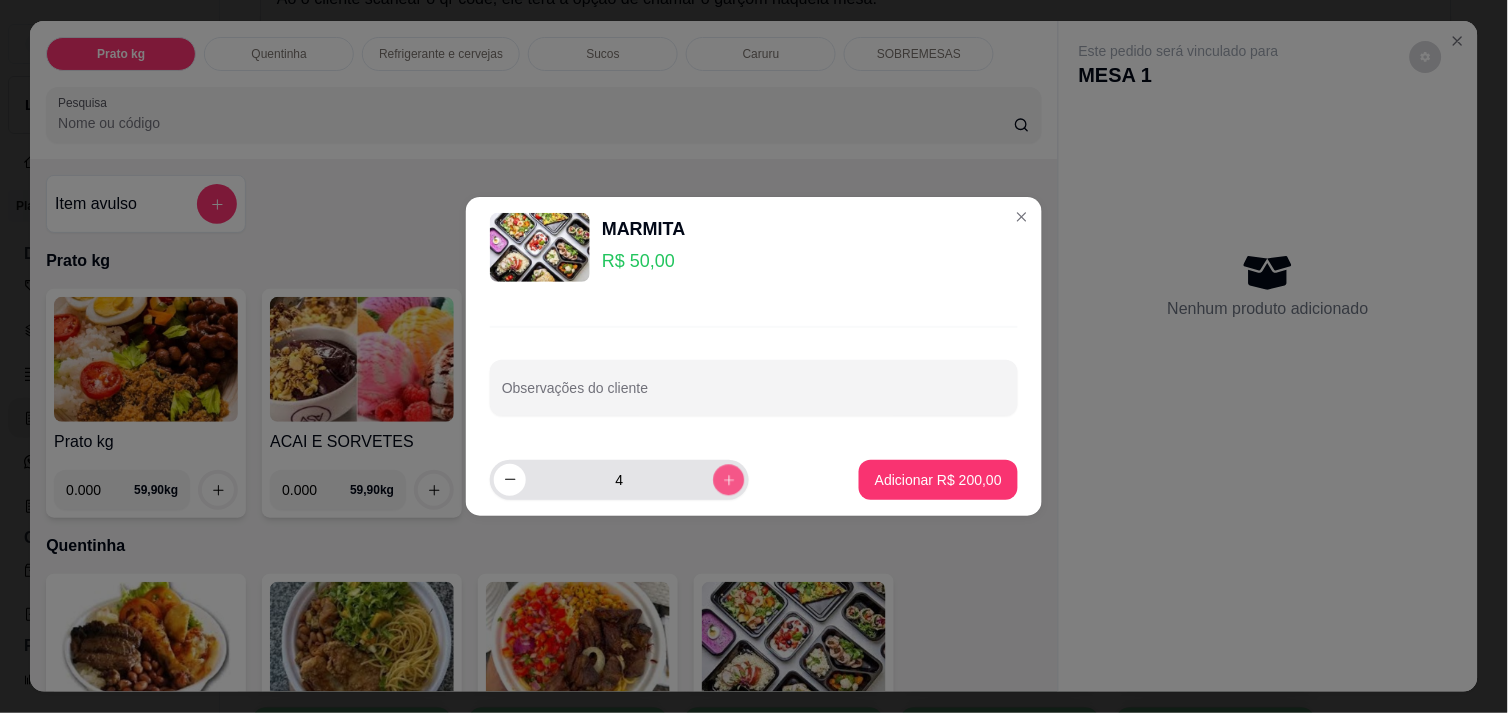 click at bounding box center [728, 479] 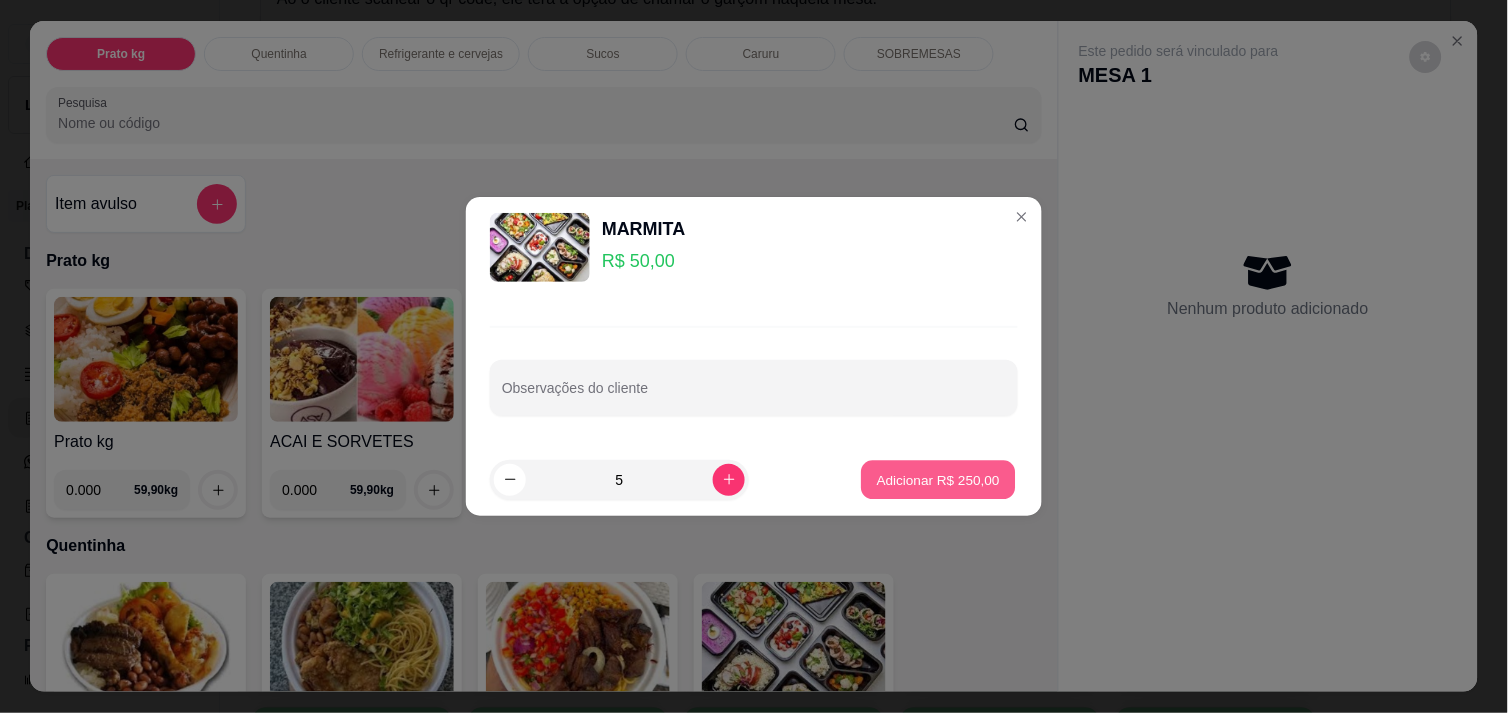 click on "Adicionar   R$ 250,00" at bounding box center [938, 479] 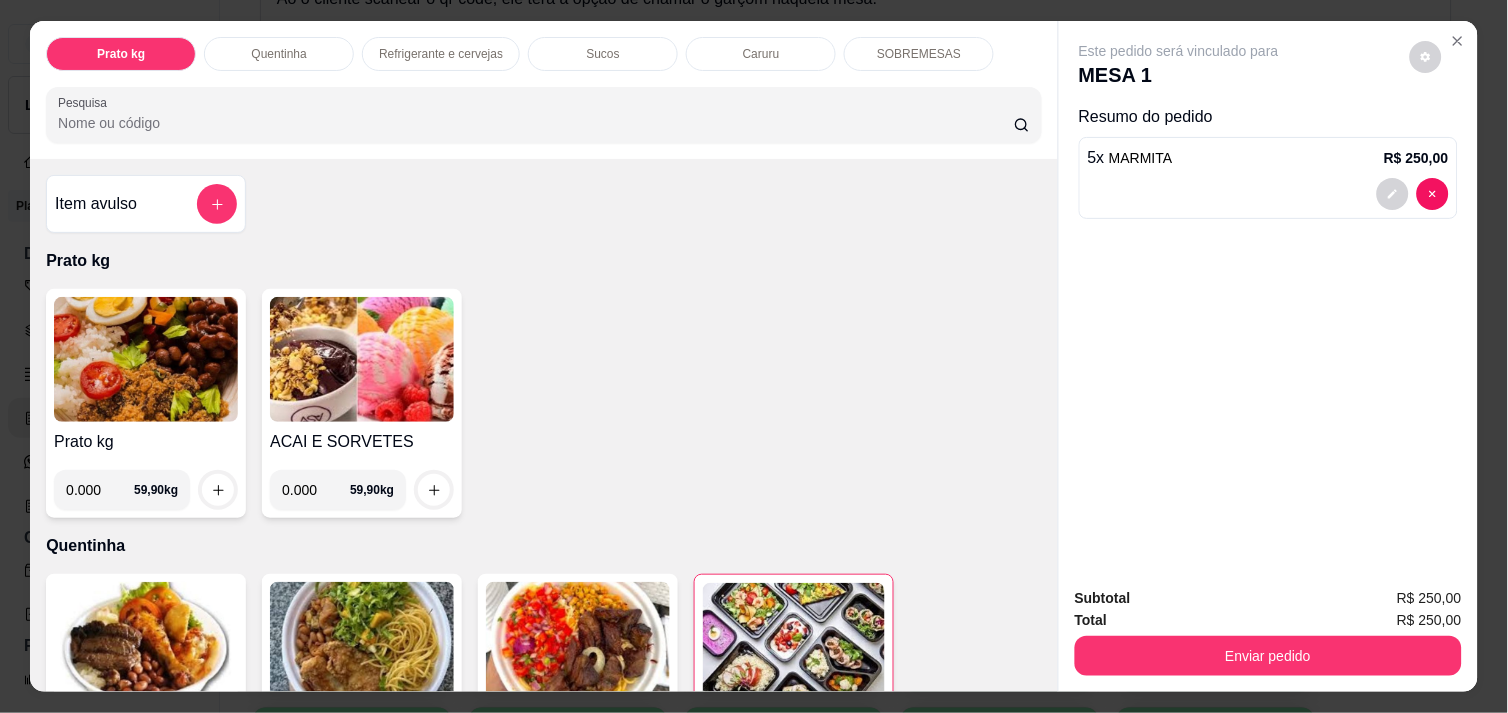 click on "Refrigerante e cervejas" at bounding box center [441, 54] 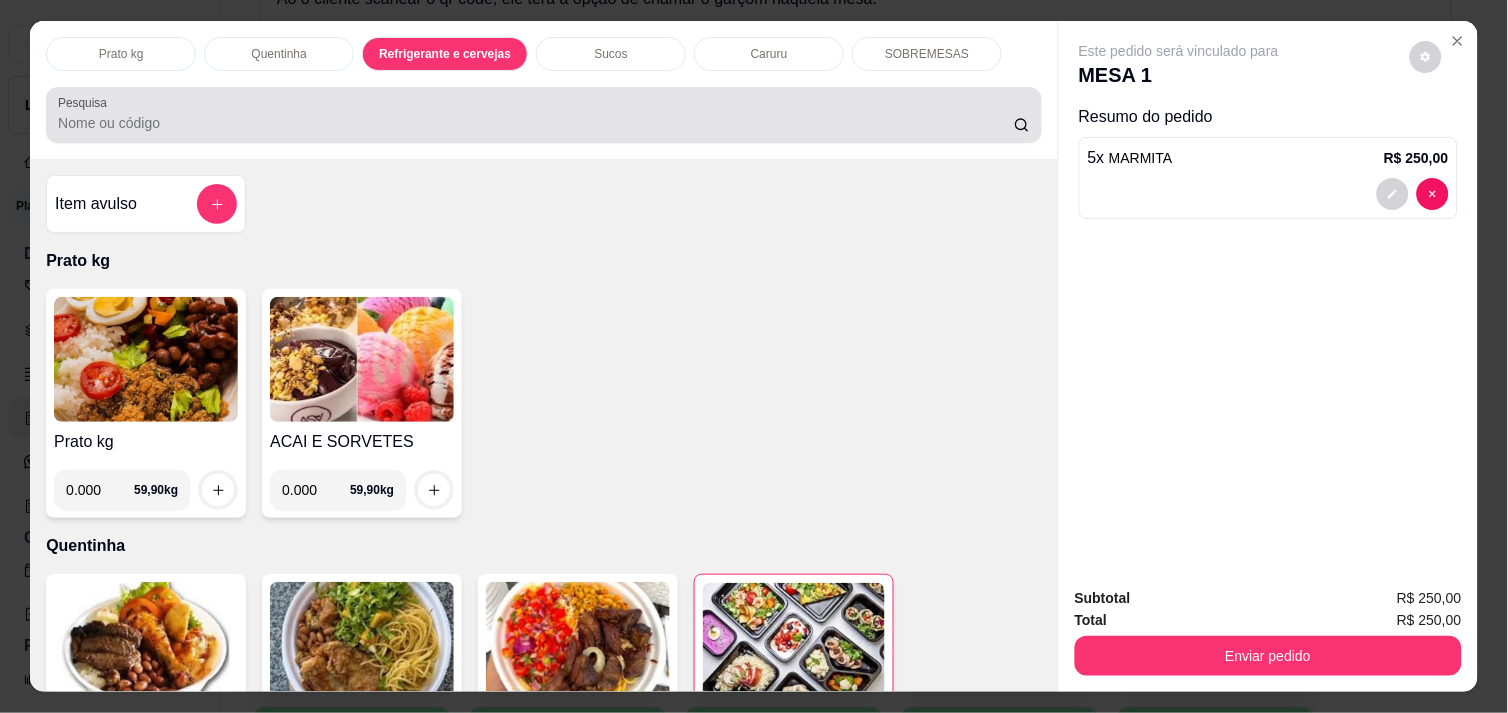 scroll, scrollTop: 986, scrollLeft: 0, axis: vertical 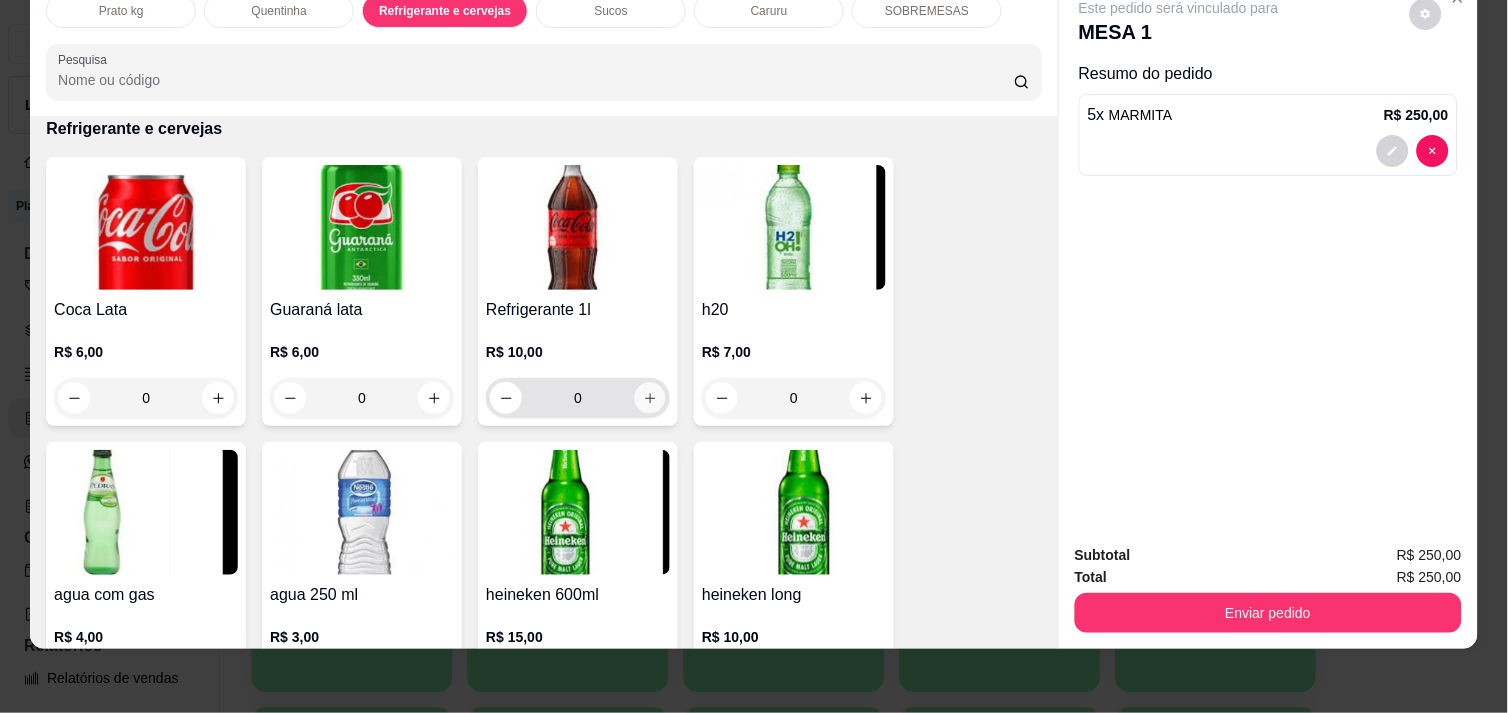 click at bounding box center (650, 398) 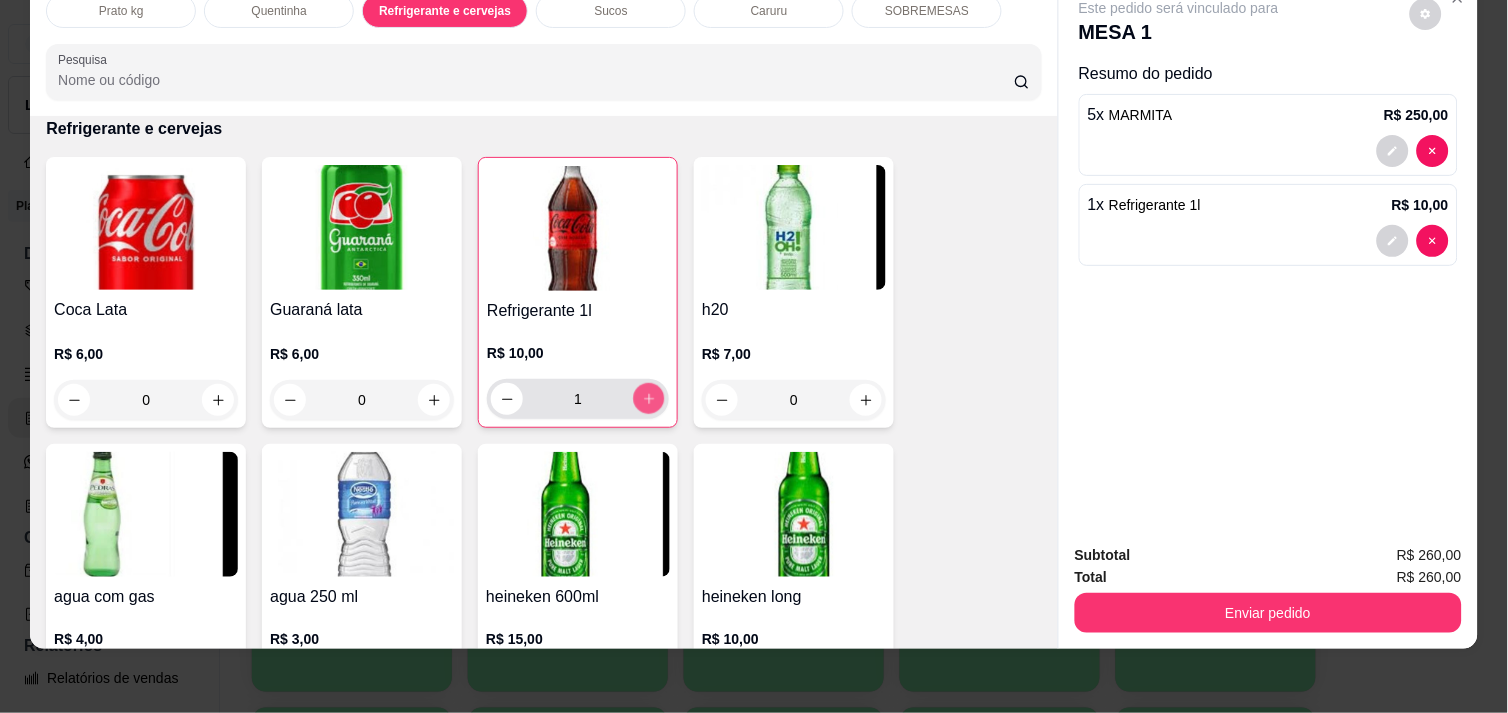 click at bounding box center [649, 399] 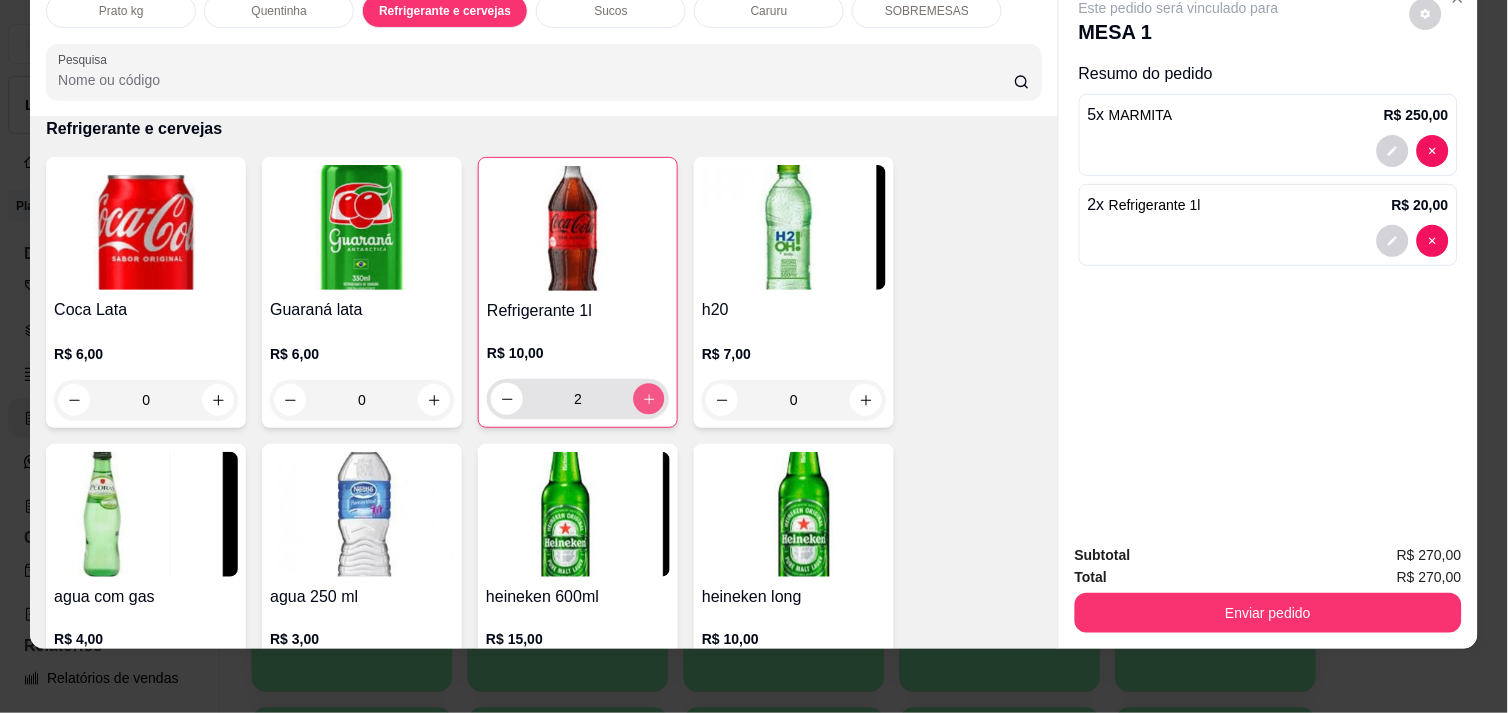 click at bounding box center (649, 399) 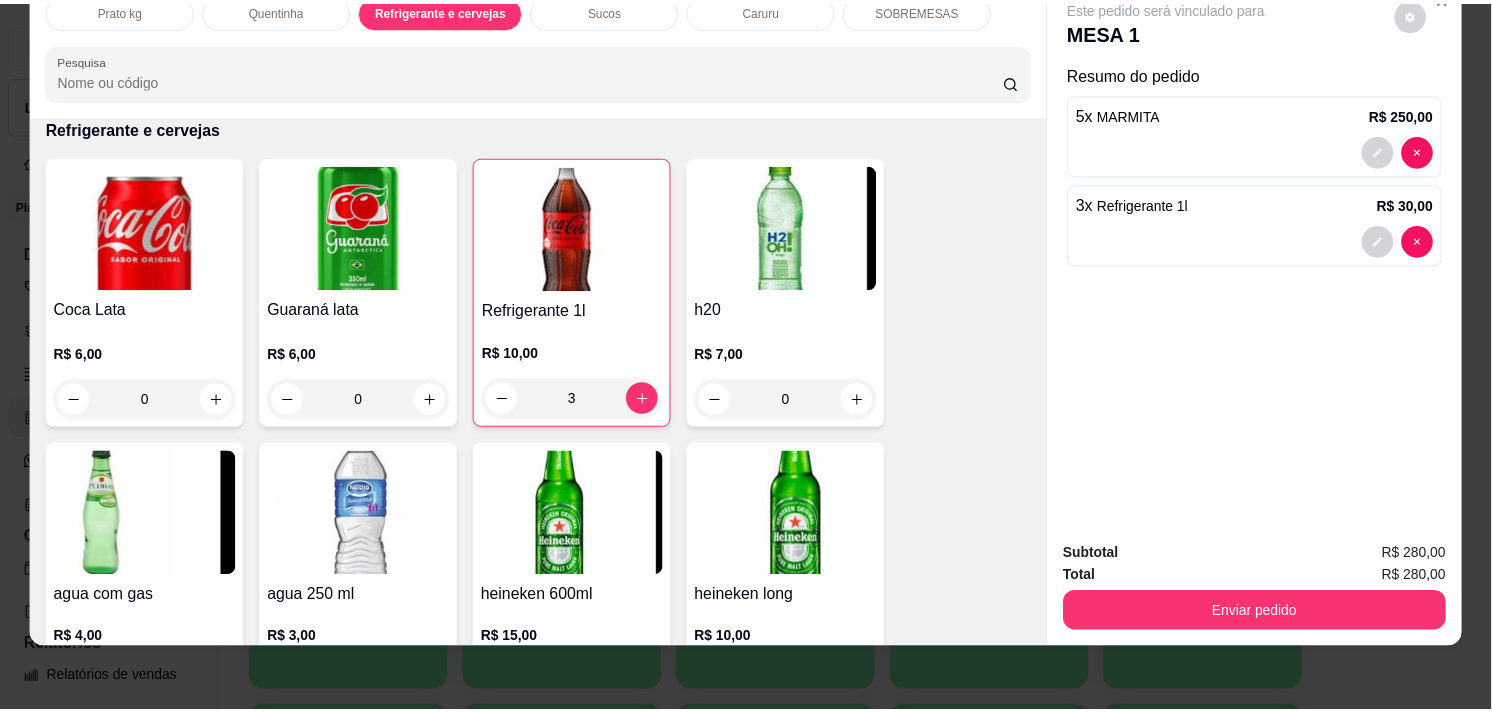scroll, scrollTop: 0, scrollLeft: 0, axis: both 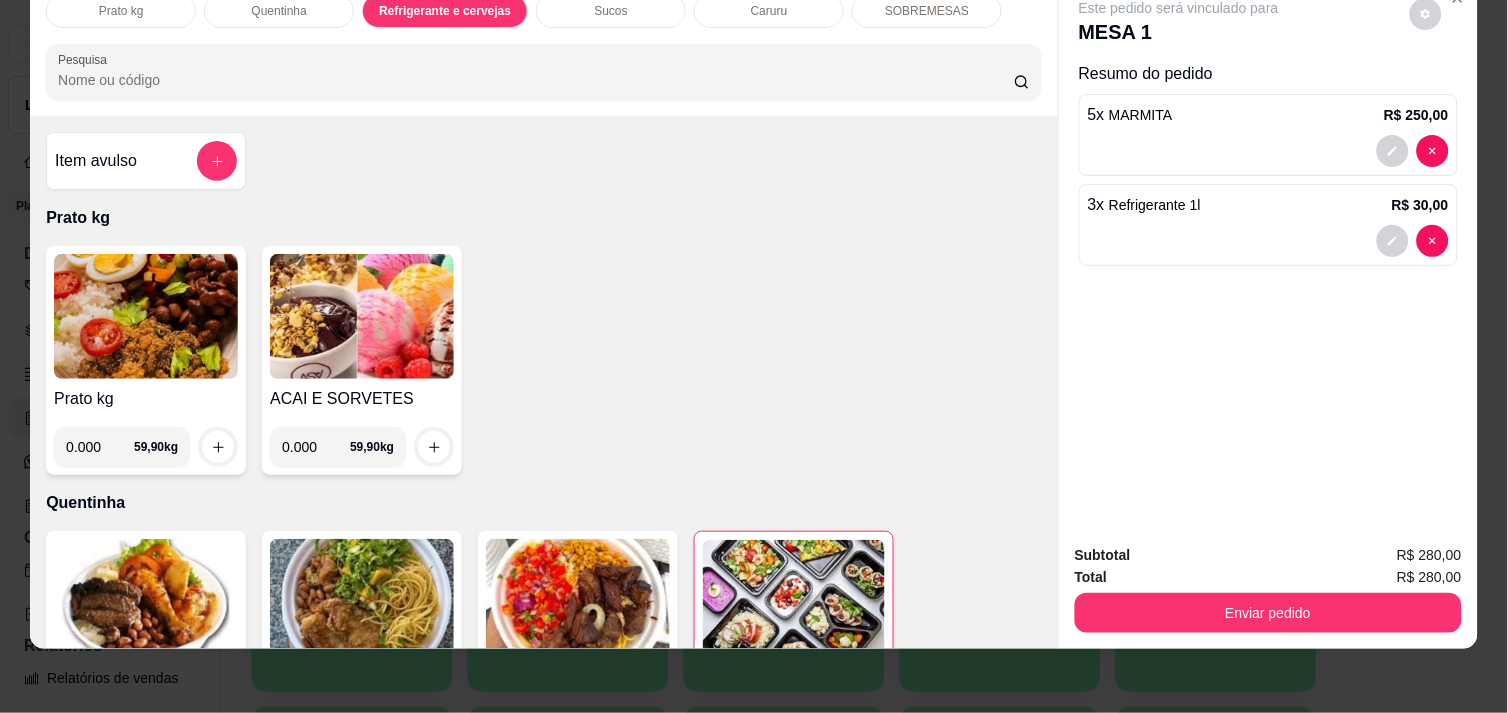 click on "0.000" at bounding box center (100, 447) 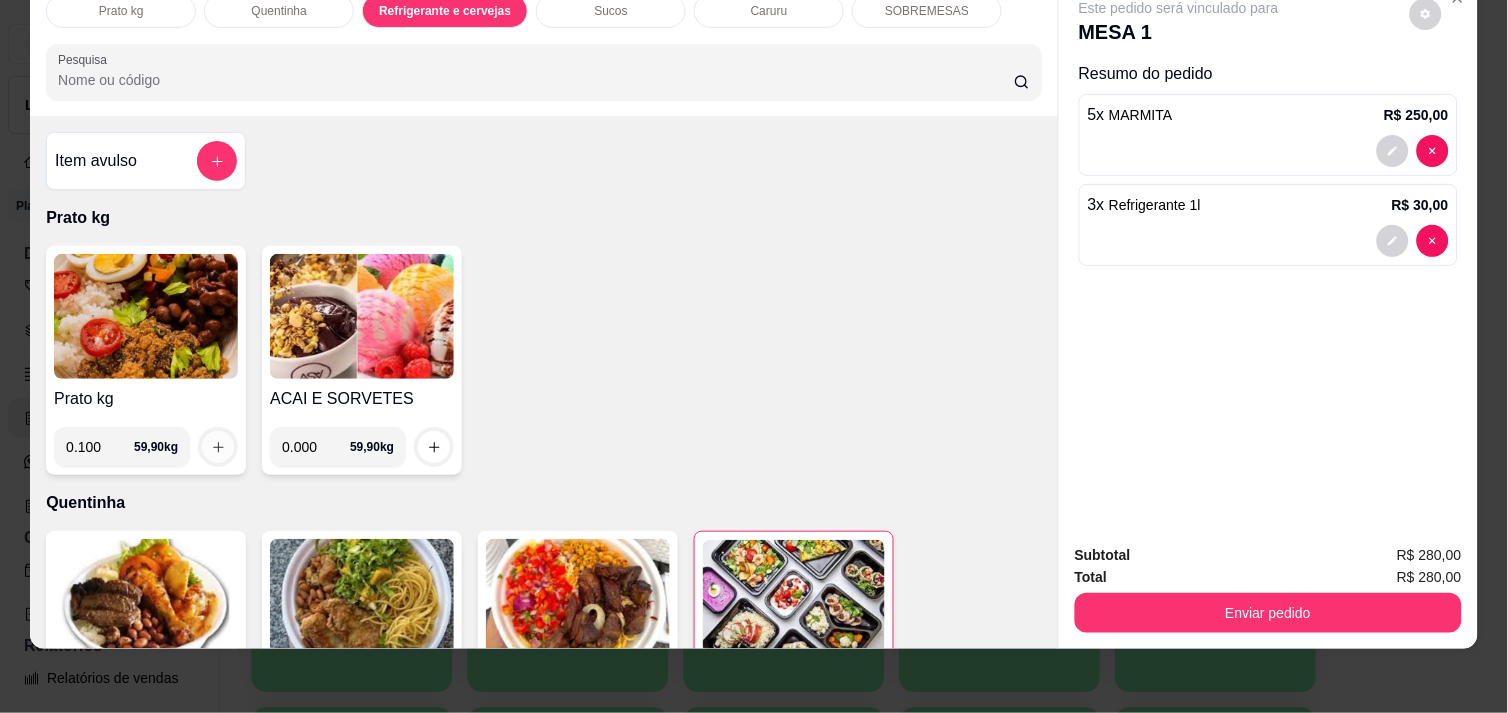 type on "0.100" 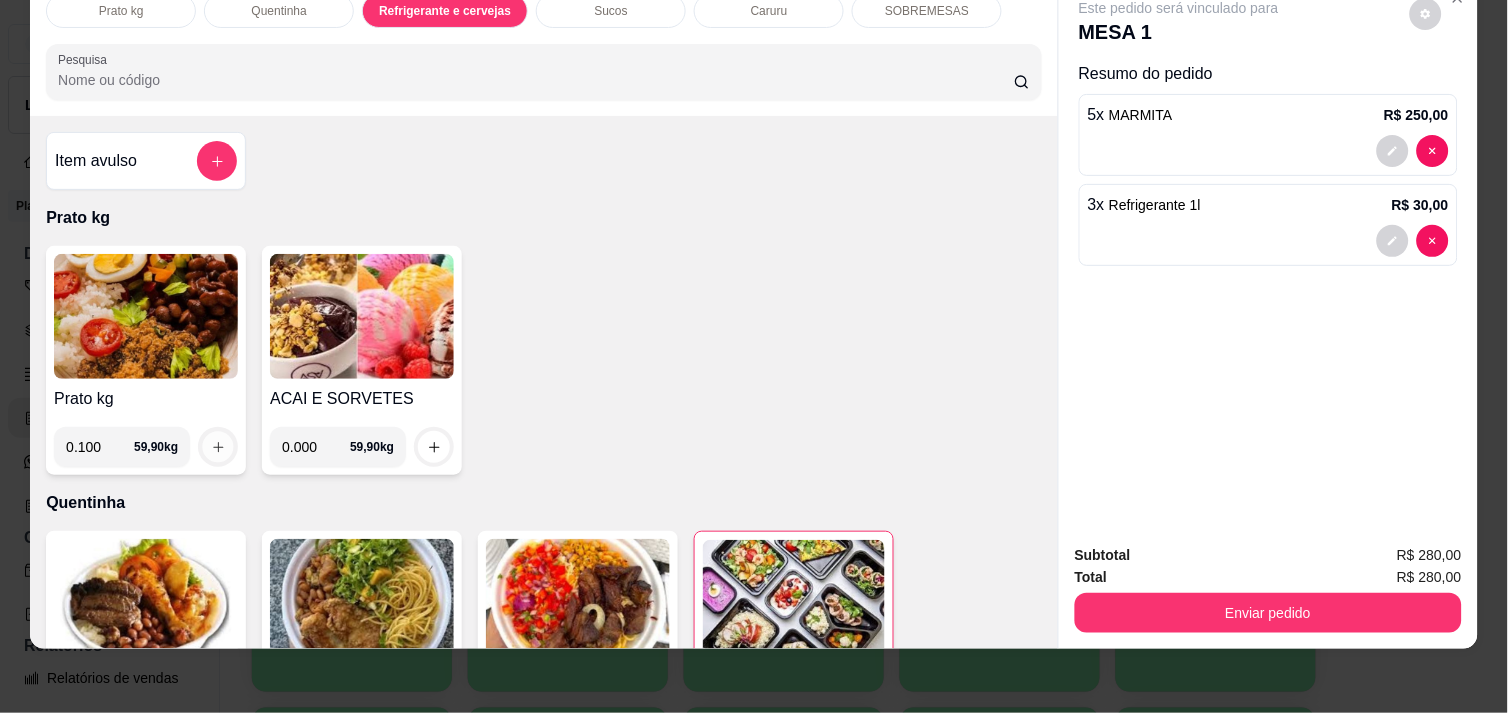 click 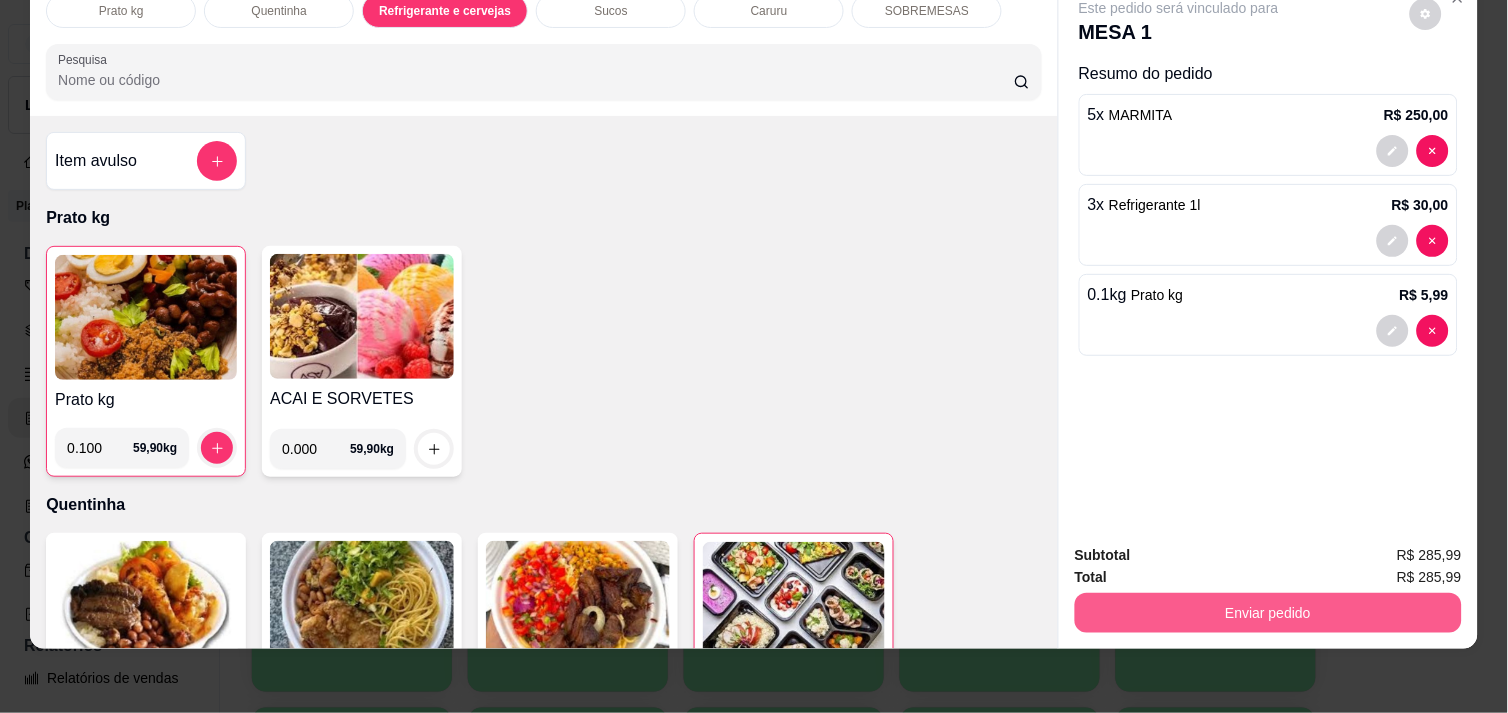click on "Enviar pedido" at bounding box center [1268, 613] 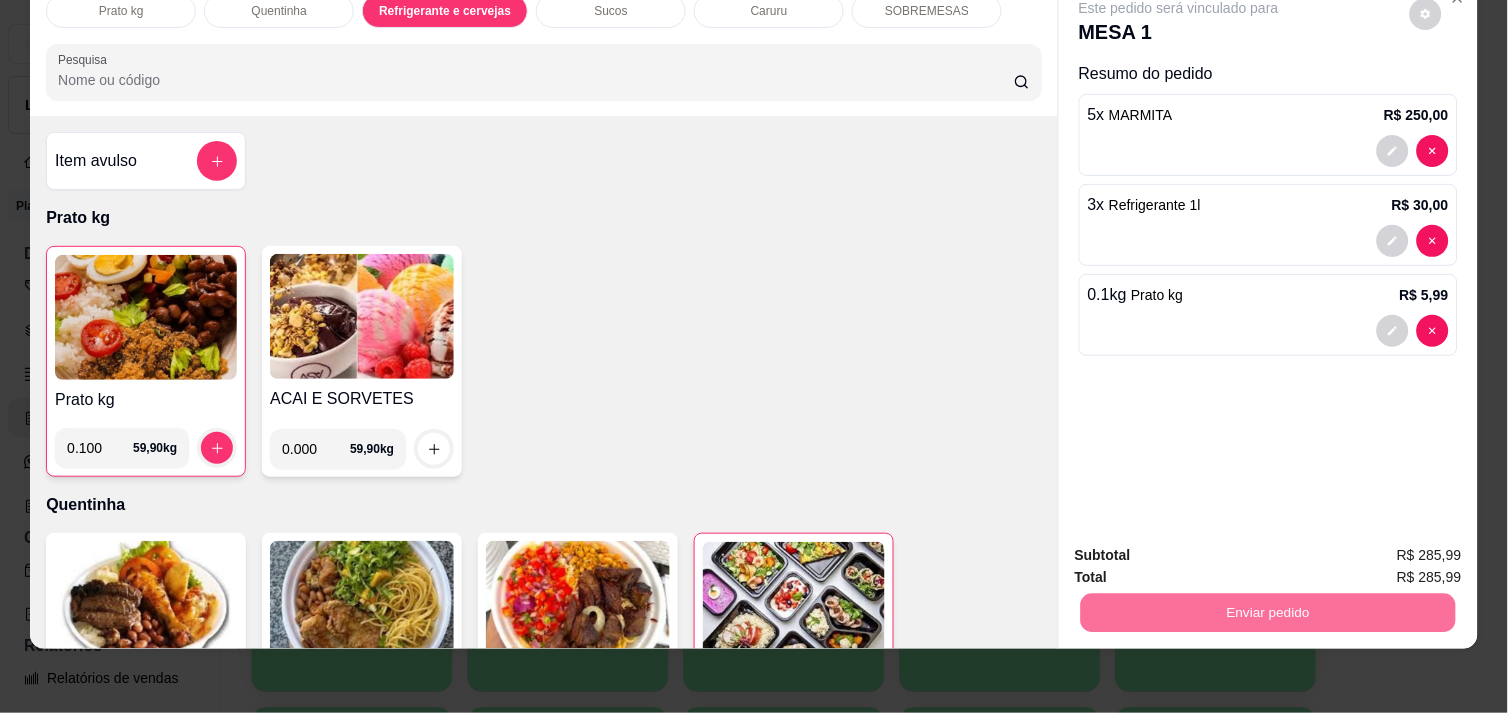 click on "Não registrar e enviar pedido" at bounding box center (1202, 547) 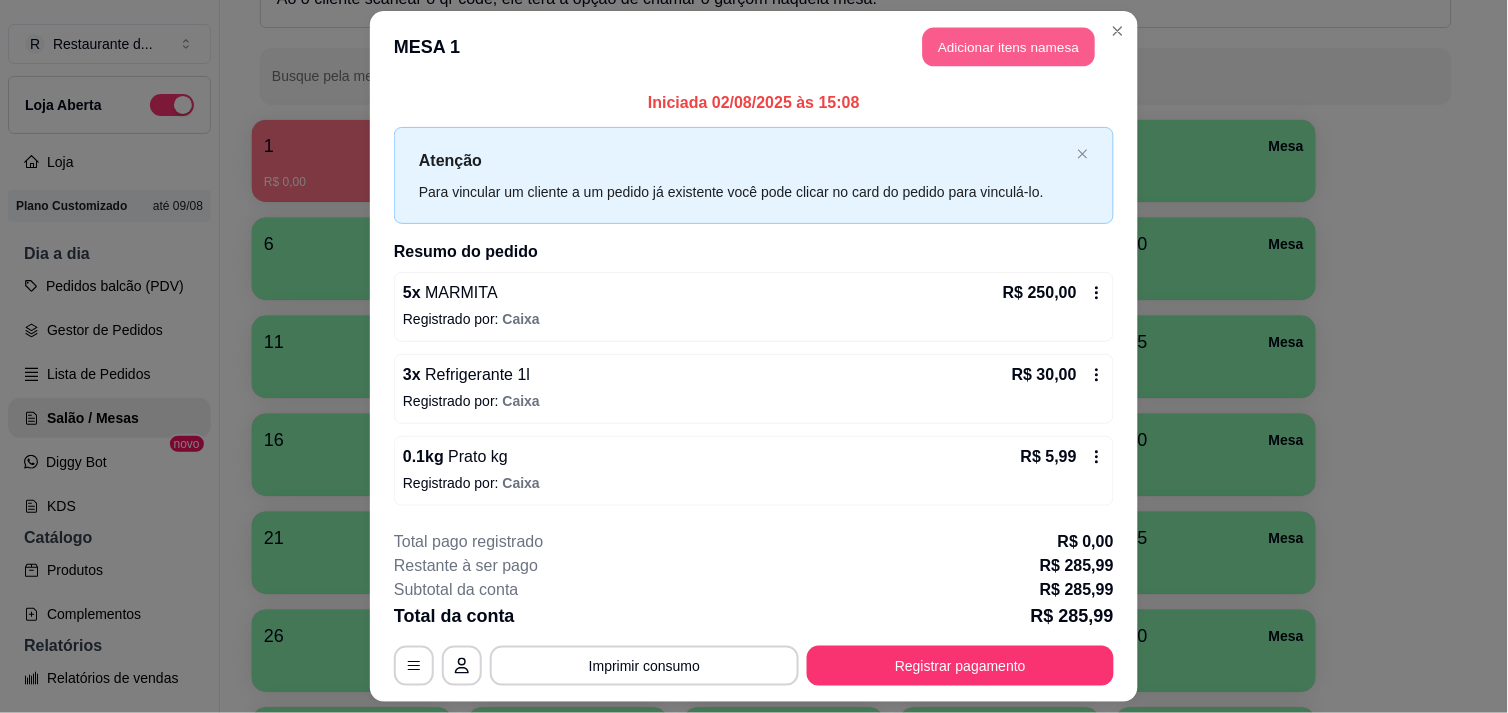click on "Adicionar itens na  mesa" at bounding box center (1009, 47) 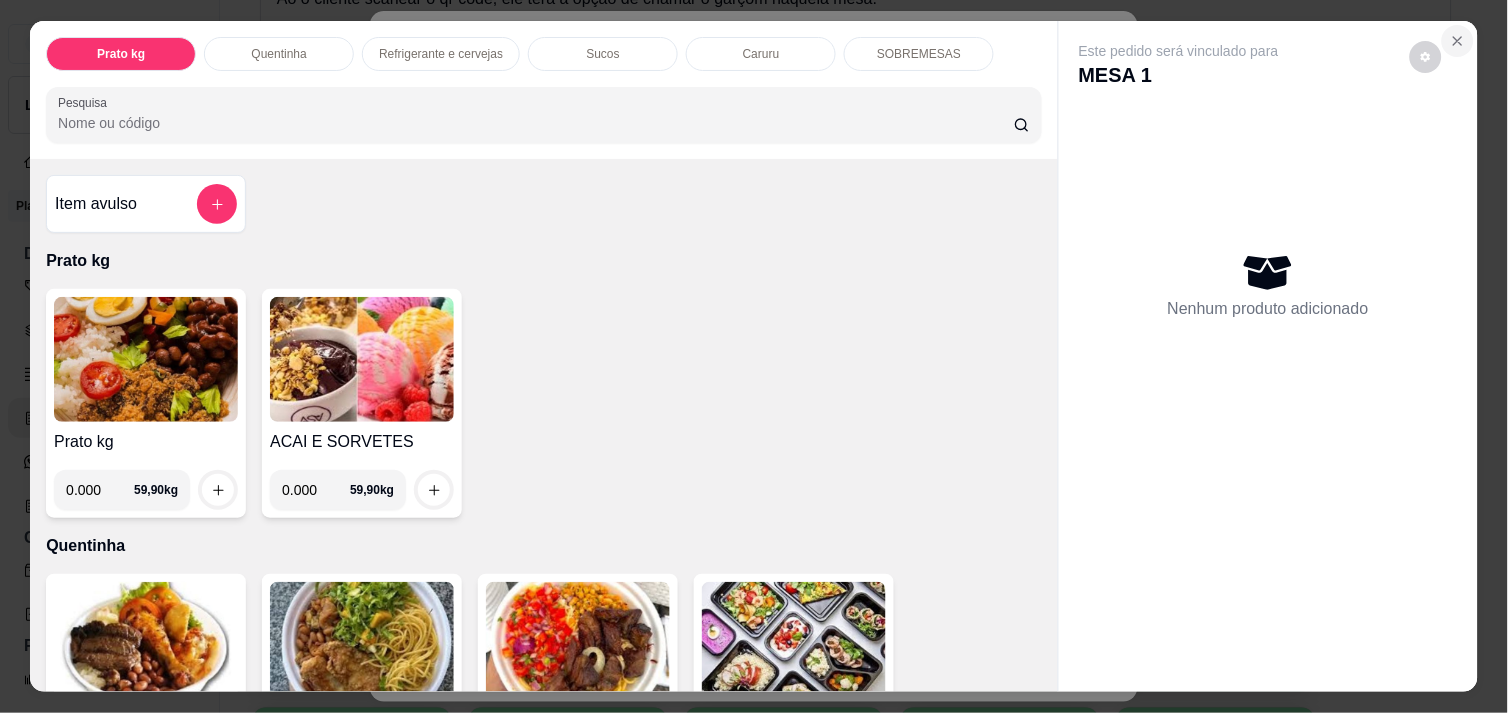 click at bounding box center (1458, 41) 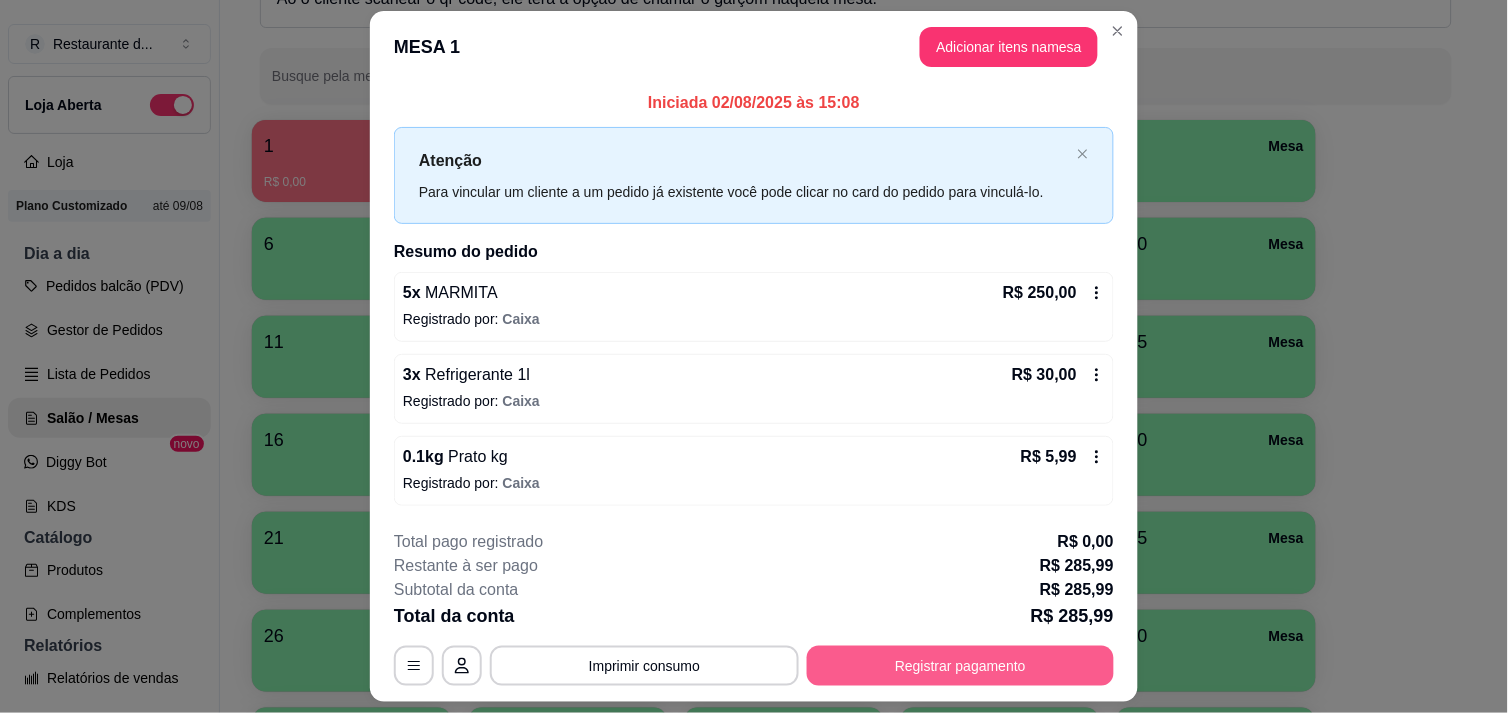 click on "Registrar pagamento" at bounding box center [960, 666] 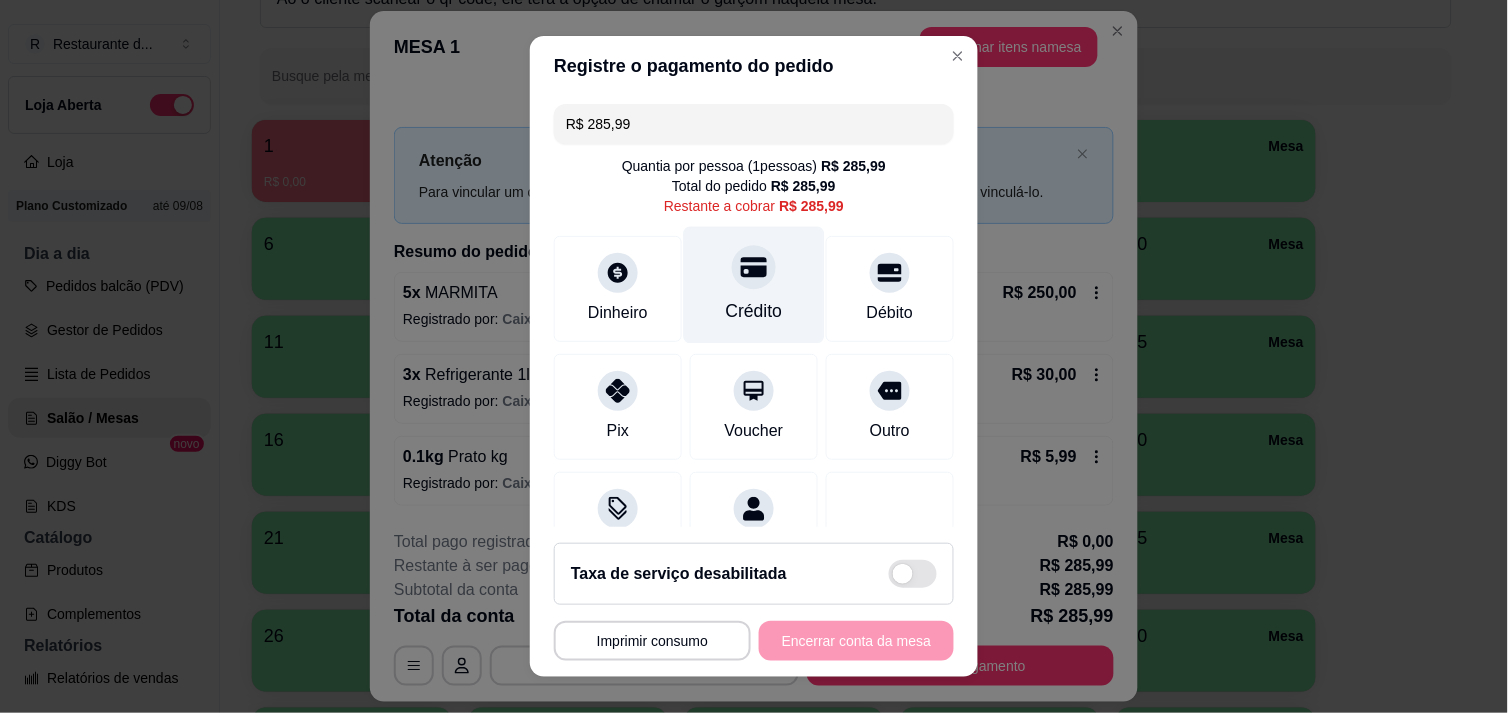 click on "Crédito" at bounding box center [754, 284] 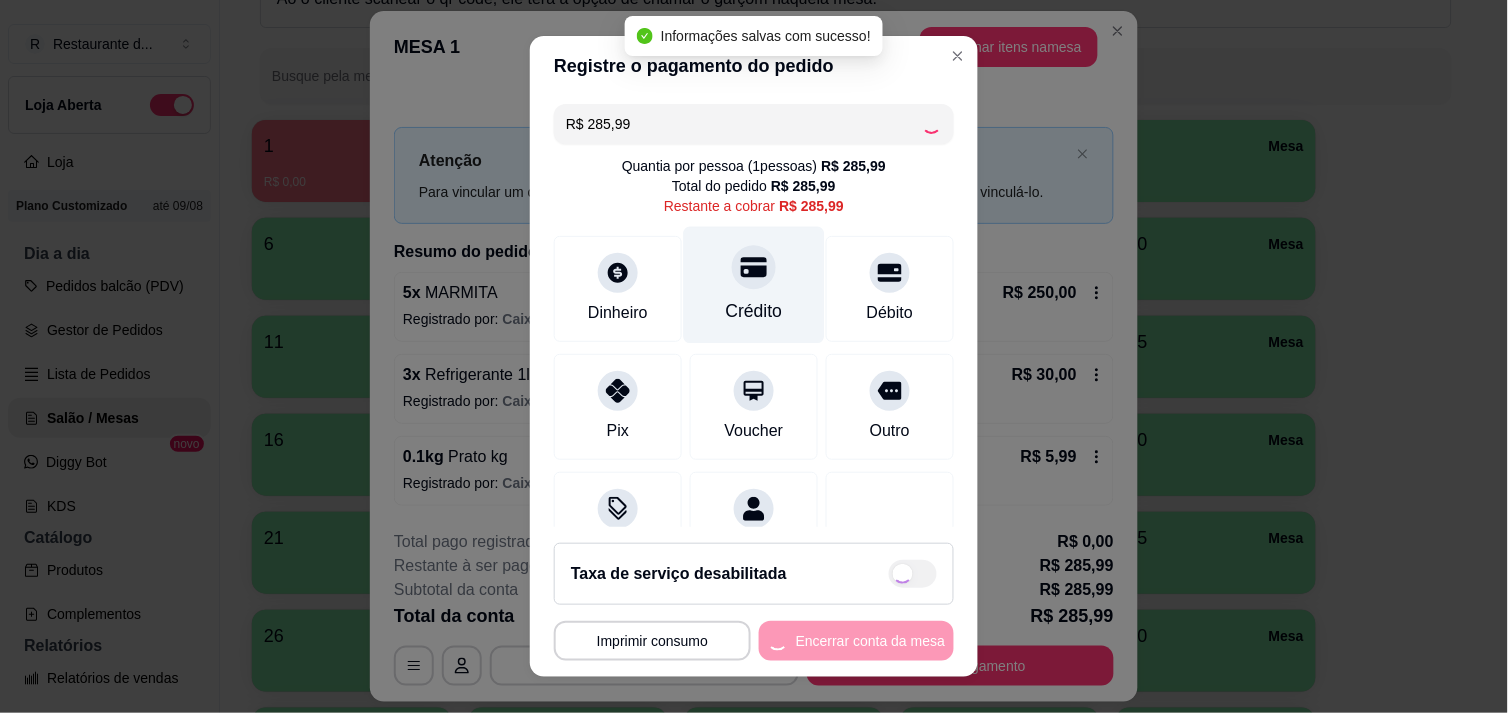 type on "R$ 0,00" 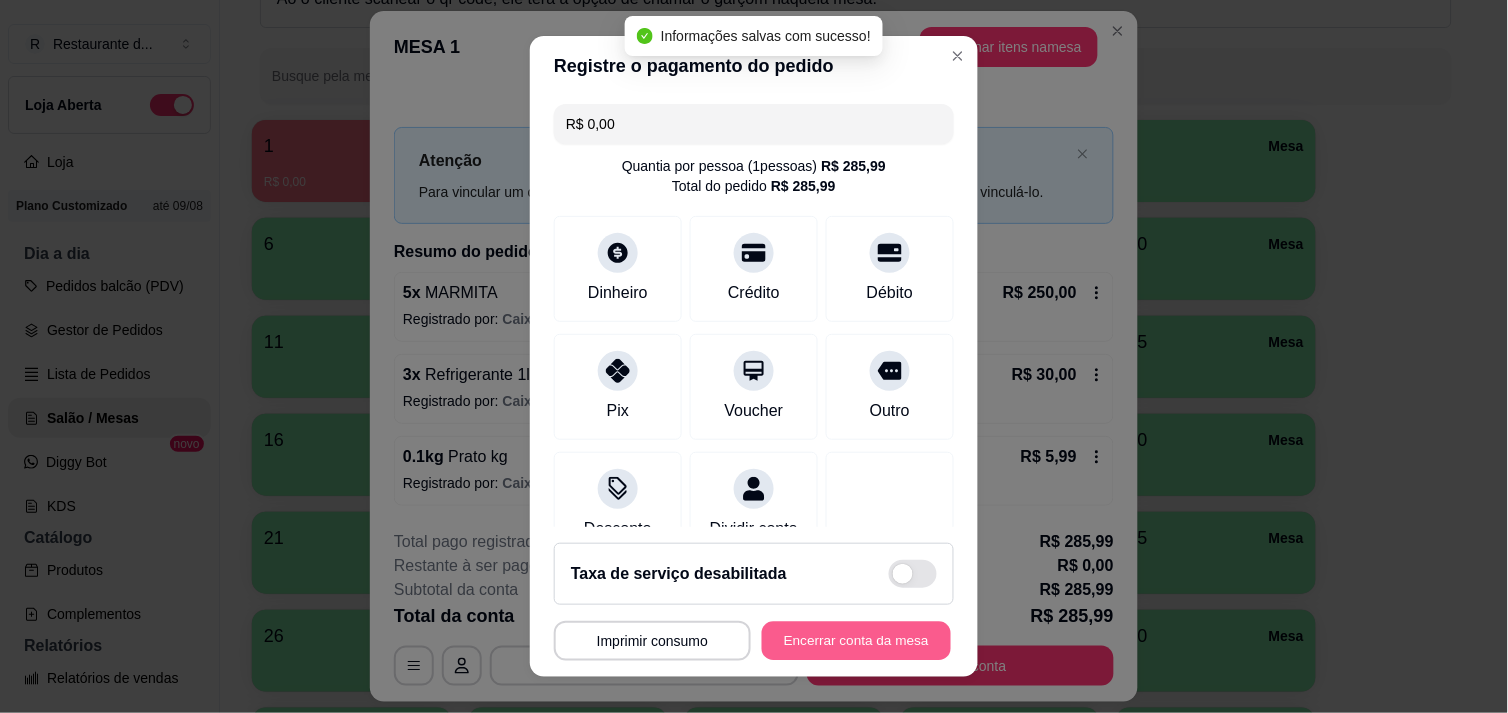 click on "Encerrar conta da mesa" at bounding box center [856, 641] 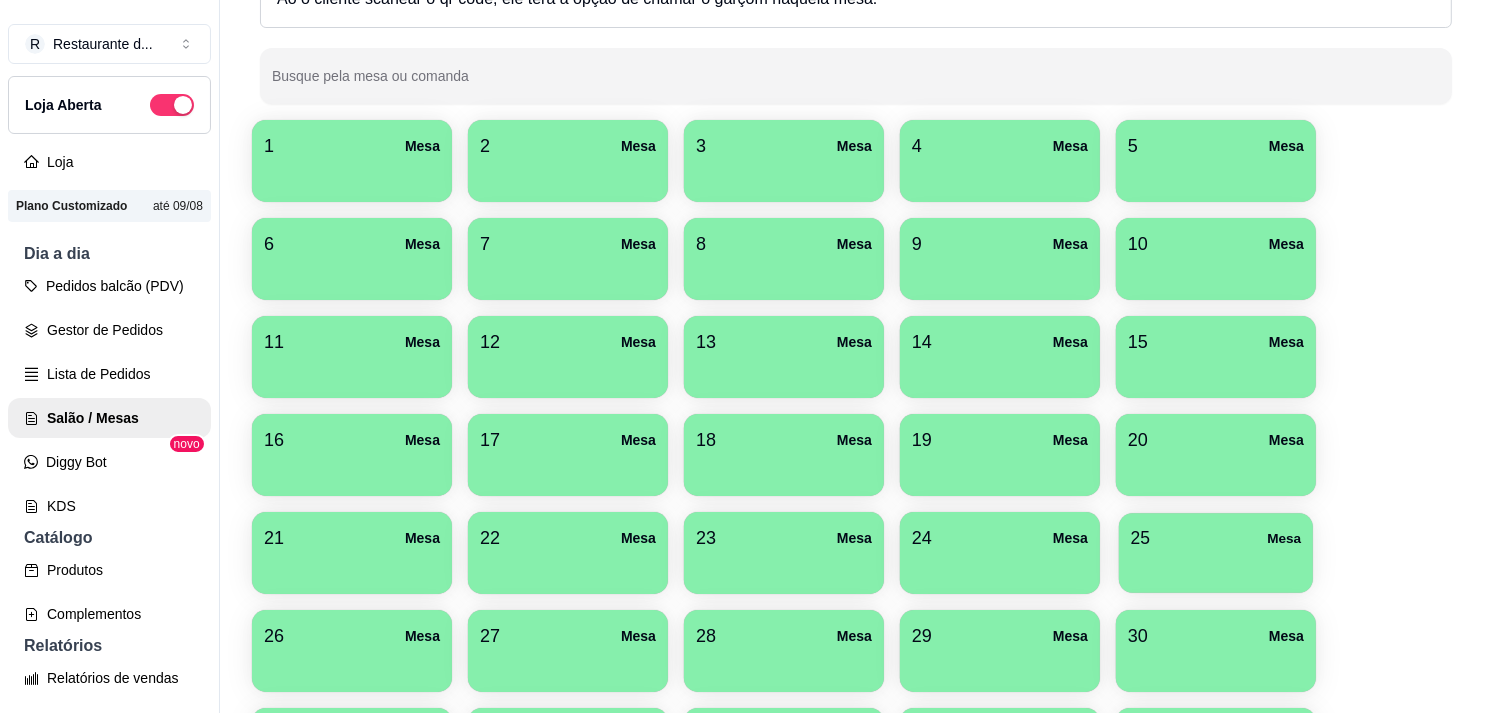 click on "25 Mesa" at bounding box center (1216, 553) 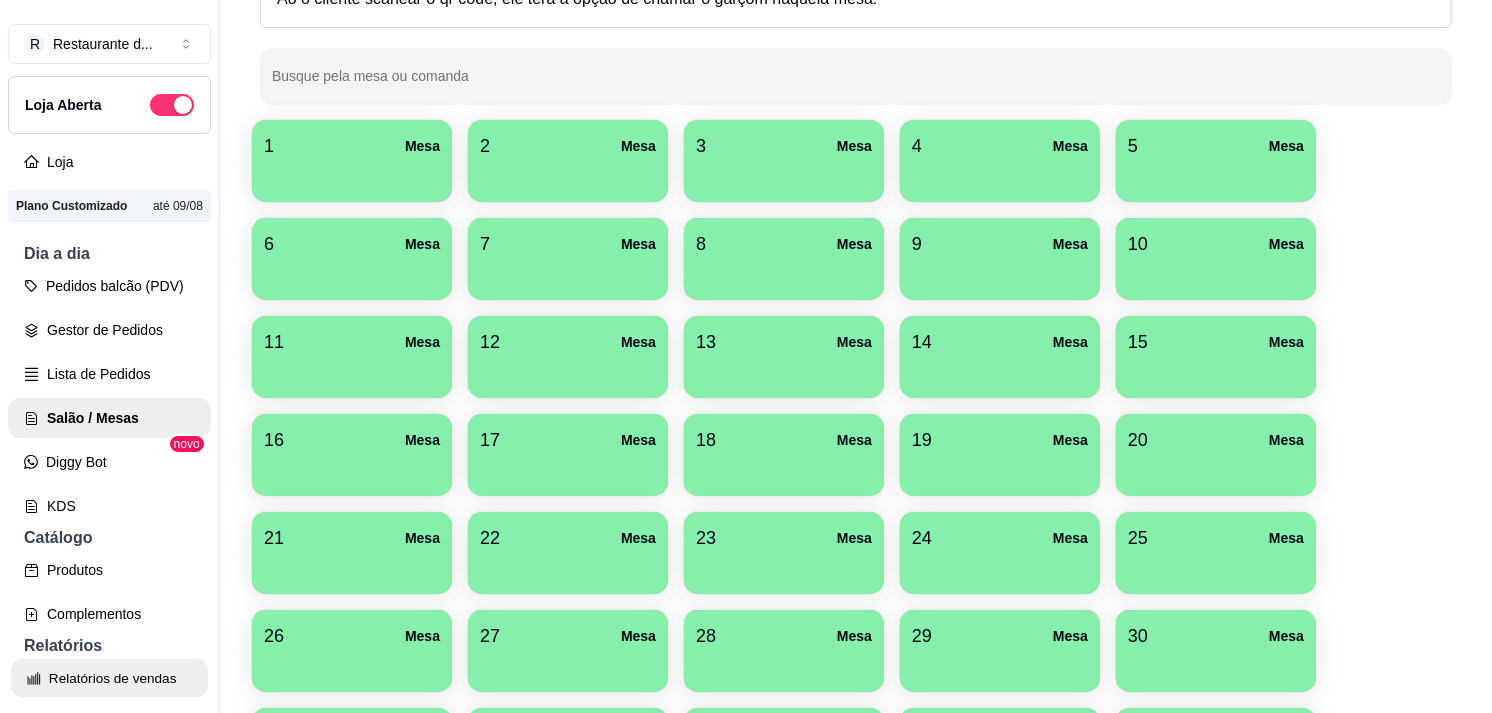click on "Relatórios de vendas" at bounding box center [109, 678] 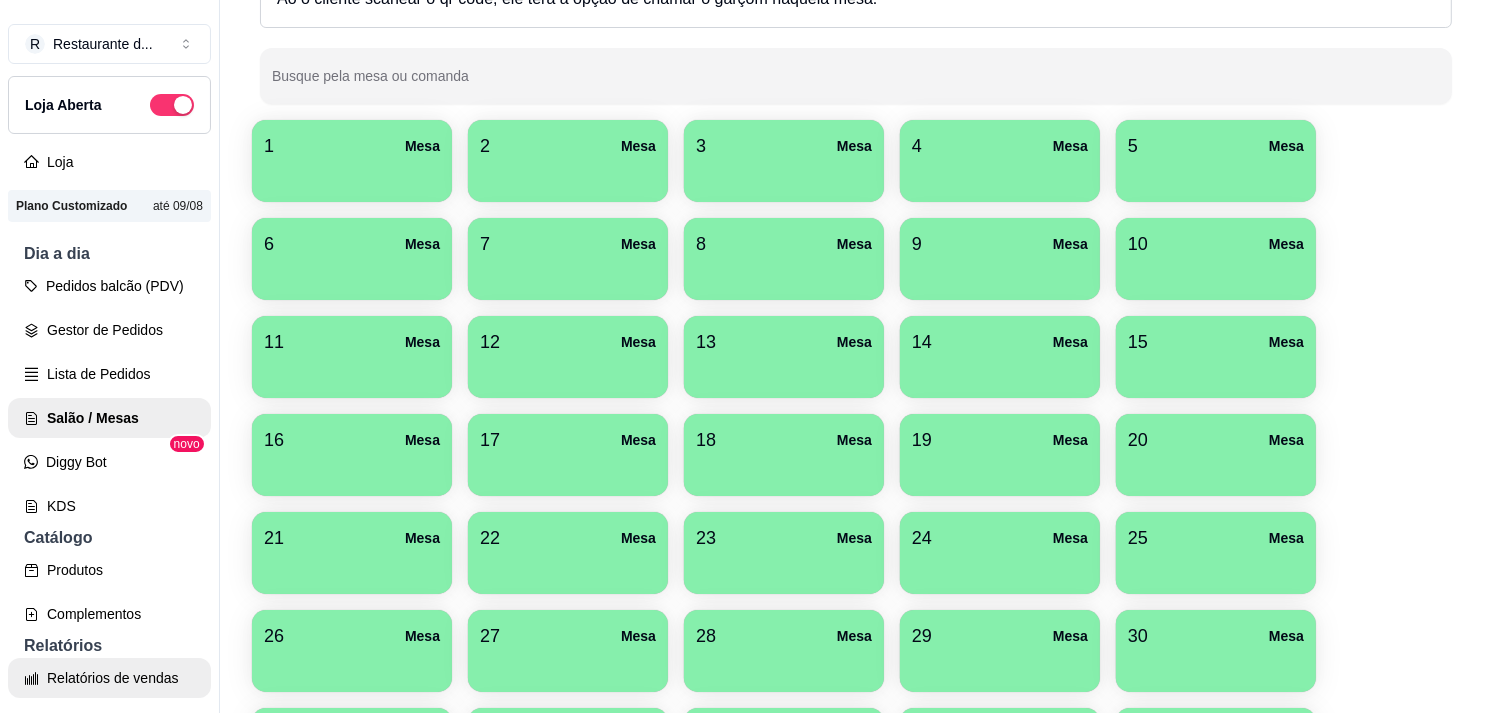 select on "ALL" 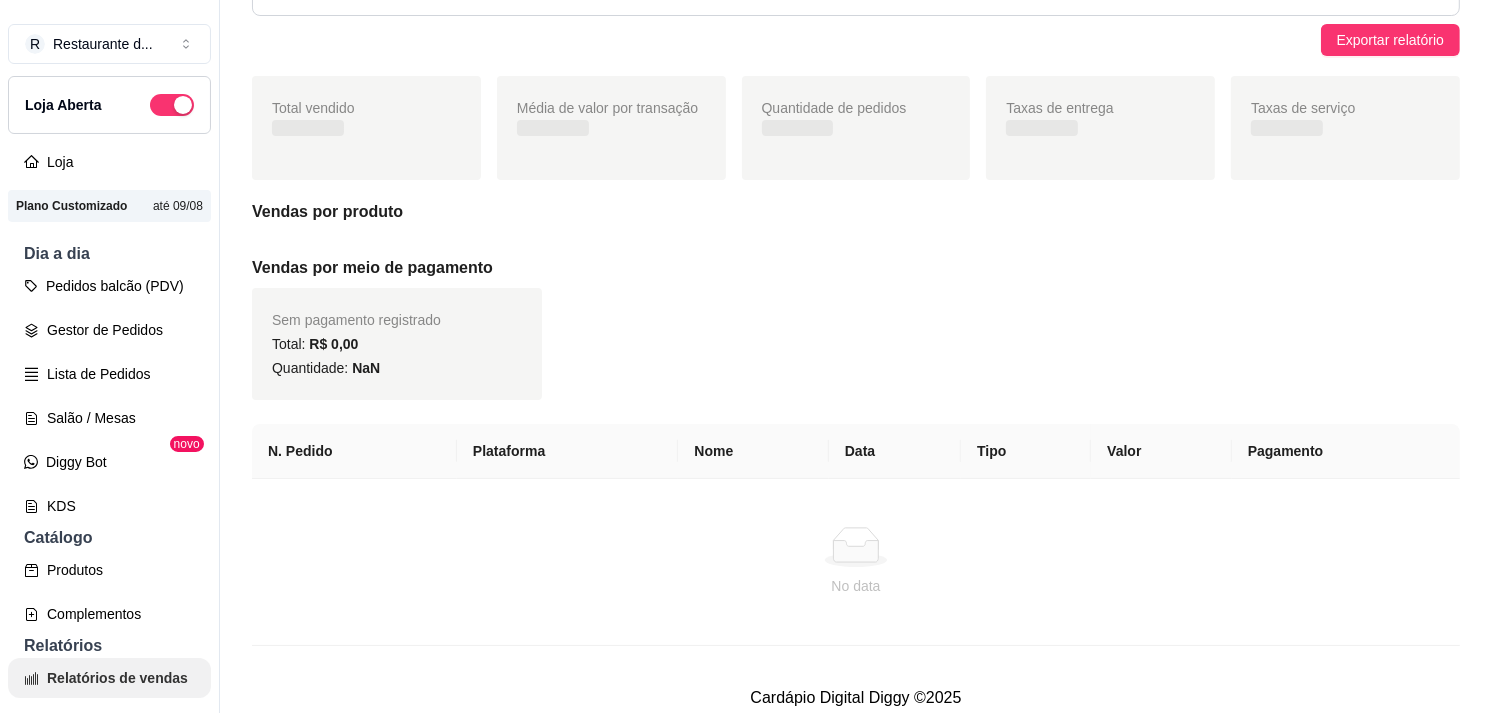 scroll, scrollTop: 0, scrollLeft: 0, axis: both 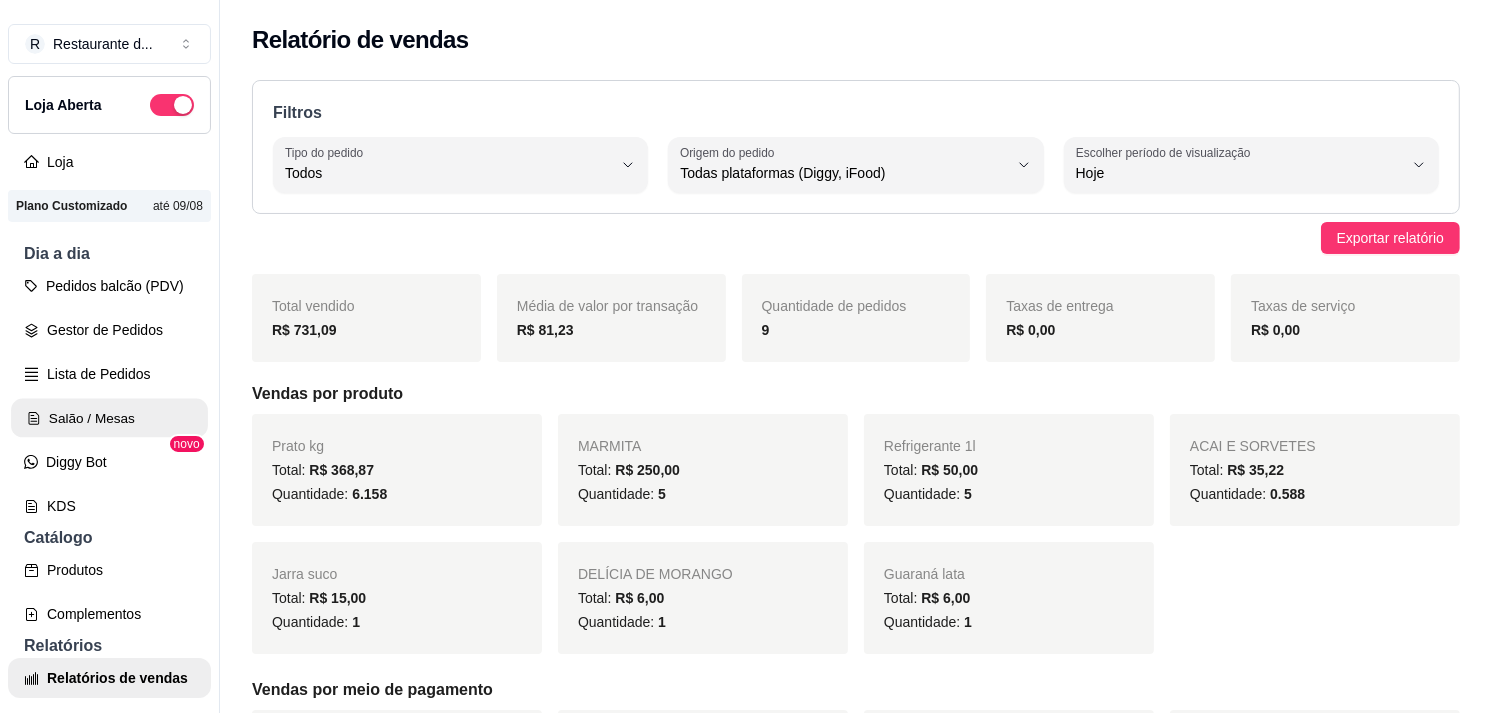 click on "Salão / Mesas" at bounding box center (109, 418) 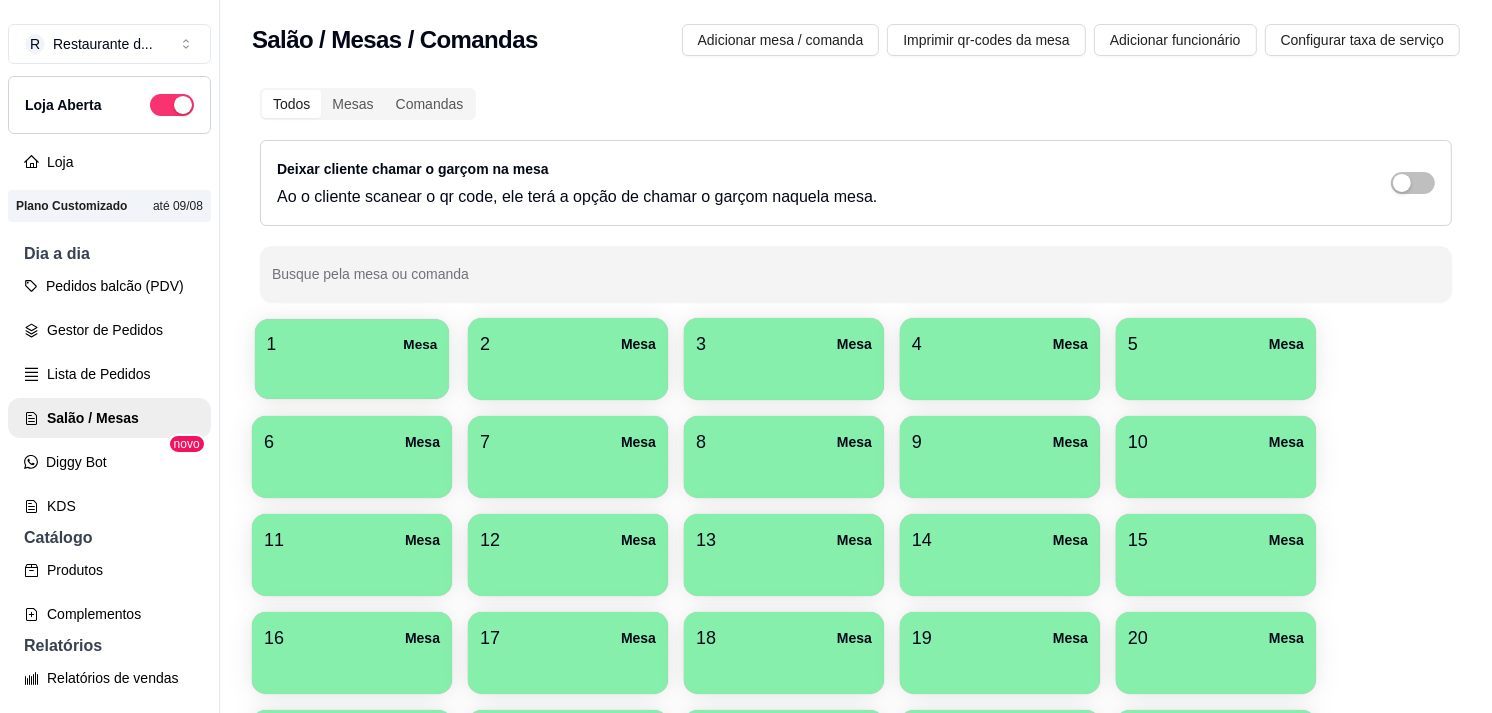 click at bounding box center (352, 372) 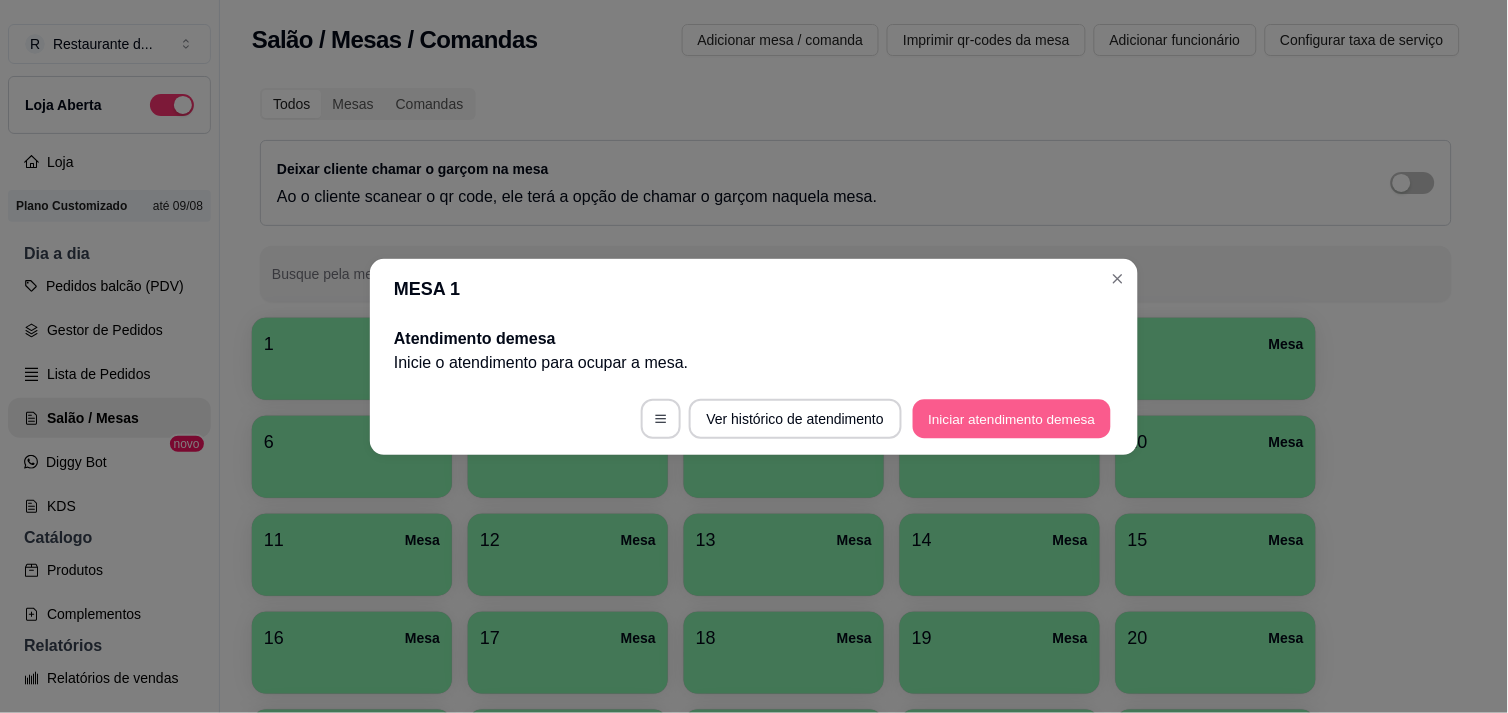 click on "Iniciar atendimento de  mesa" at bounding box center (1012, 418) 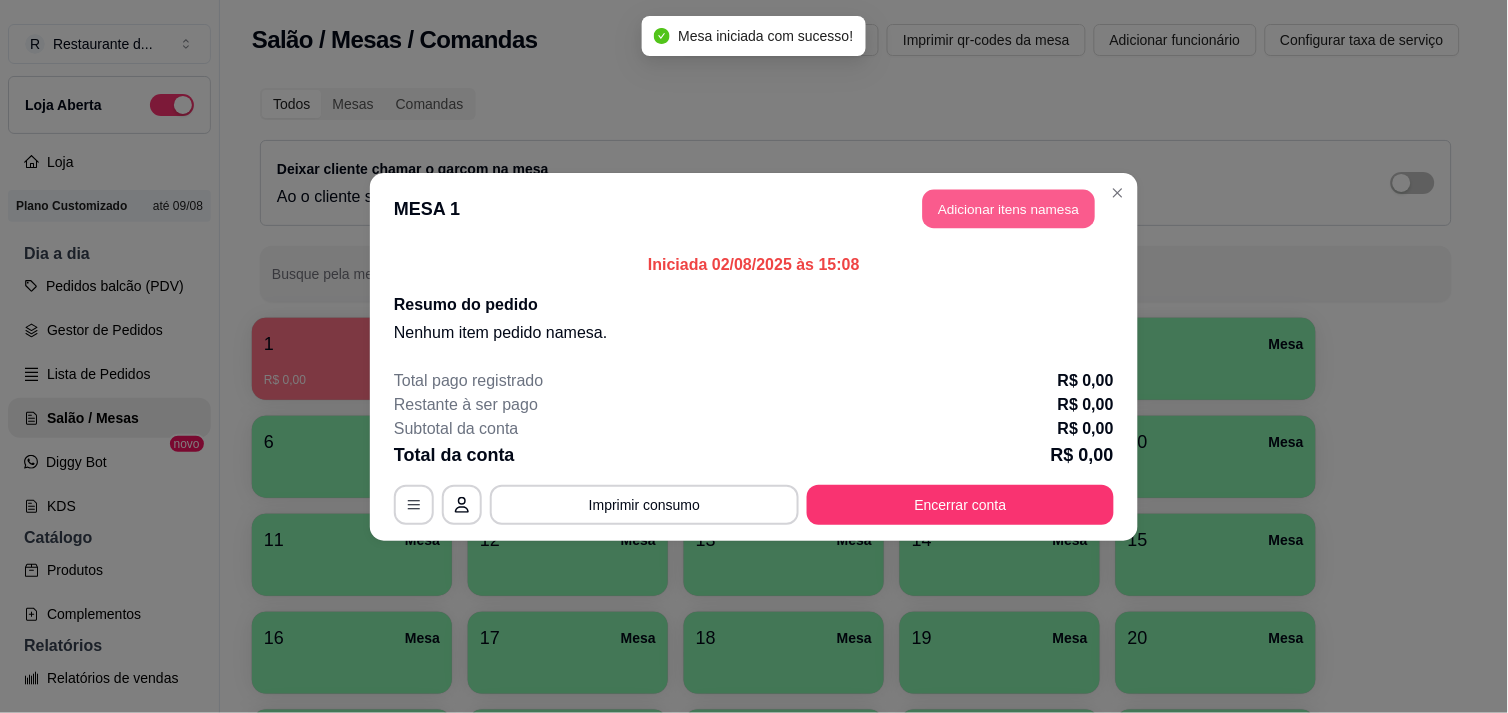 click on "Adicionar itens na  mesa" at bounding box center [1009, 208] 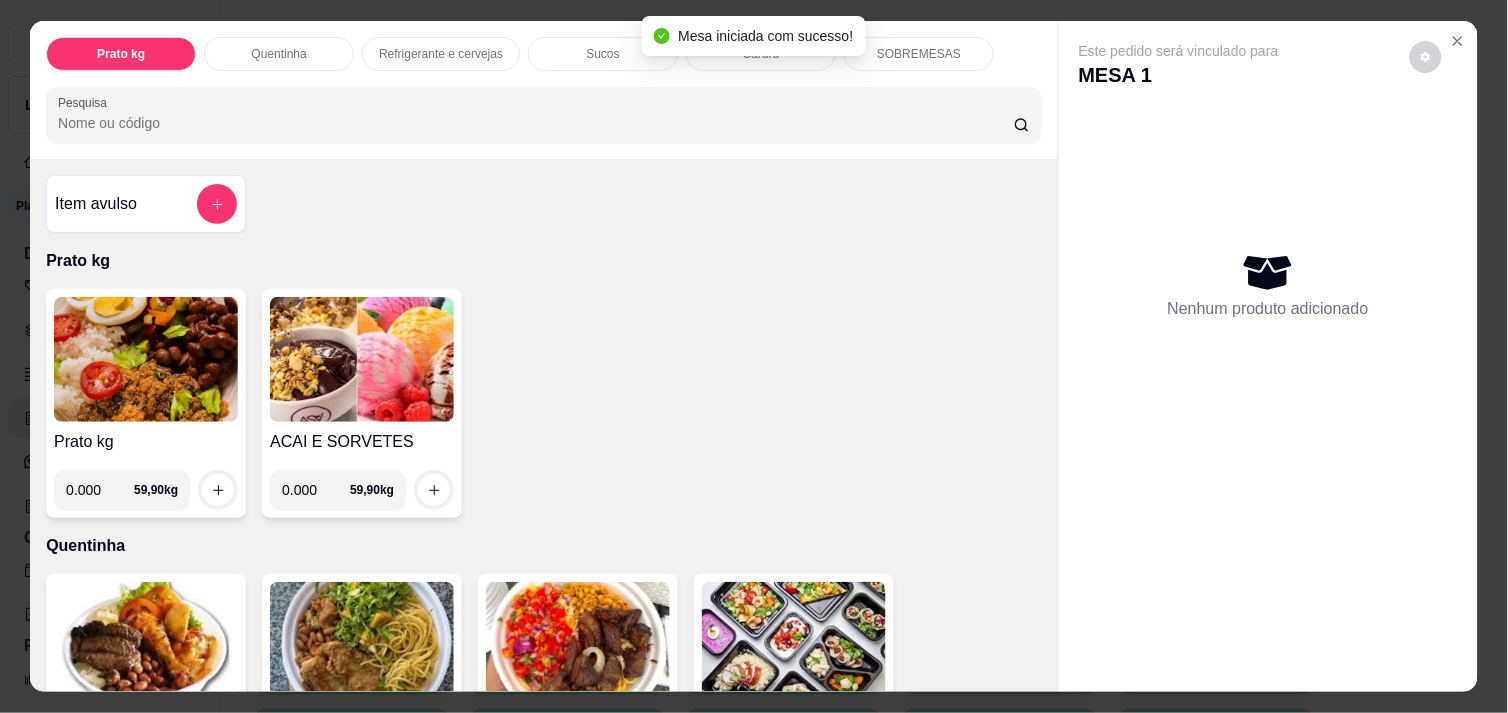 click on "Prato kg   0.000 59,90 kg ACAI E SORVETES    0.000 59,90 kg" at bounding box center [544, 403] 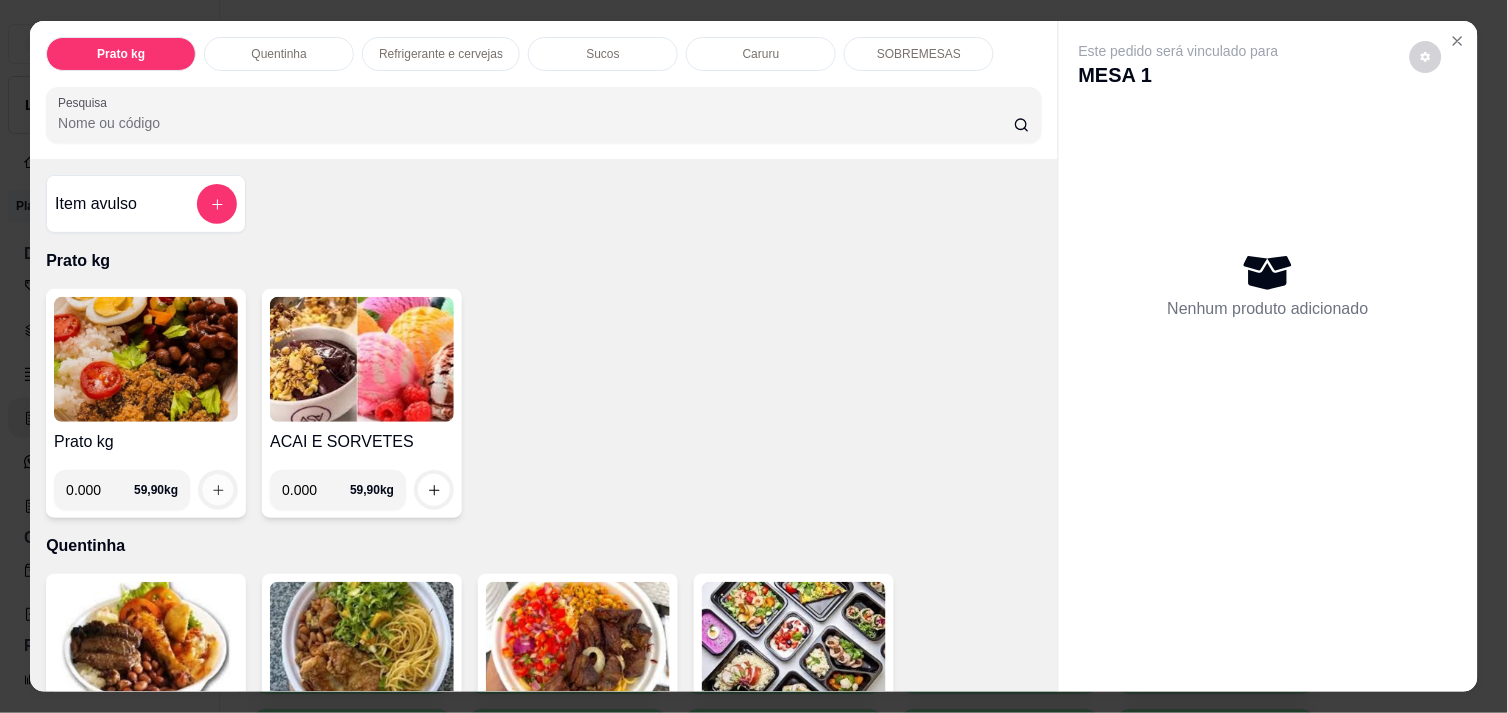 click 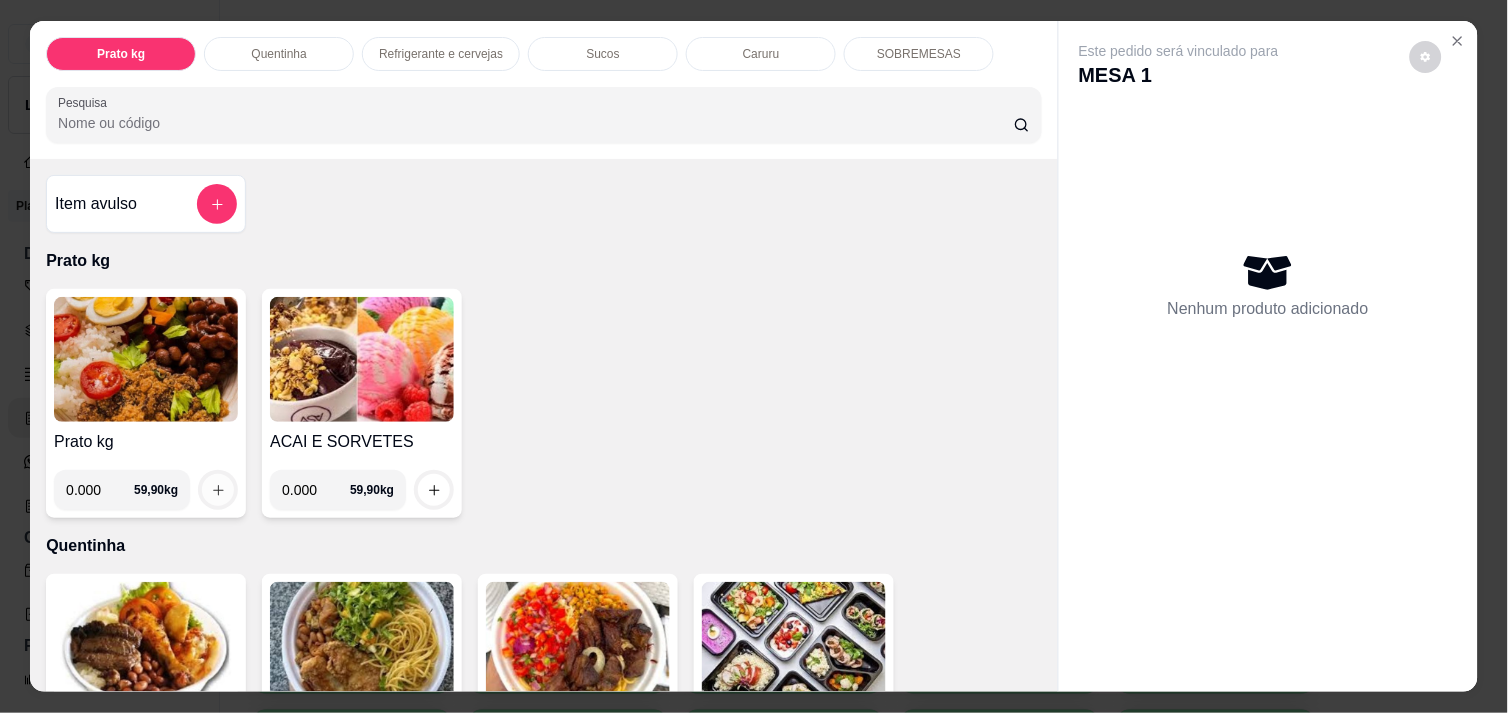 click at bounding box center [218, 490] 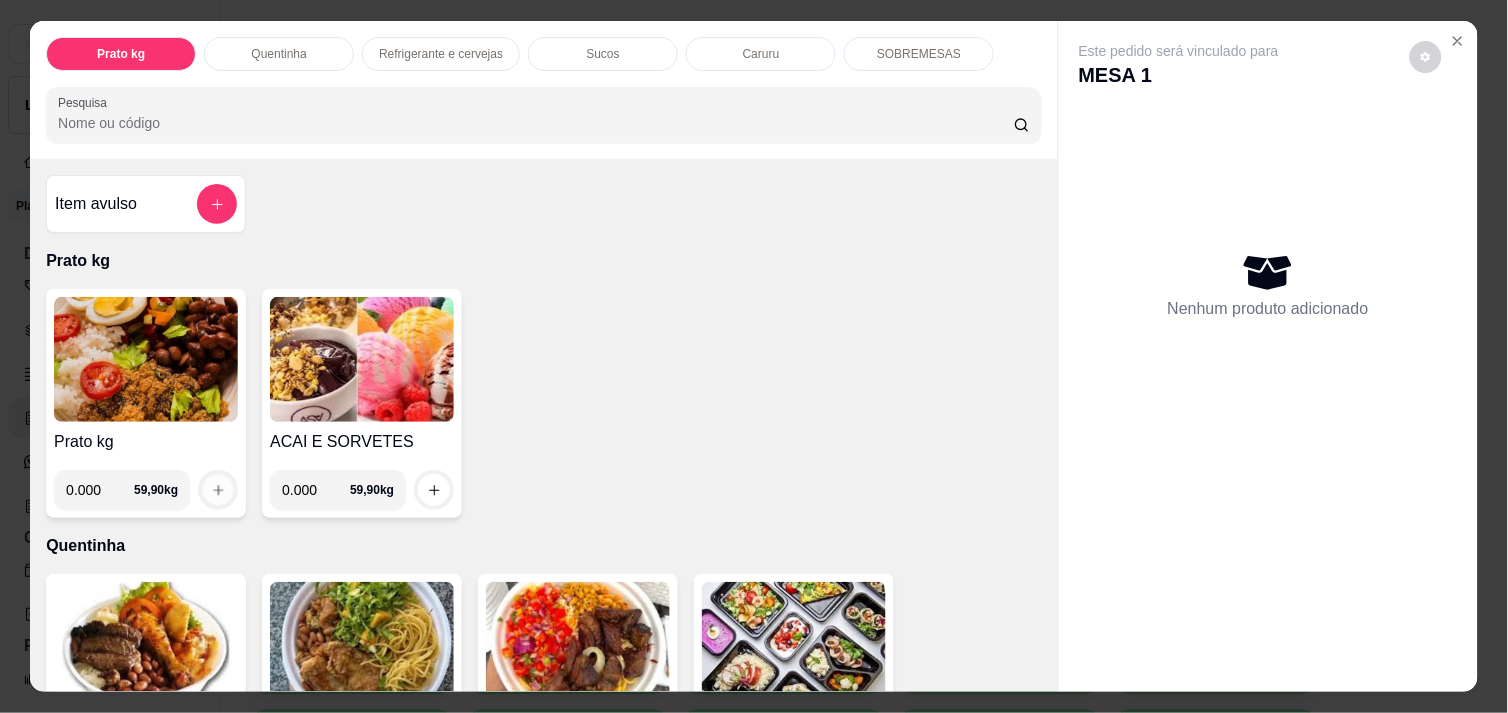 click 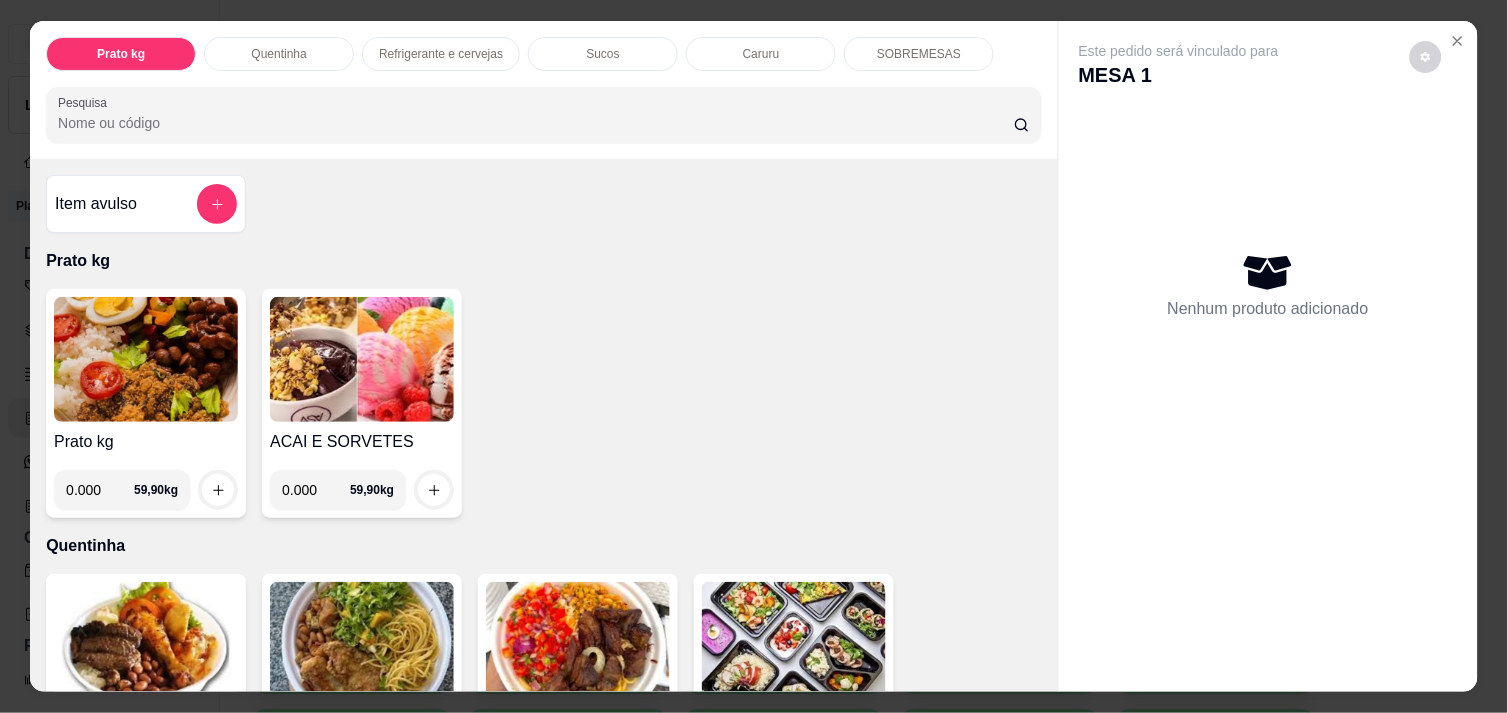 click at bounding box center [146, 644] 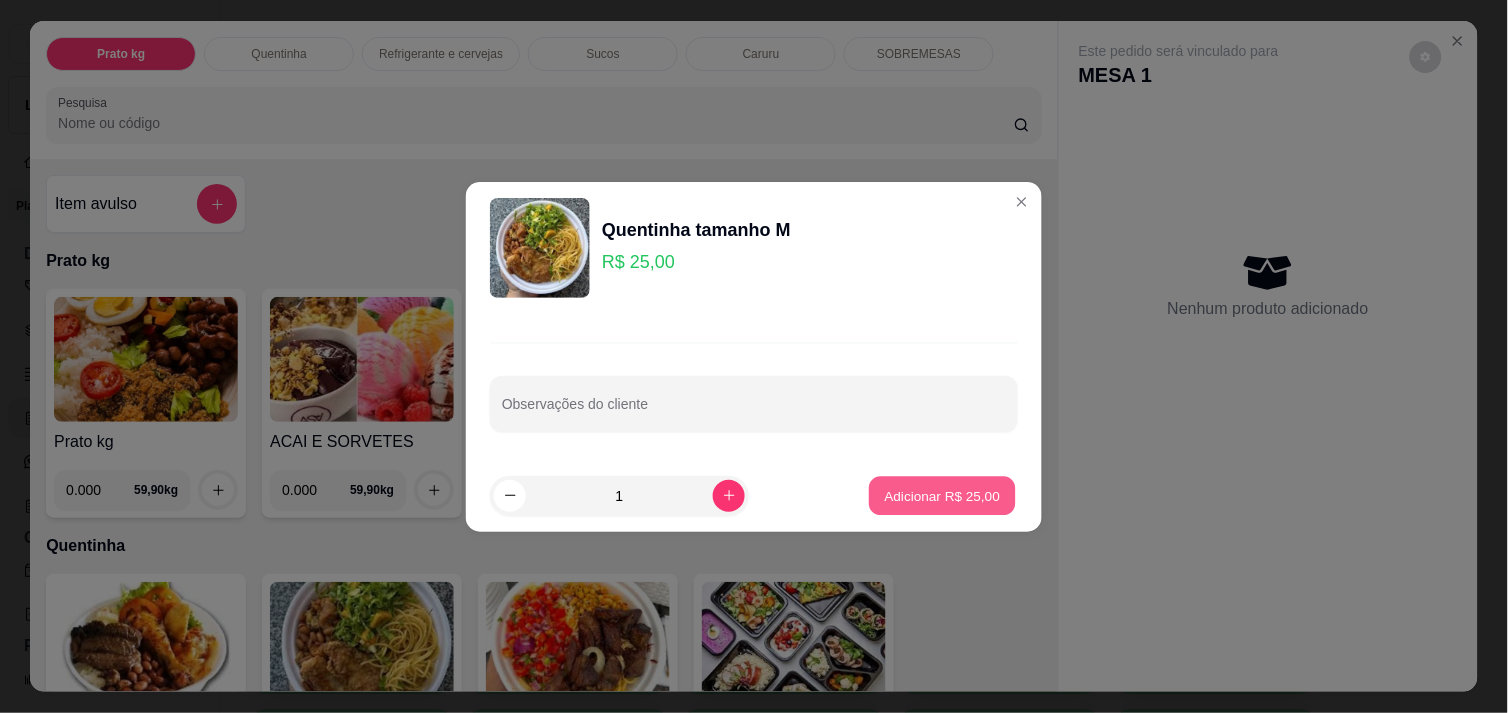 click on "Adicionar   R$ 25,00" at bounding box center (943, 495) 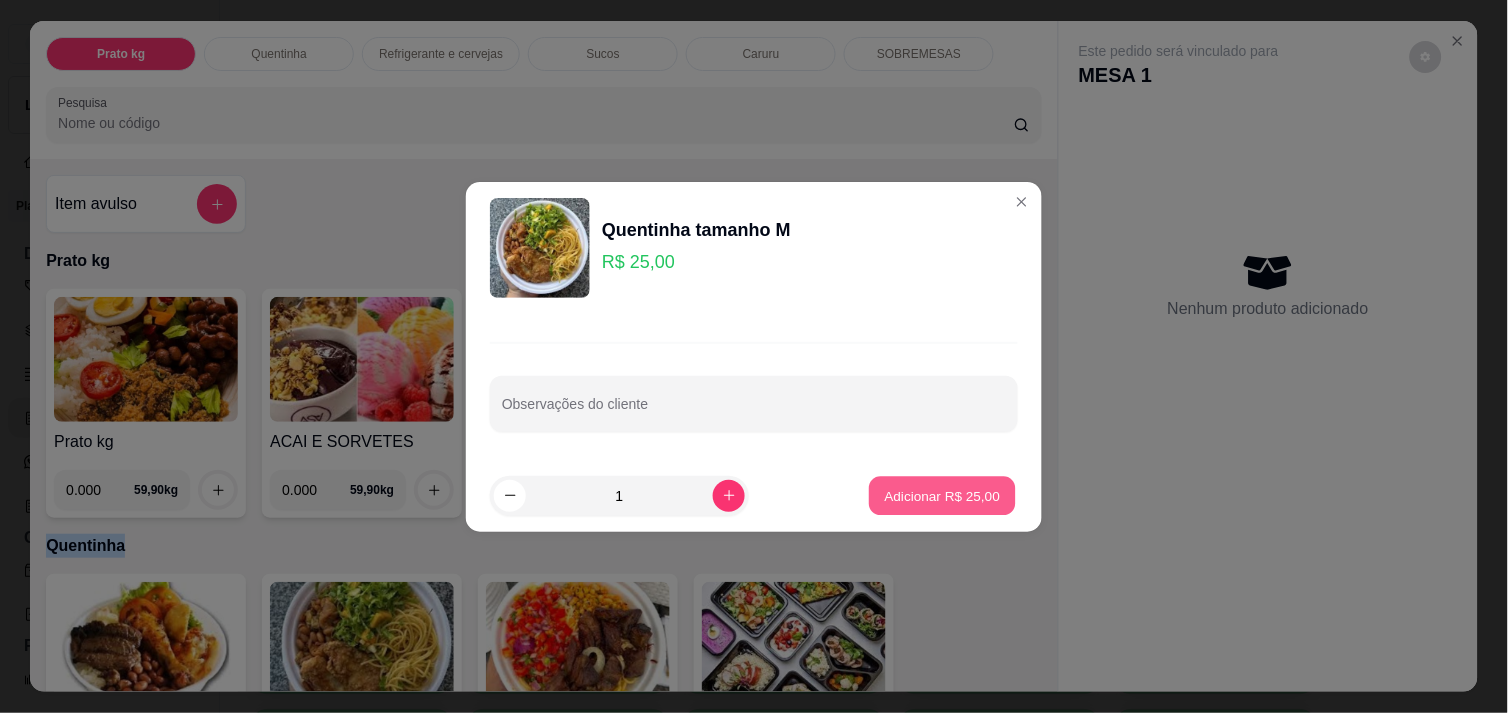 click on "Prato kg   0.000 59,90 kg ACAI E SORVETES    0.000 59,90 kg" at bounding box center (544, 403) 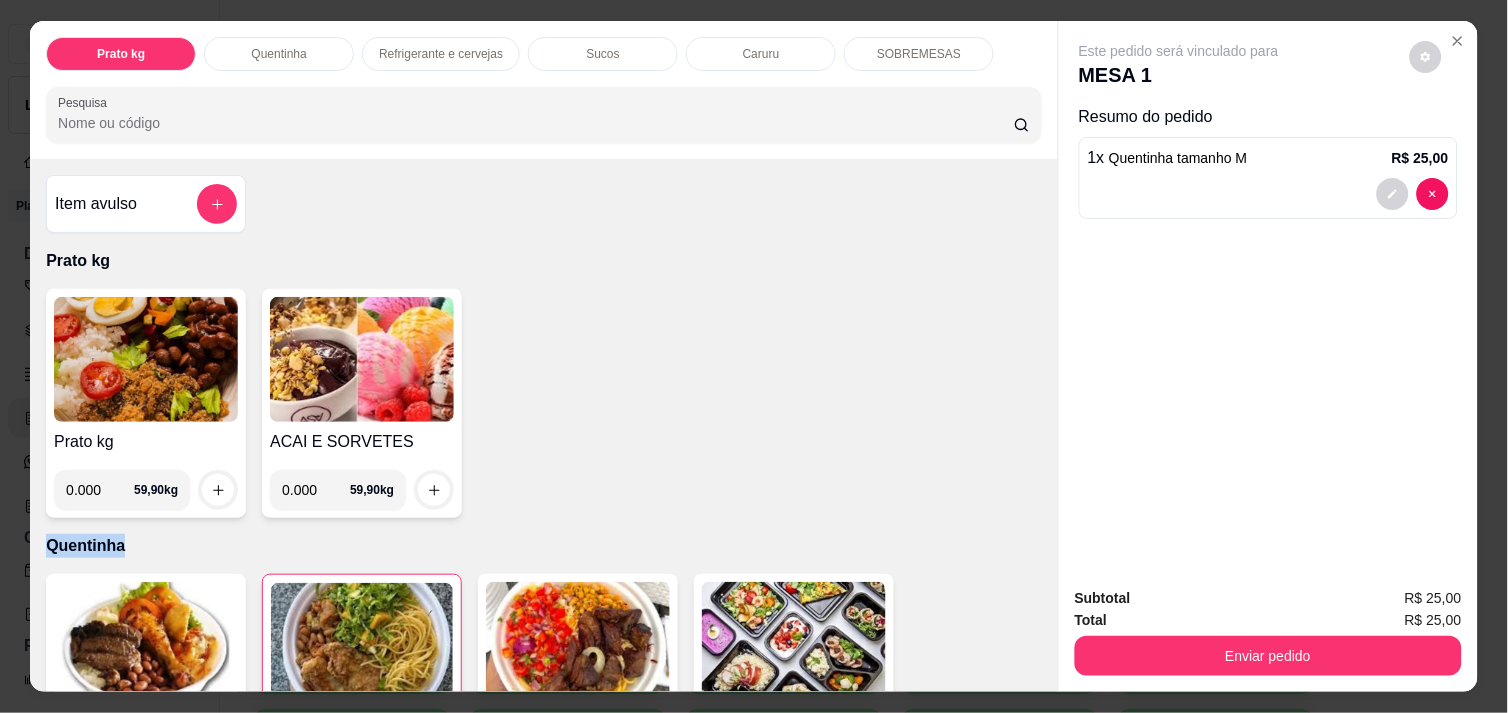 click at bounding box center (362, 645) 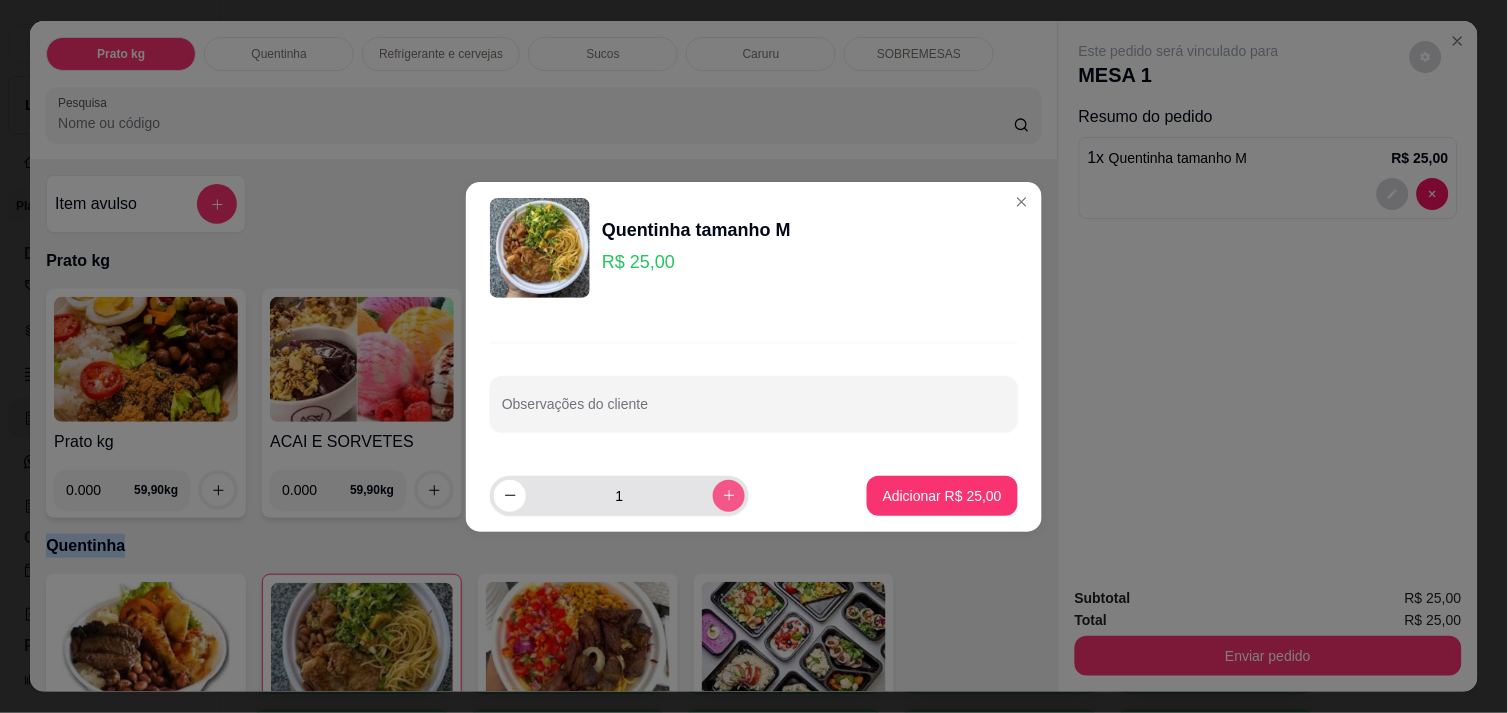 click 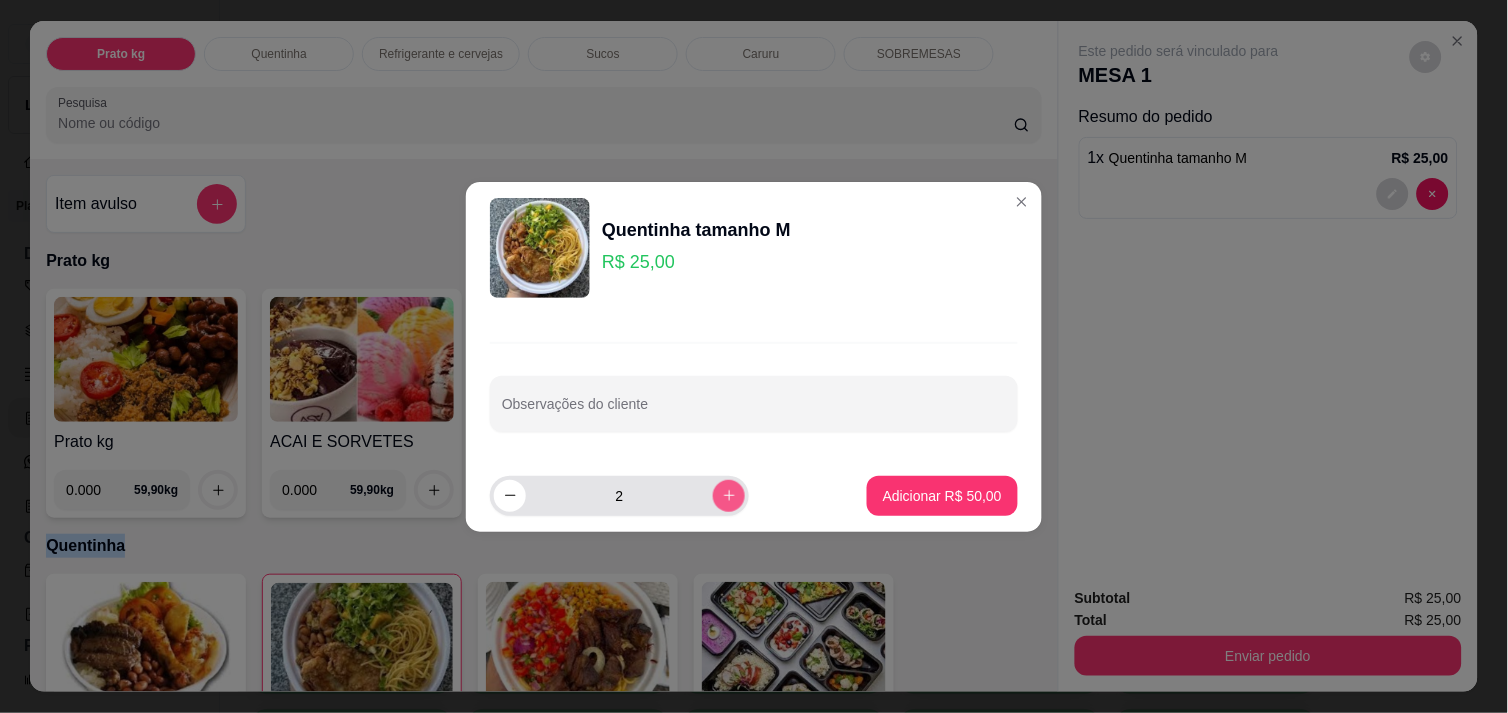 click 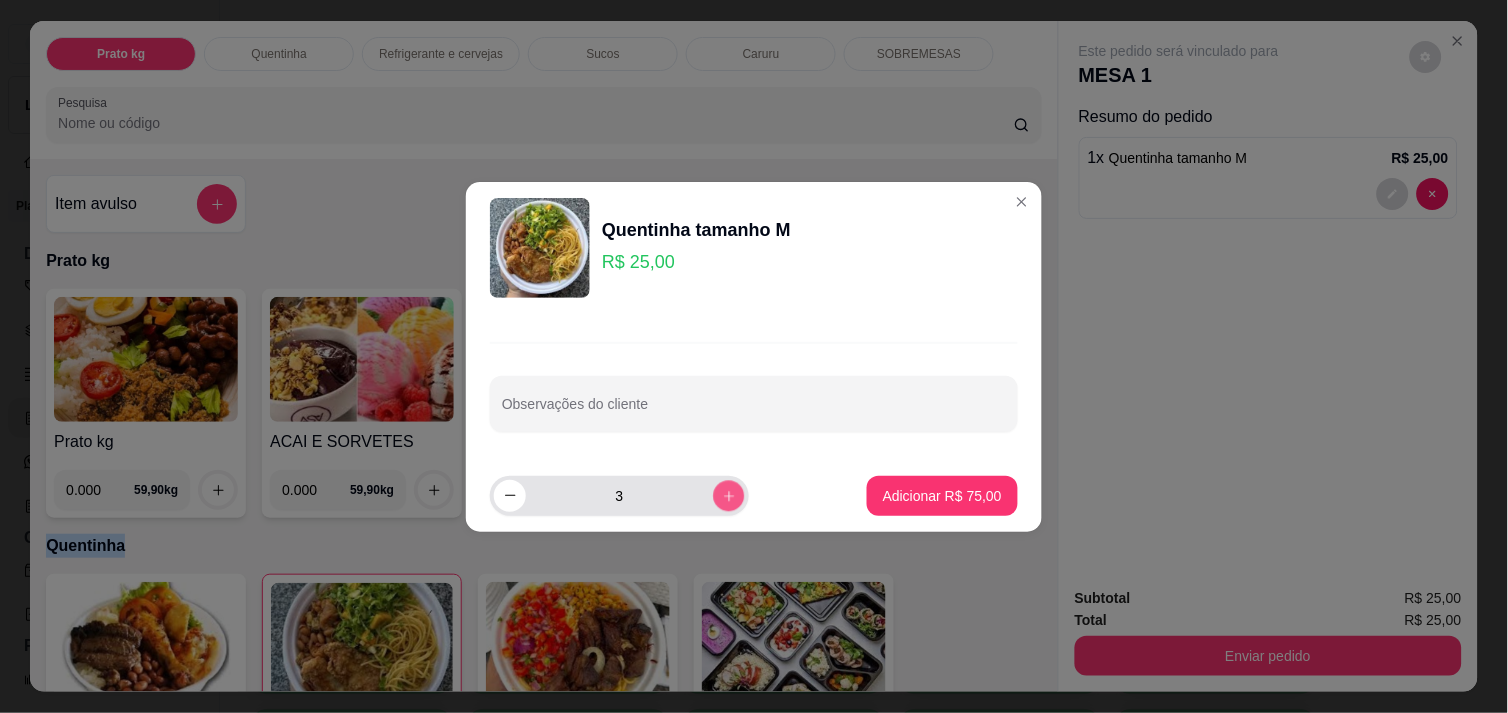 click 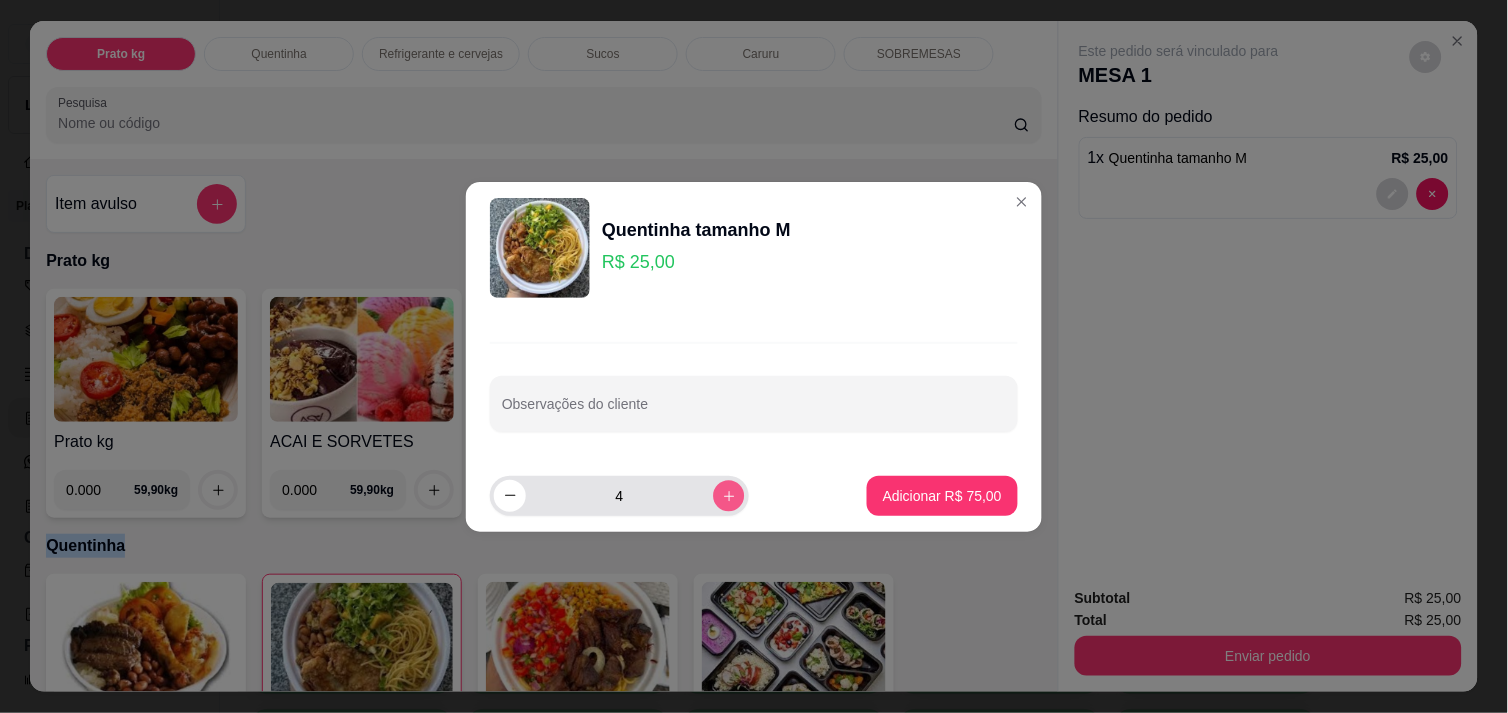 click 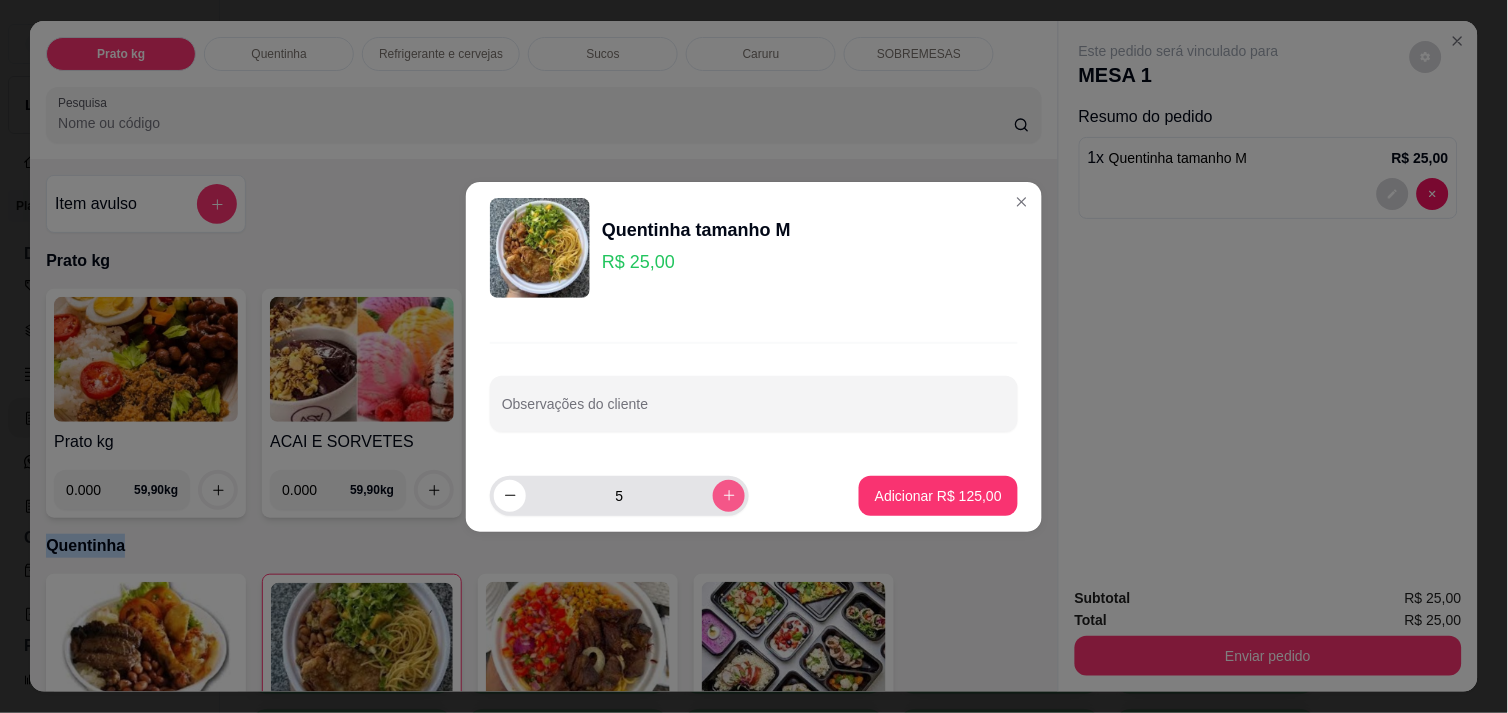 click 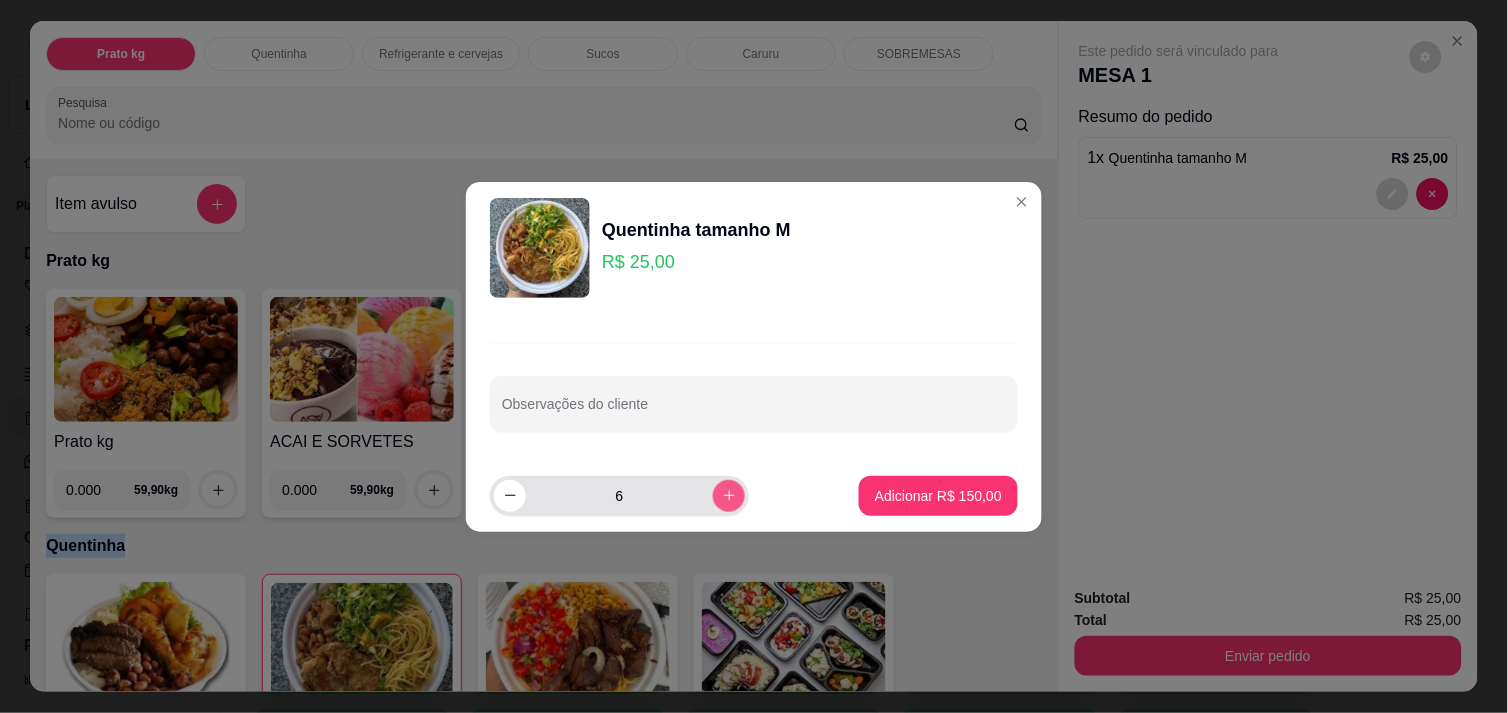 click 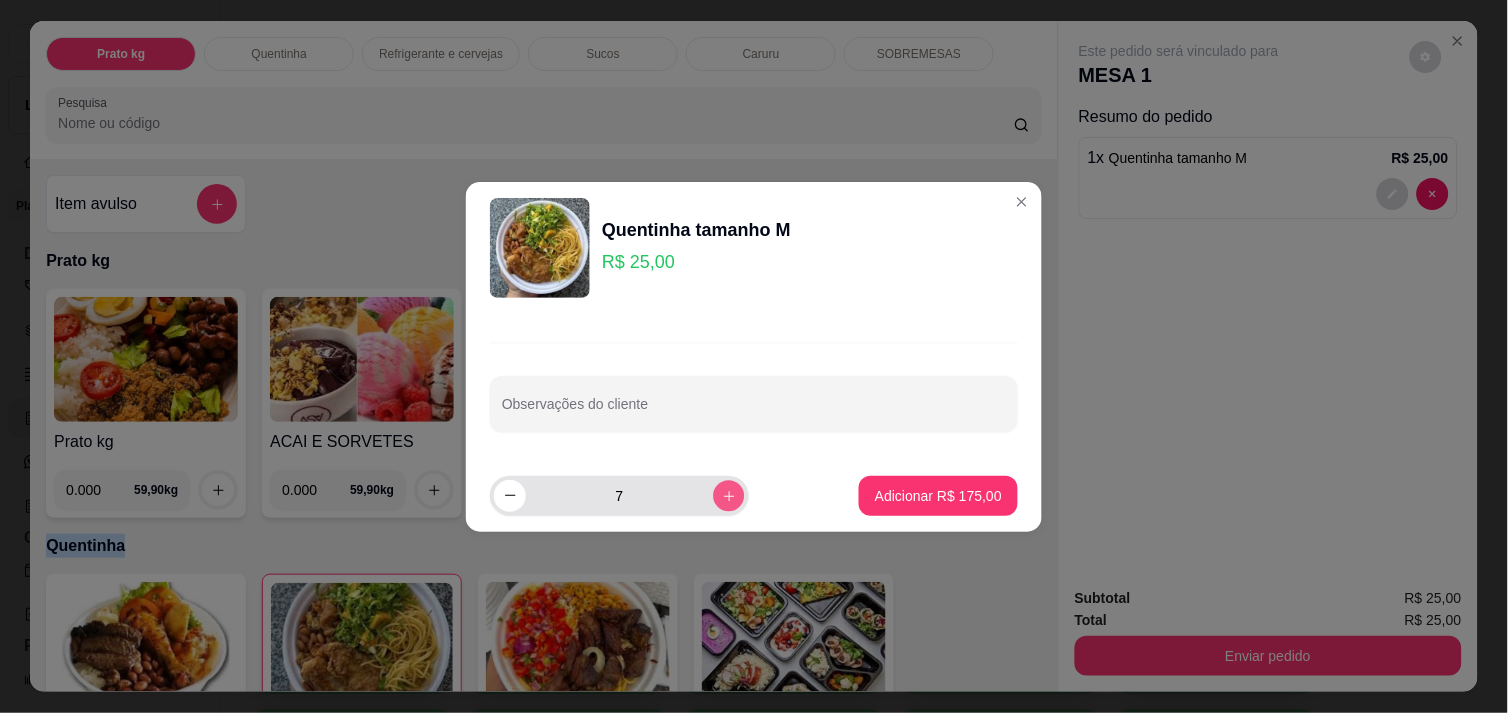 click 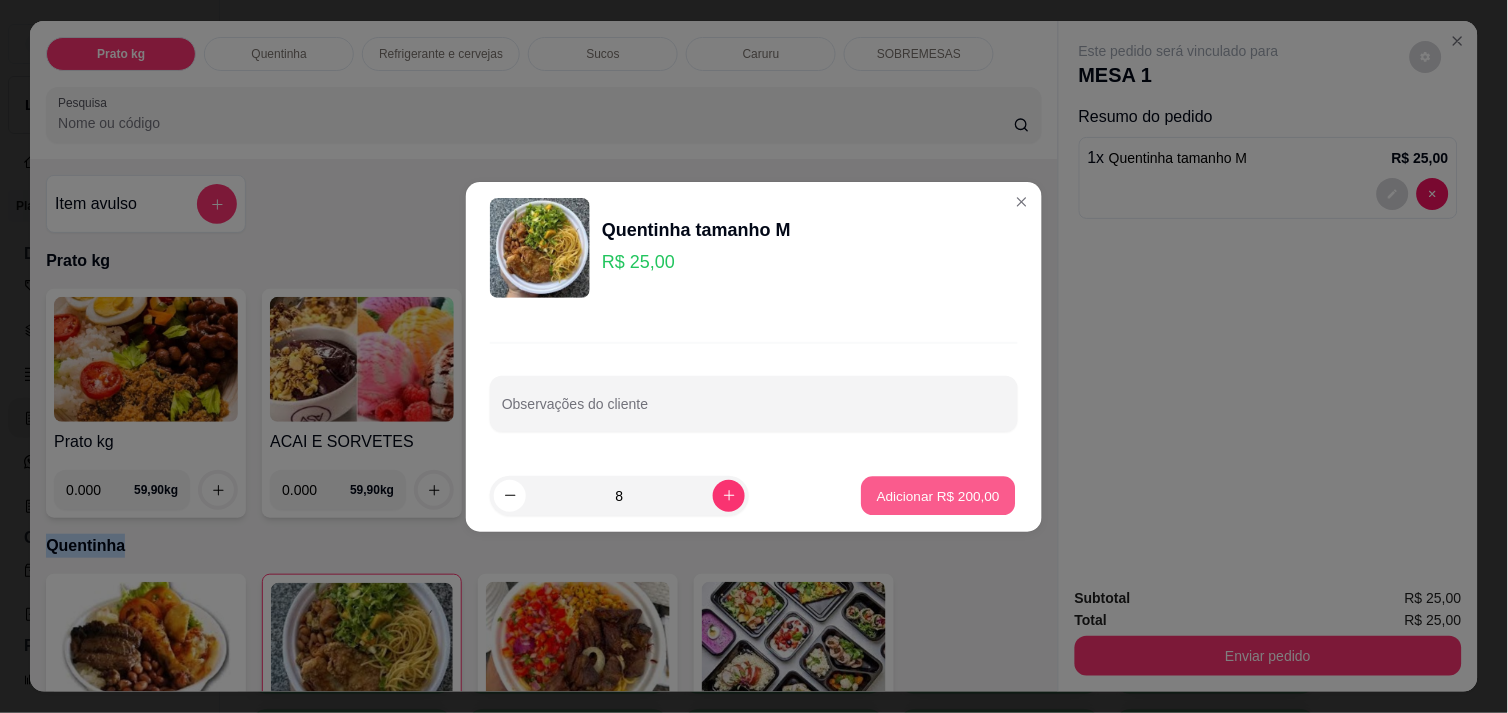 click on "Adicionar   R$ 200,00" at bounding box center (938, 495) 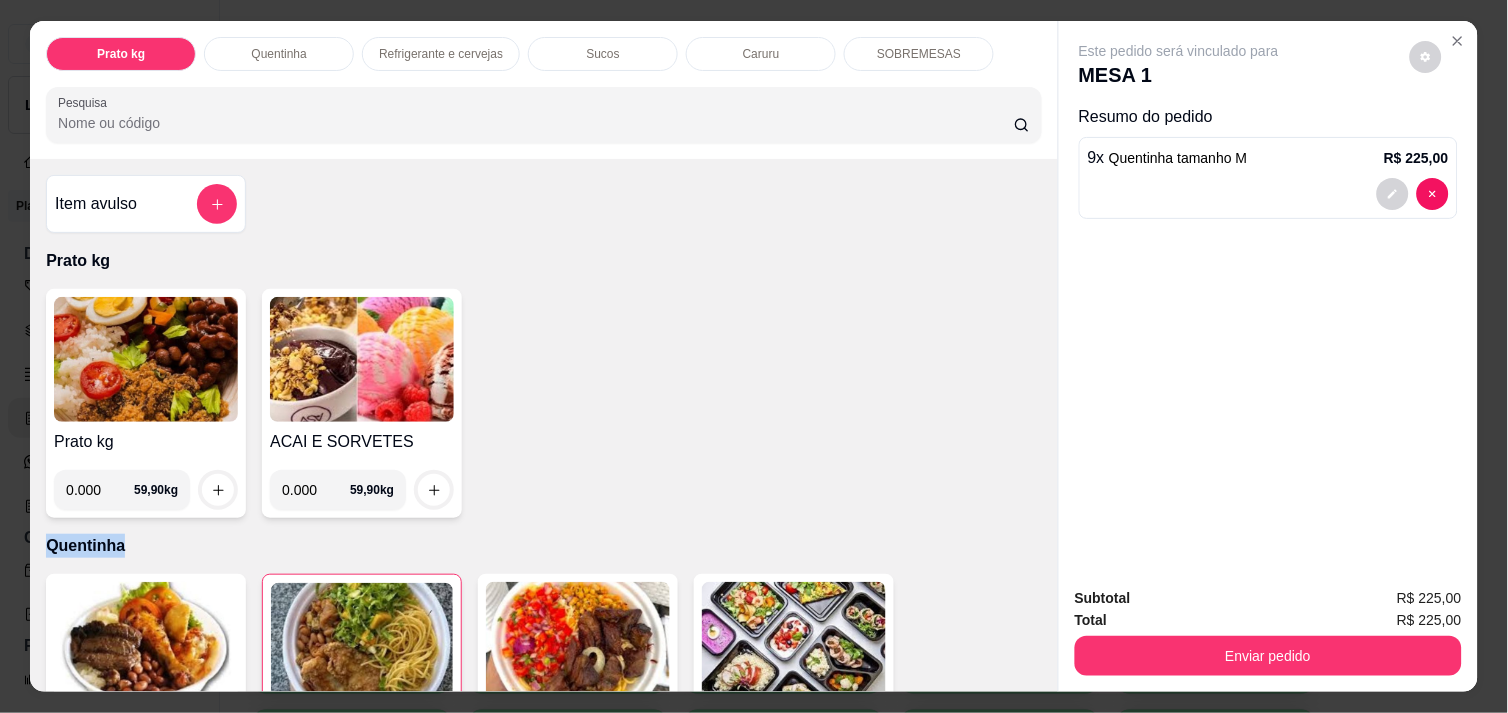 click at bounding box center (362, 645) 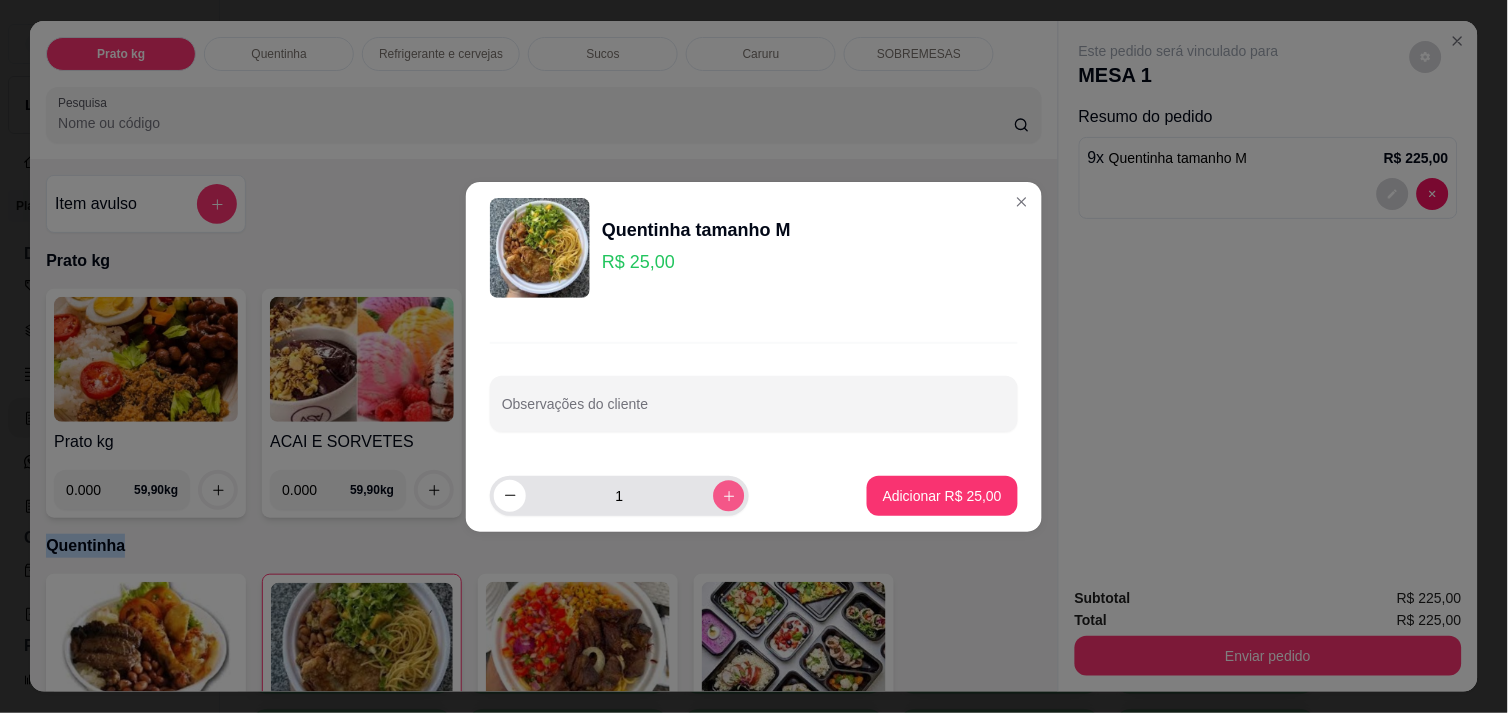 click 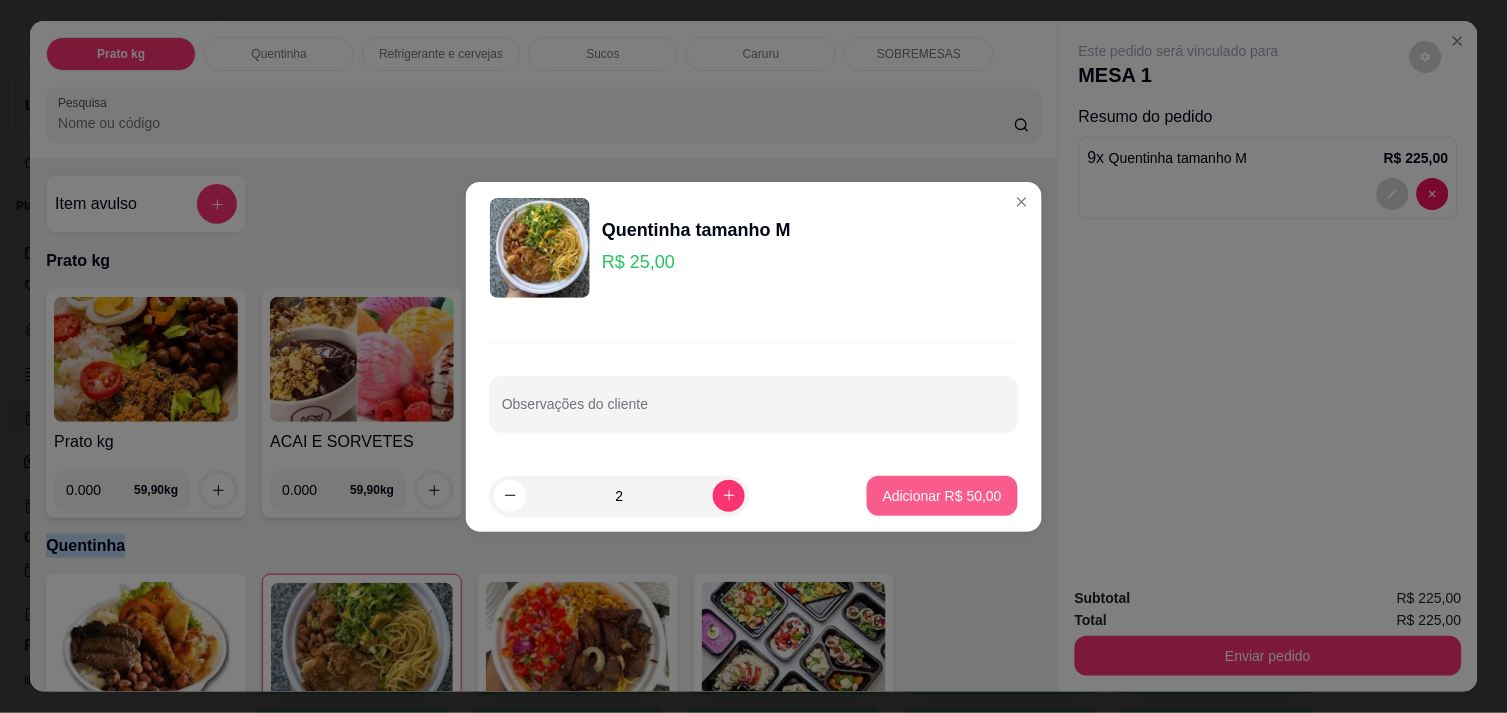 click on "Adicionar   R$ 50,00" at bounding box center [942, 496] 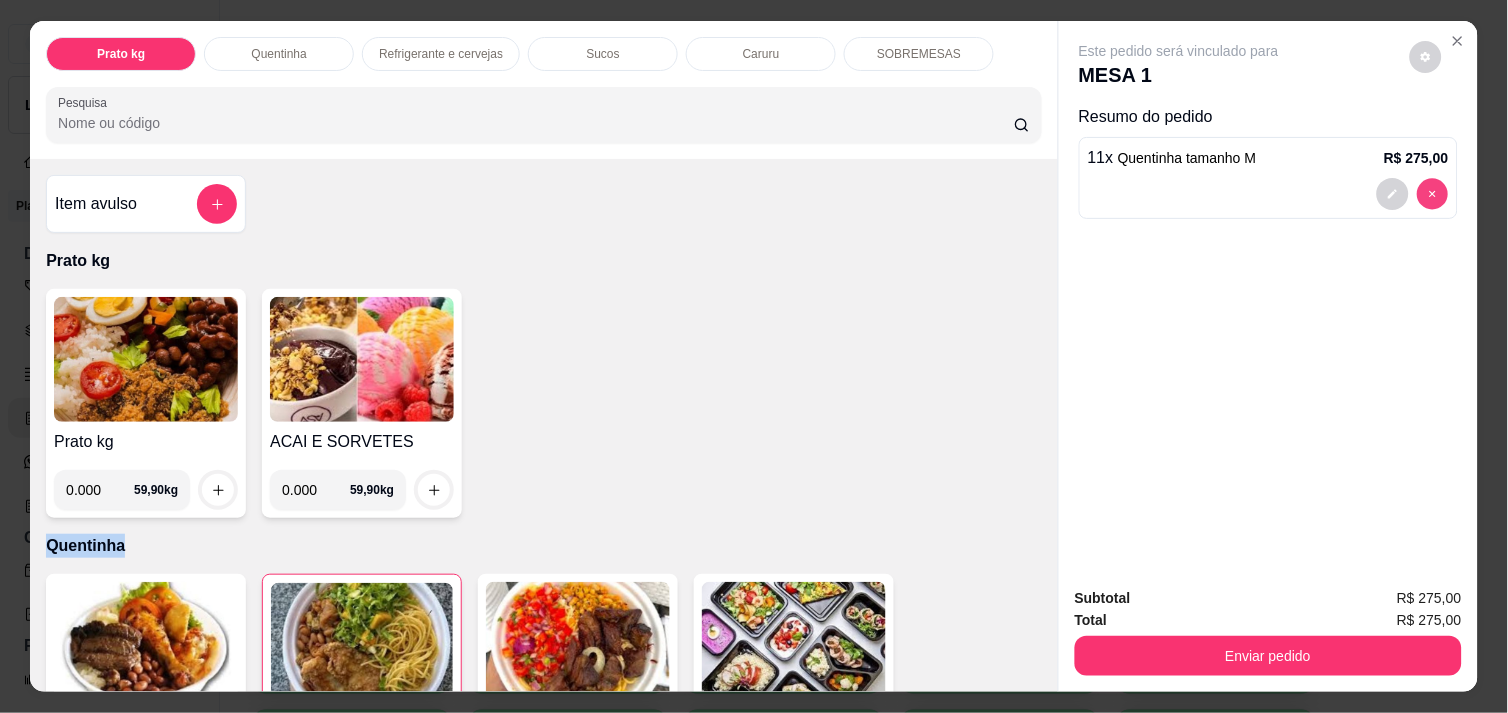 type on "0" 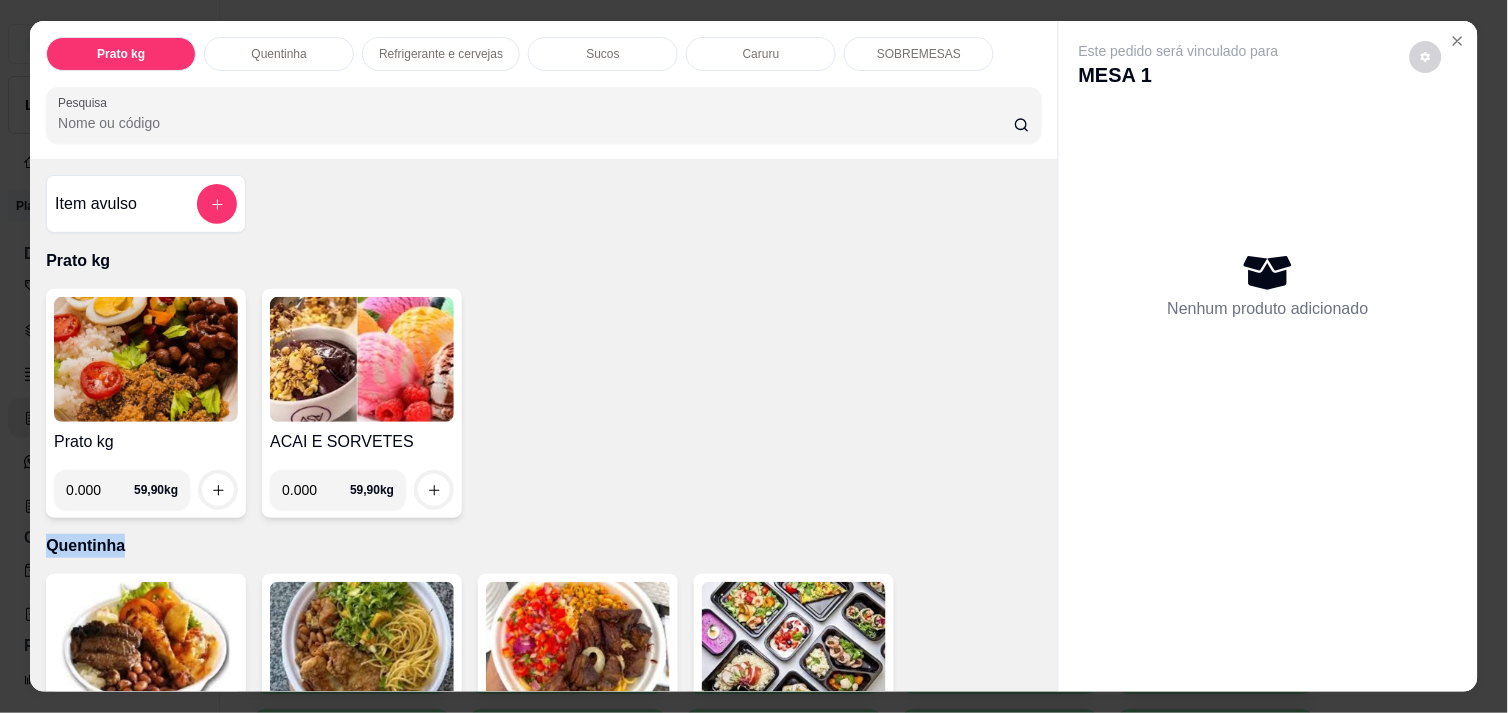 click at bounding box center (362, 644) 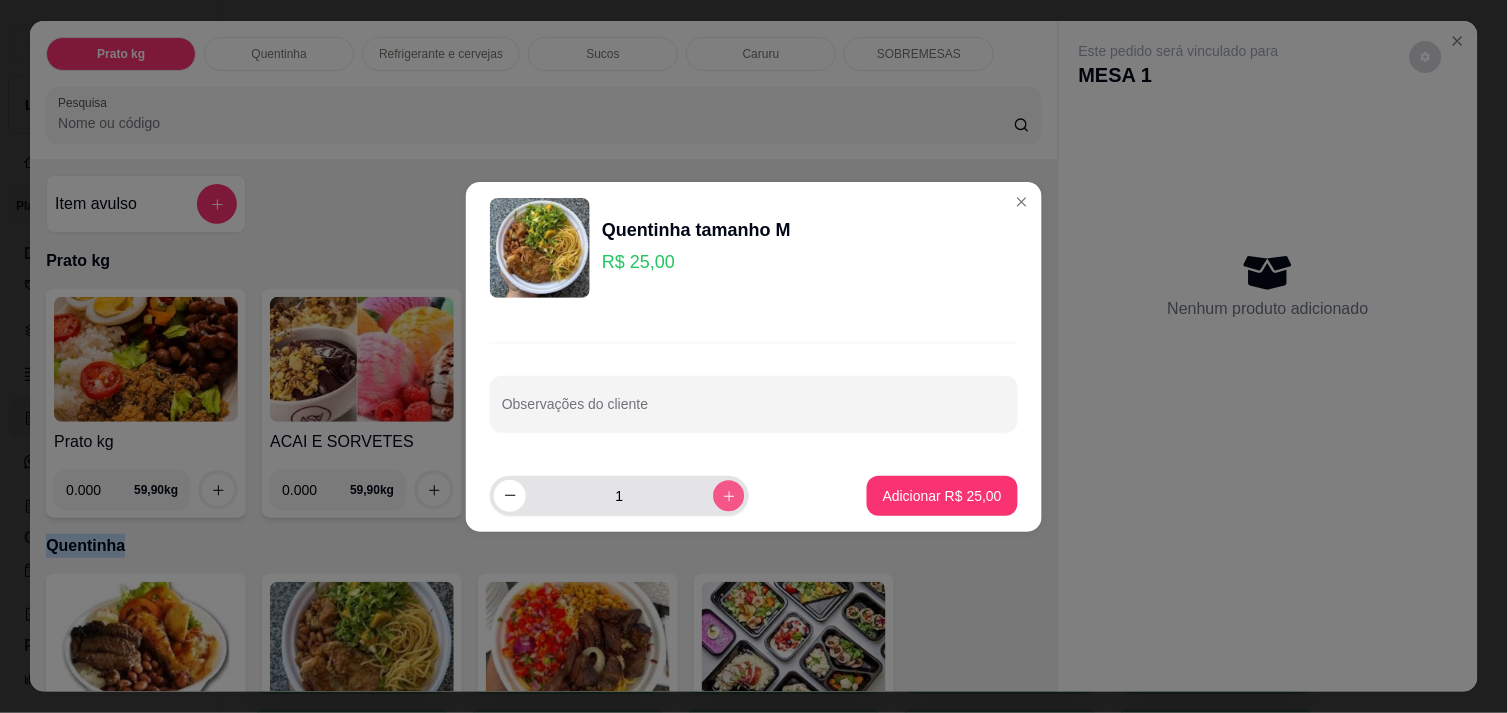 click 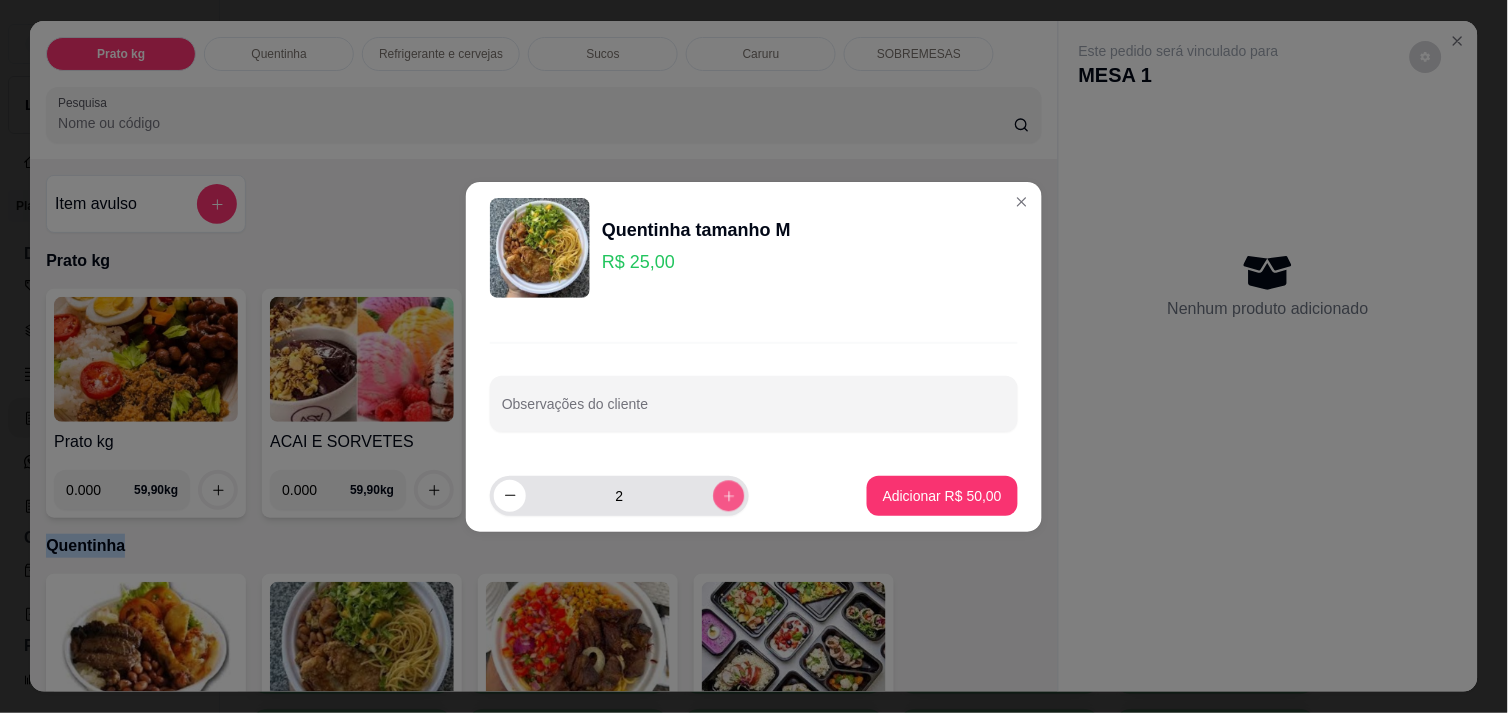 click 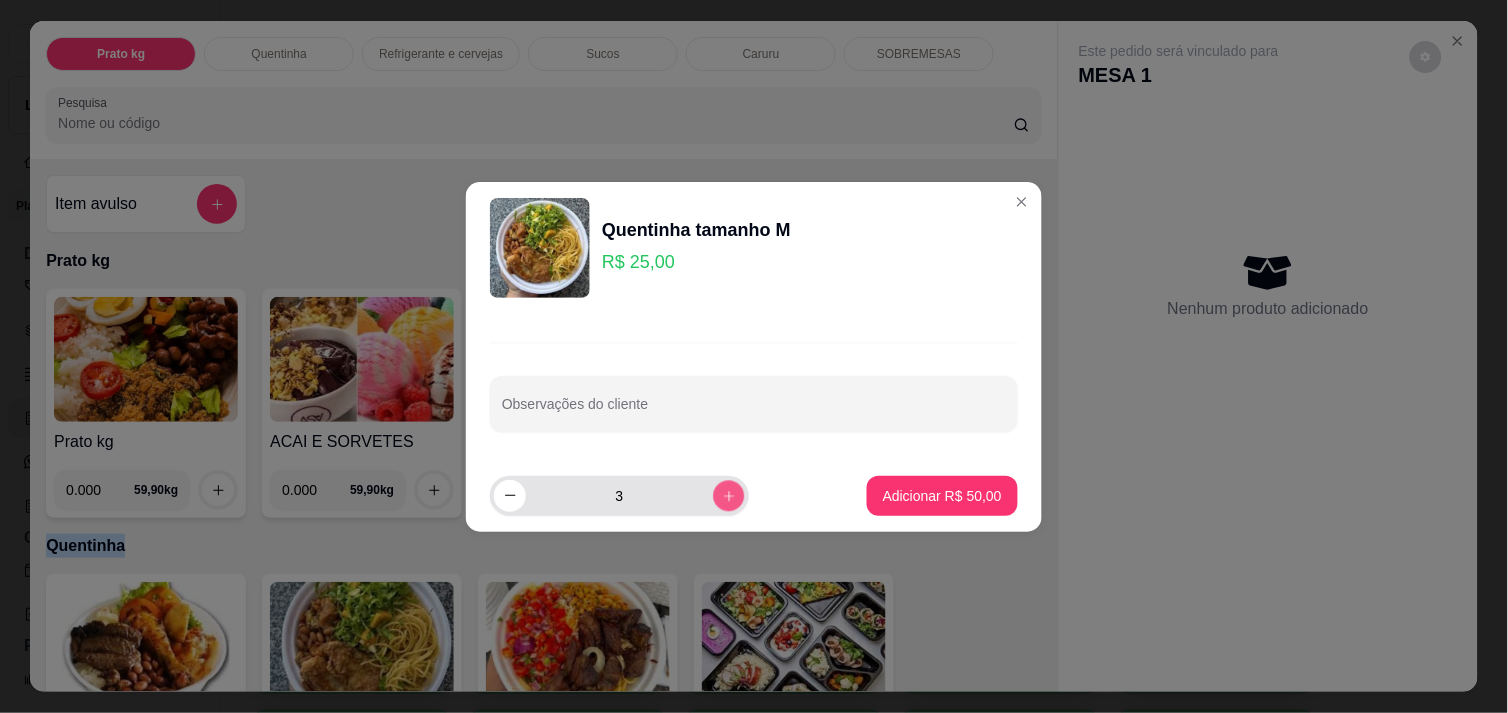 click 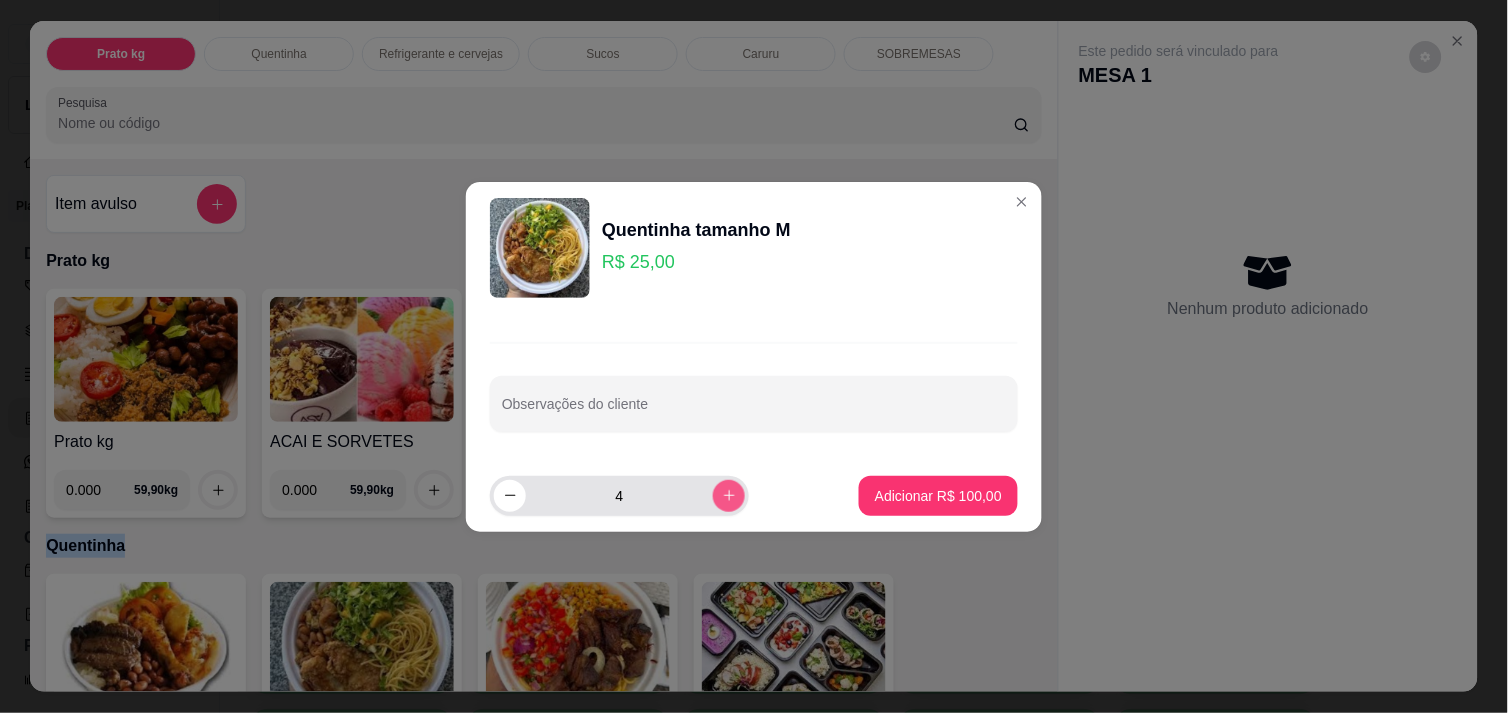 click 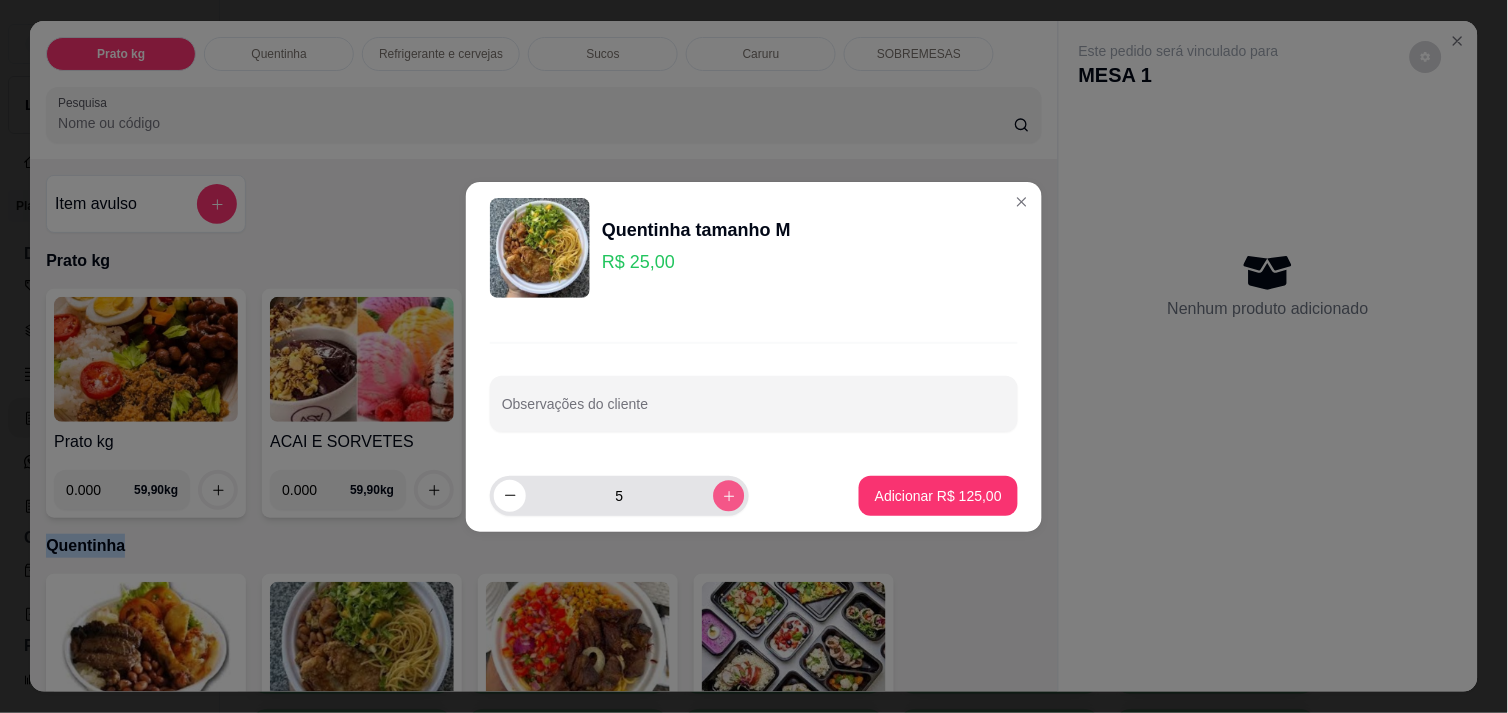 click 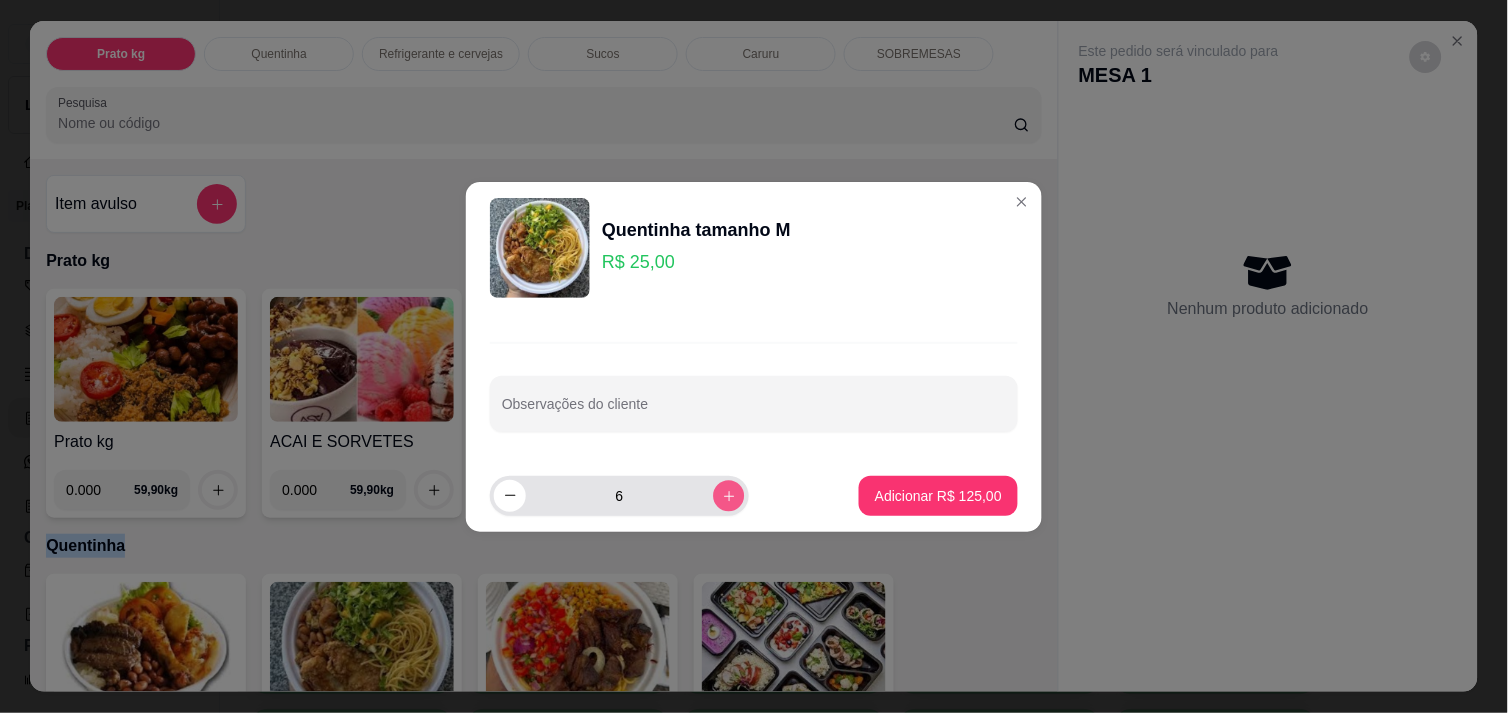 click 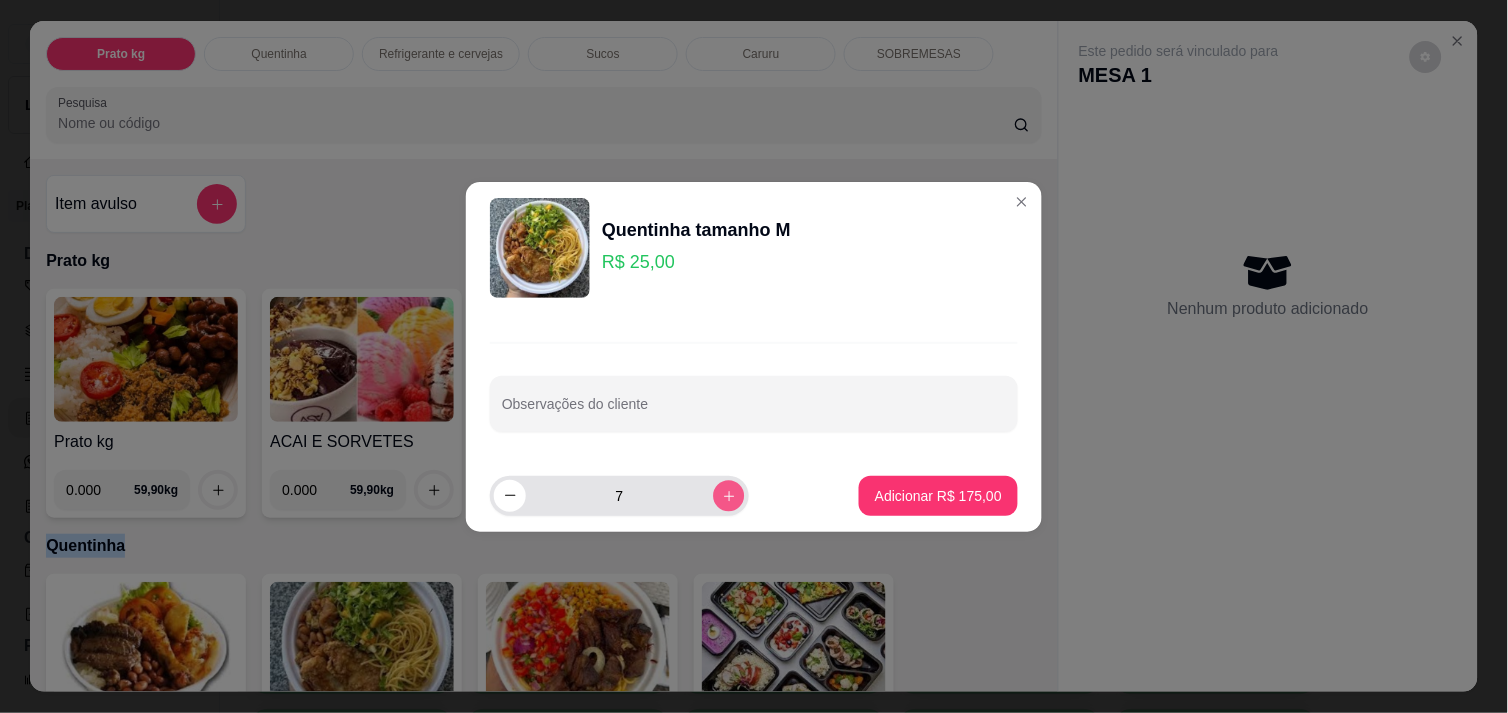 click 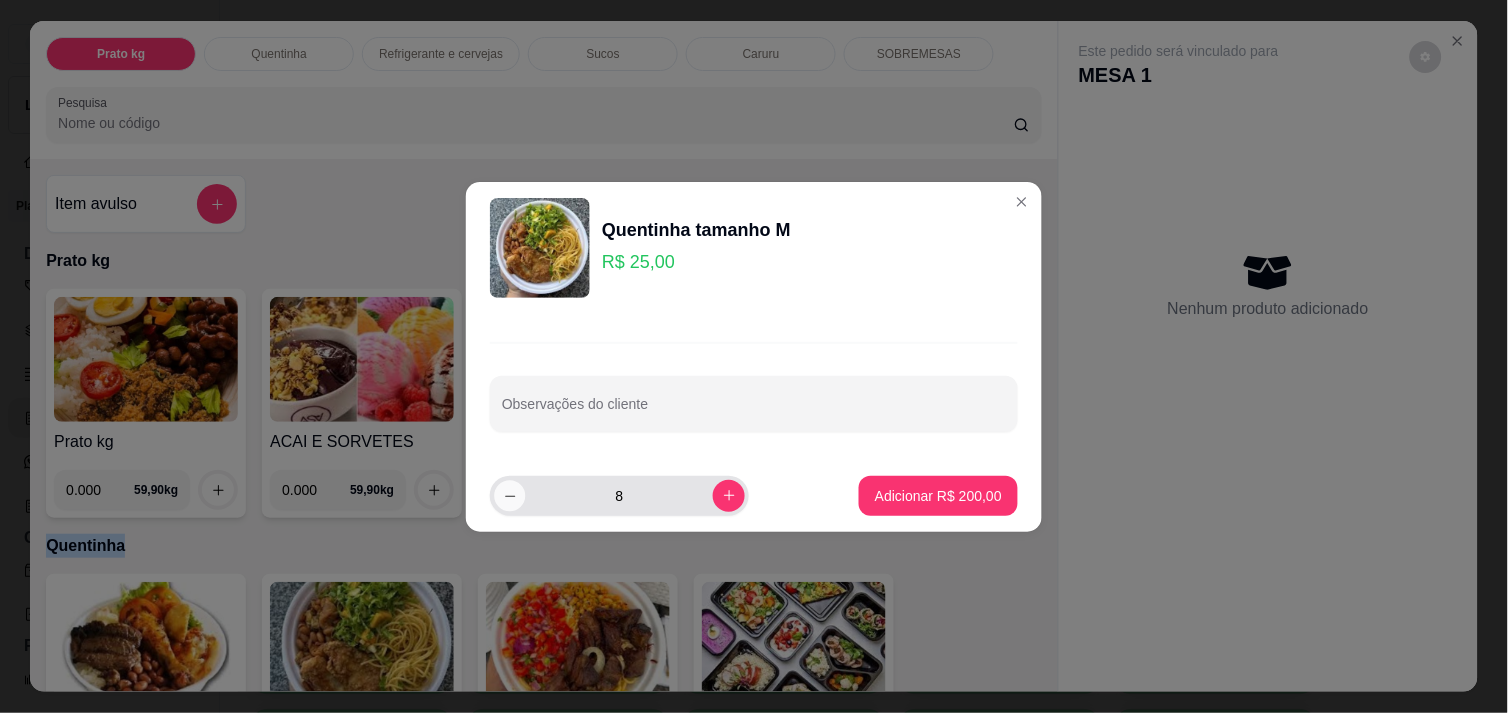 click at bounding box center [509, 495] 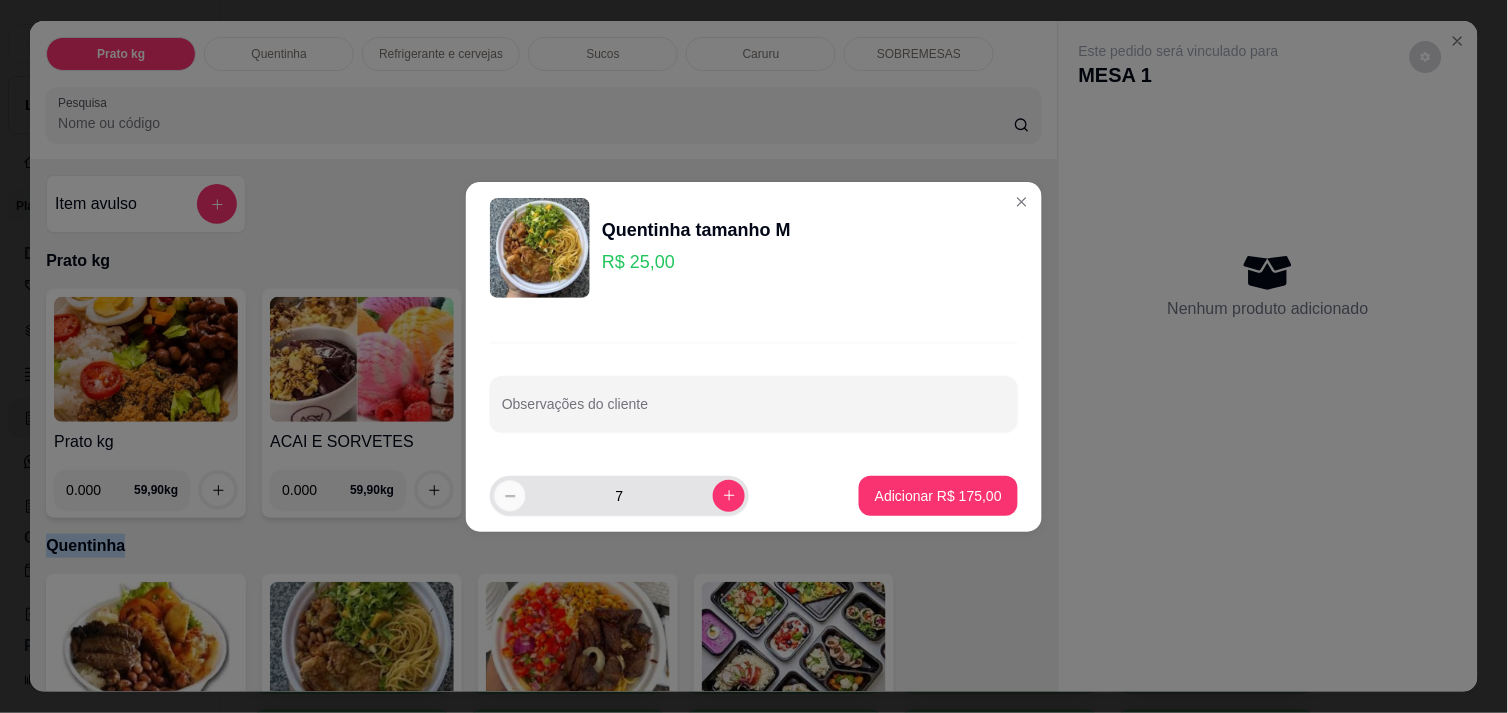 click at bounding box center [509, 495] 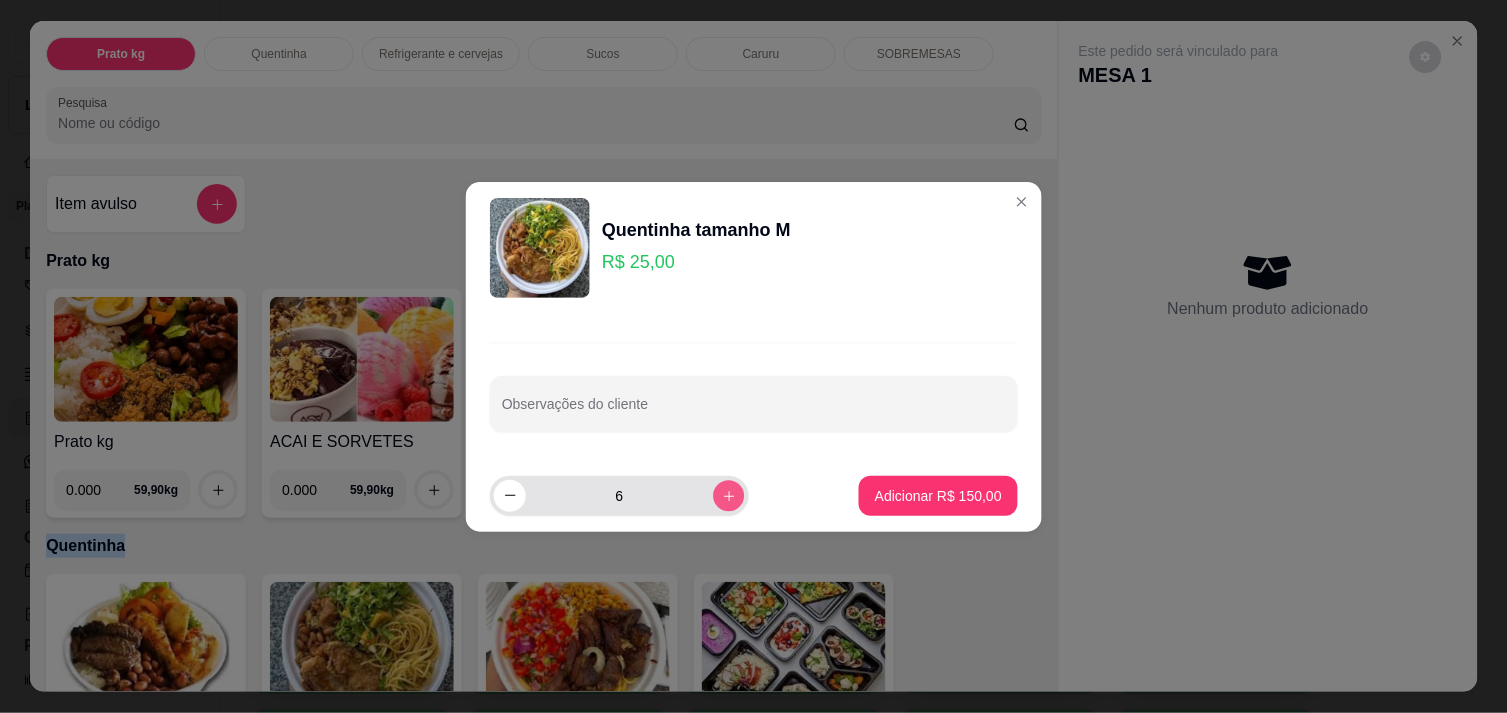 click at bounding box center (728, 495) 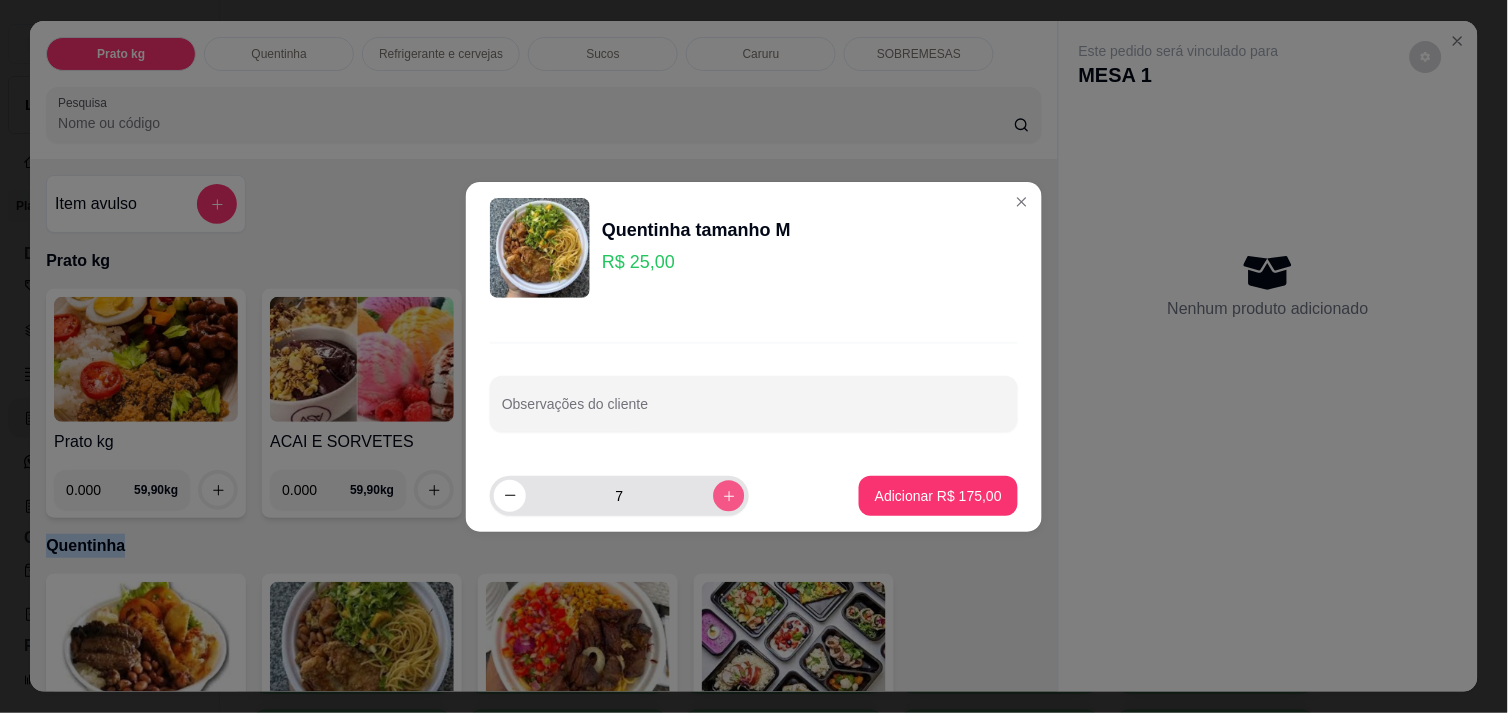 click at bounding box center [728, 495] 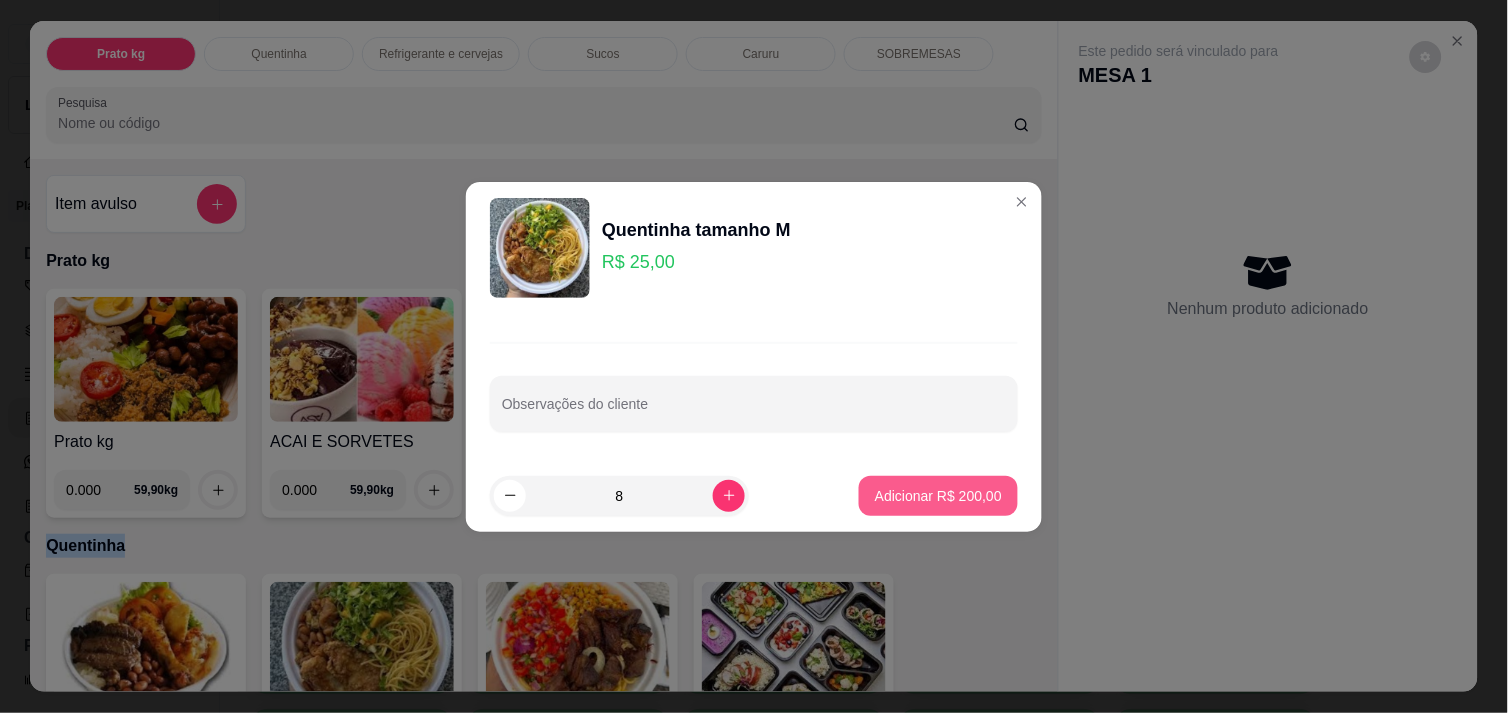 click on "Adicionar   R$ 200,00" at bounding box center [938, 496] 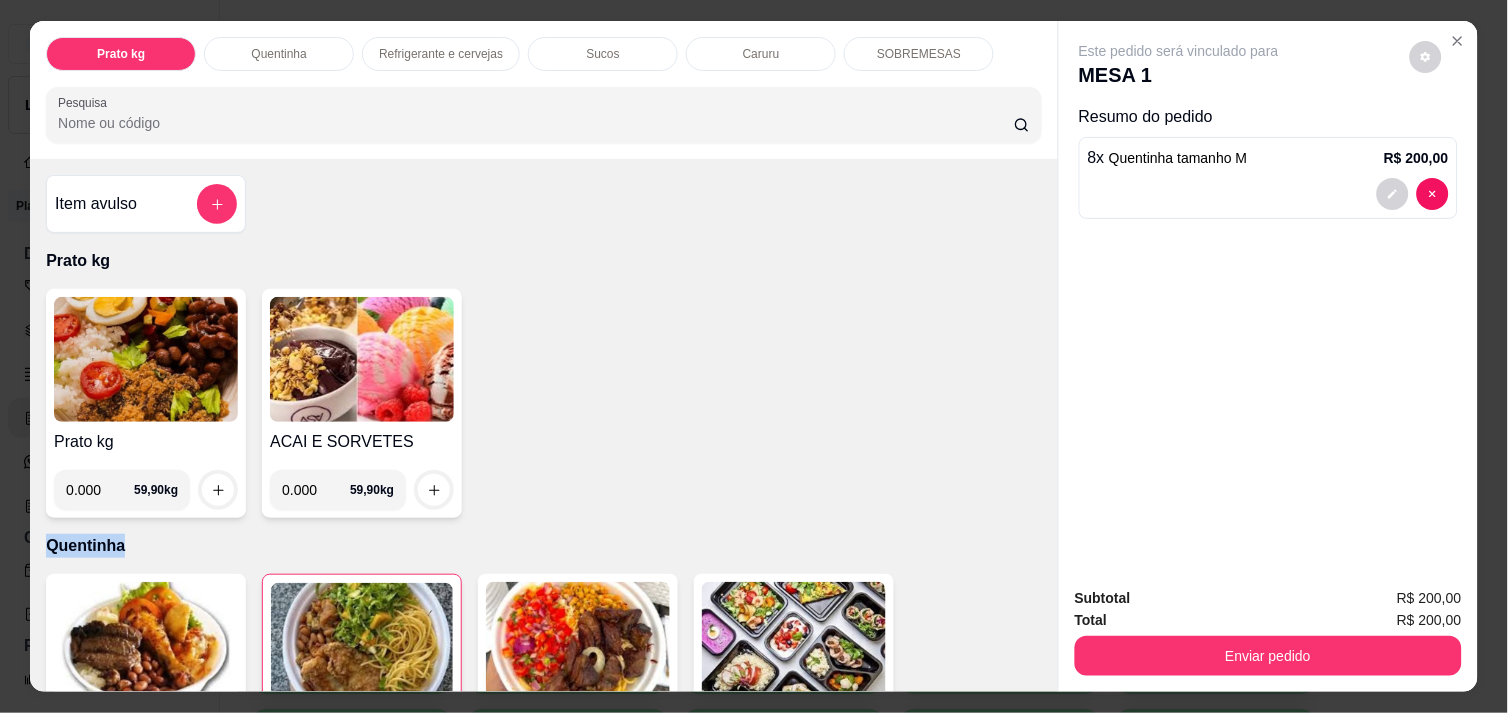 click at bounding box center [146, 644] 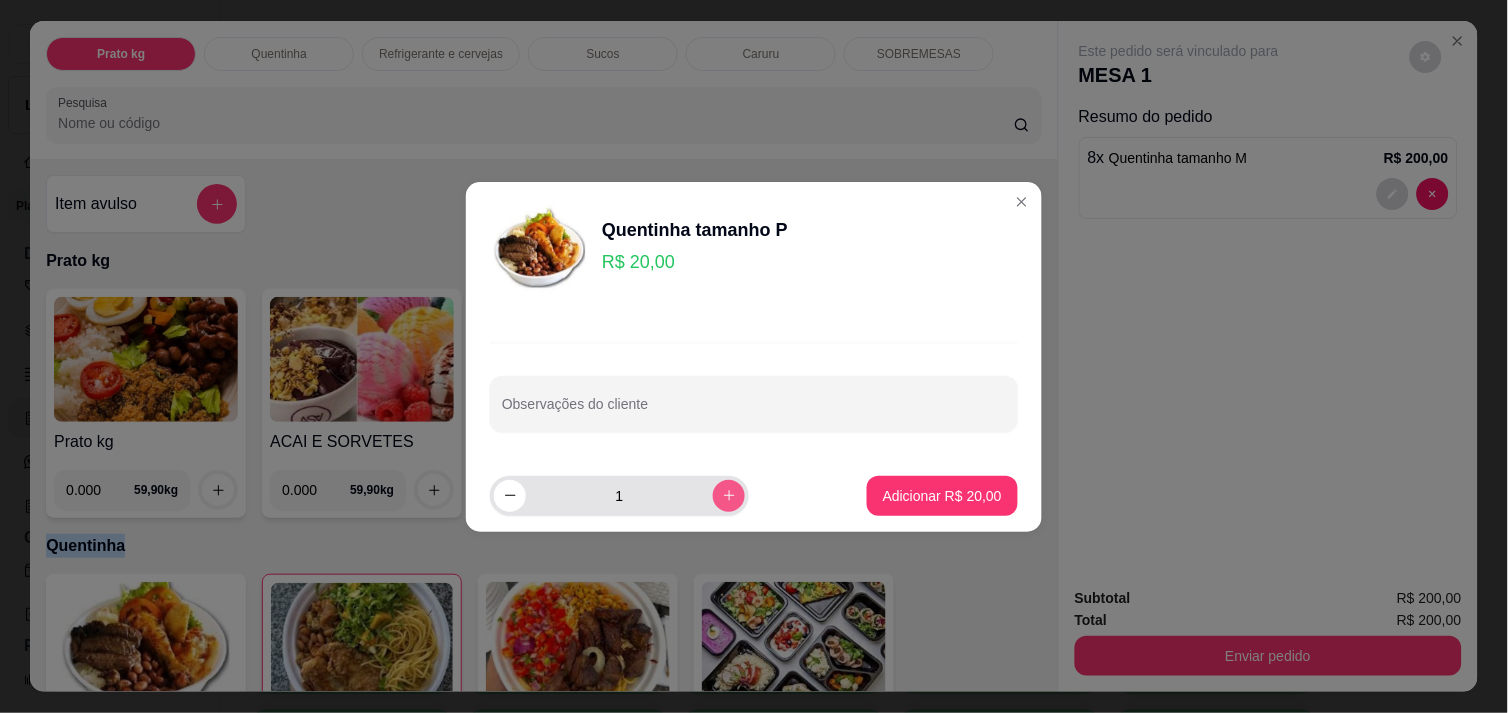 click 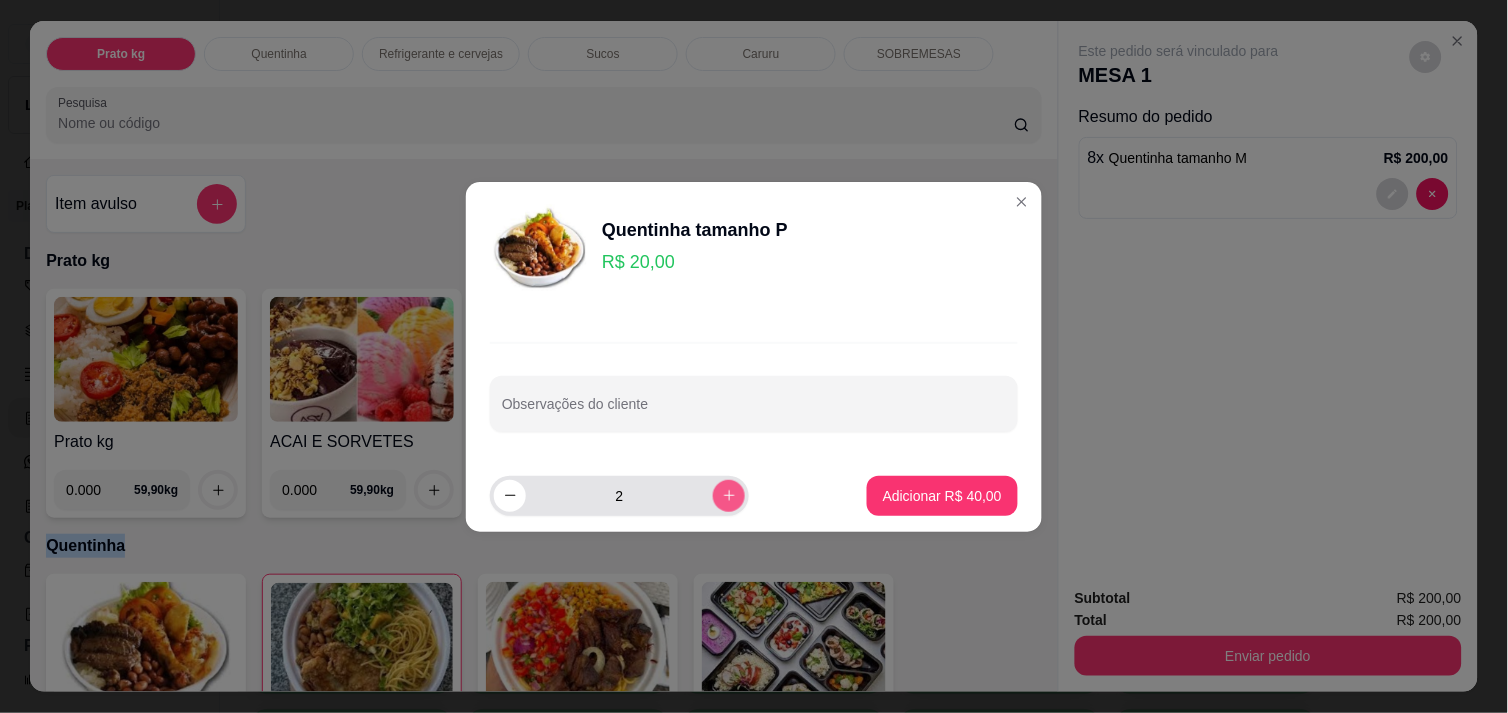 click 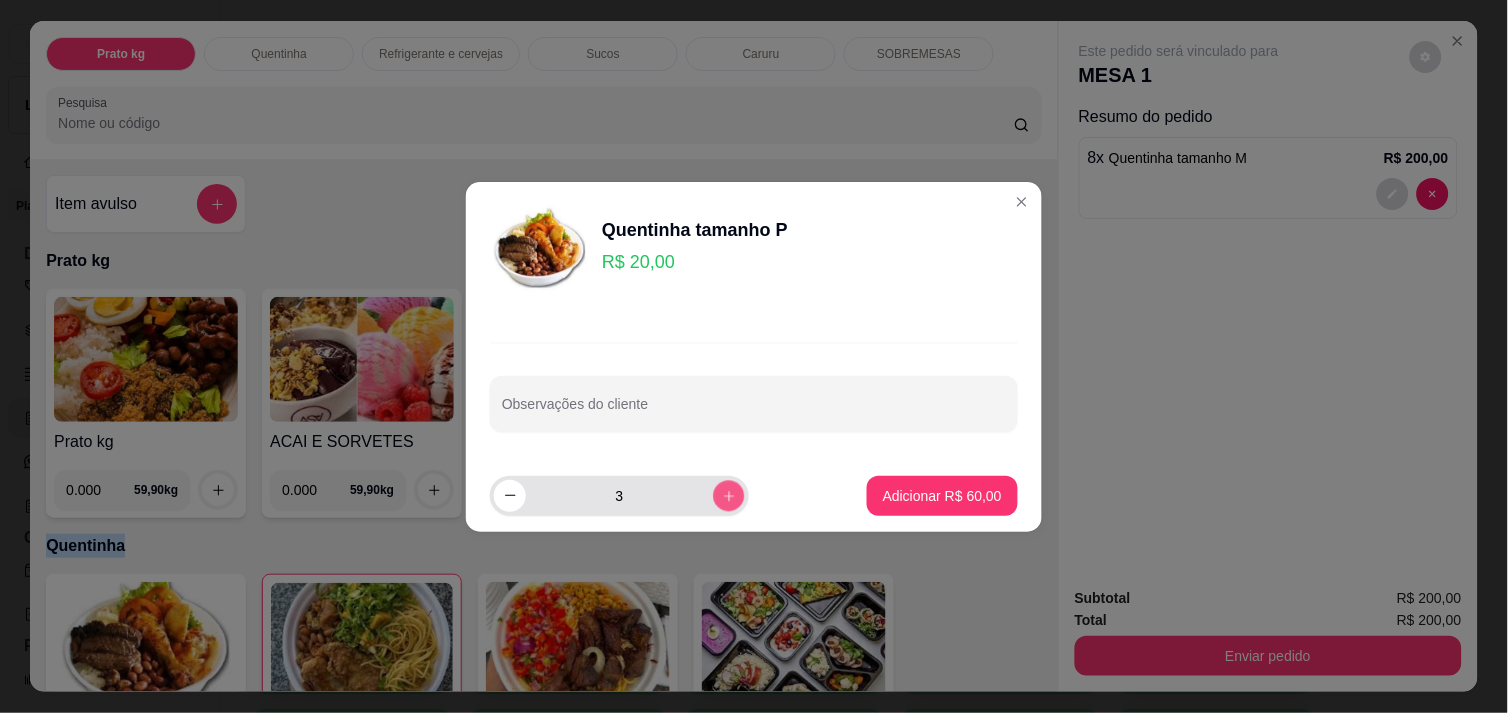 click 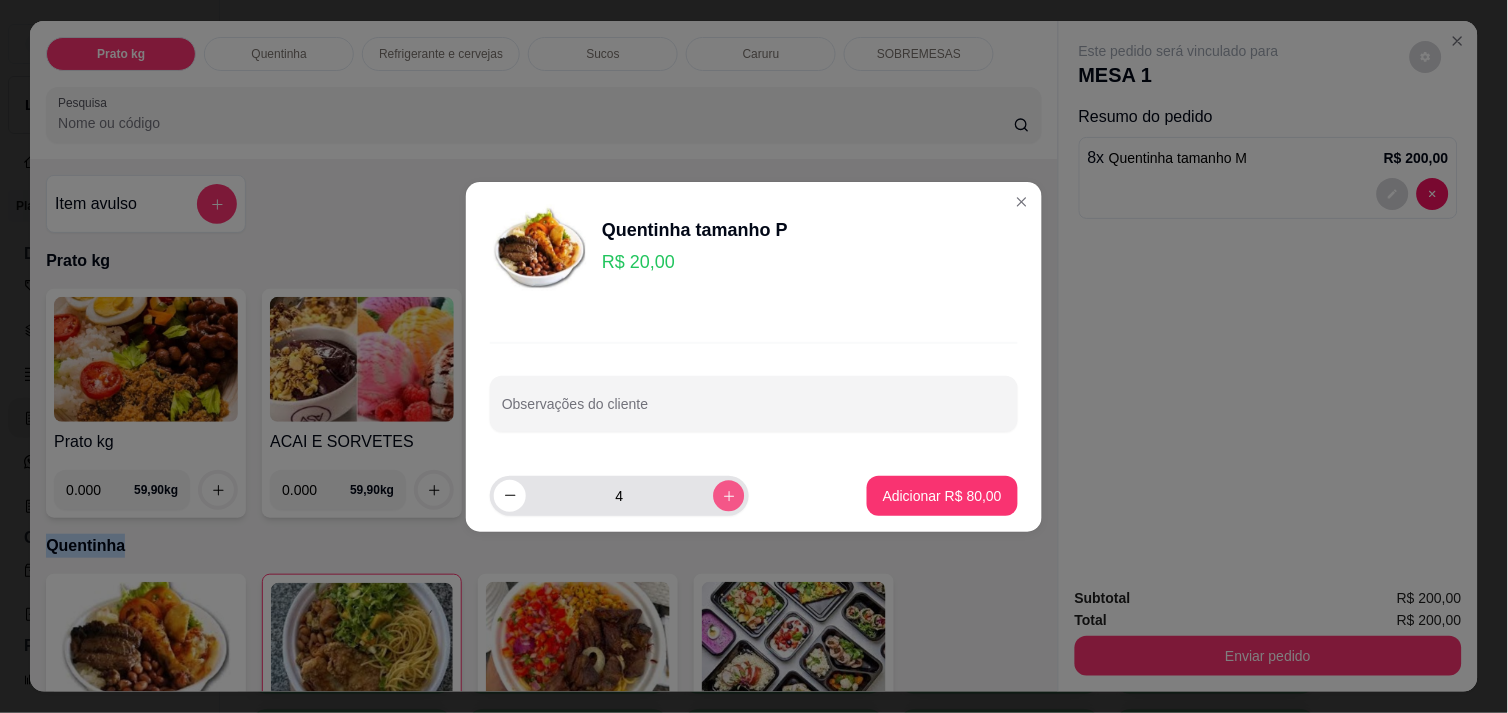 click 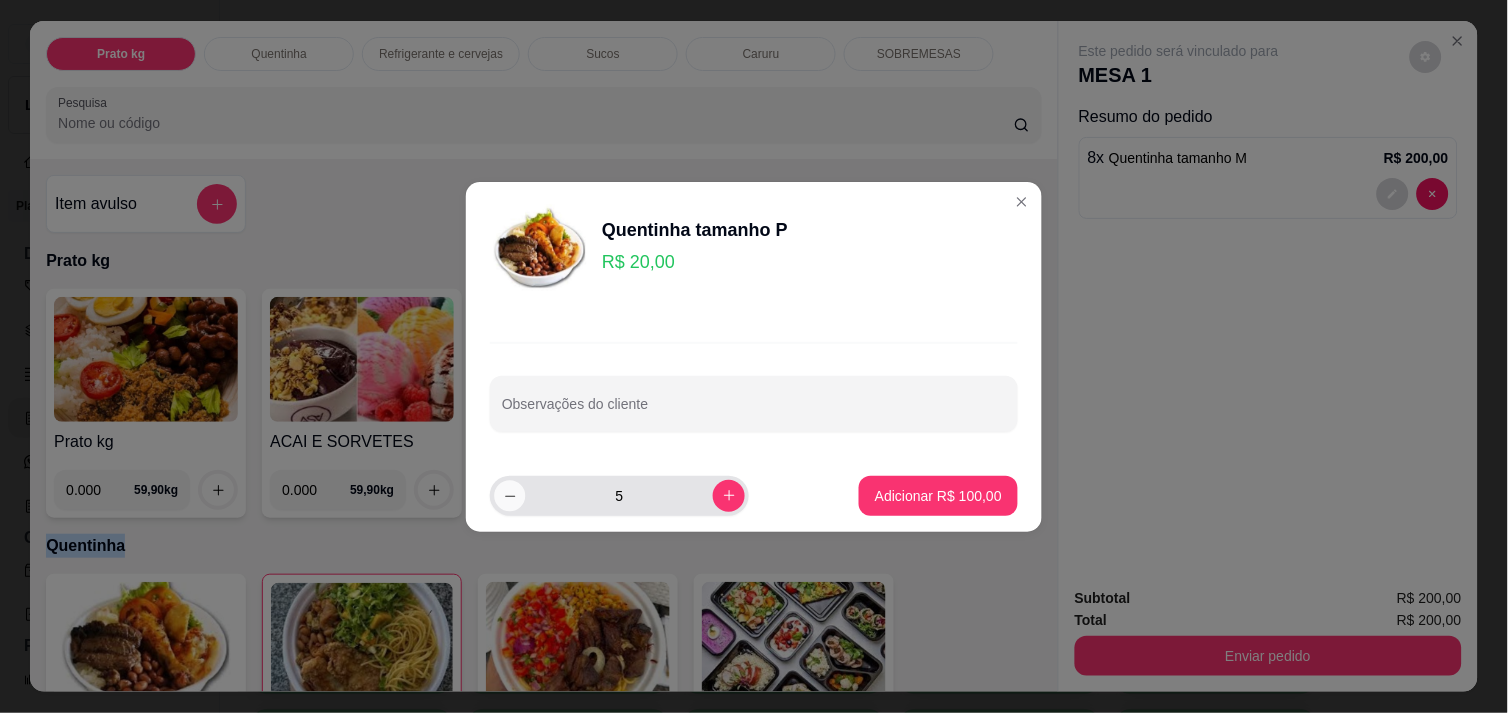click 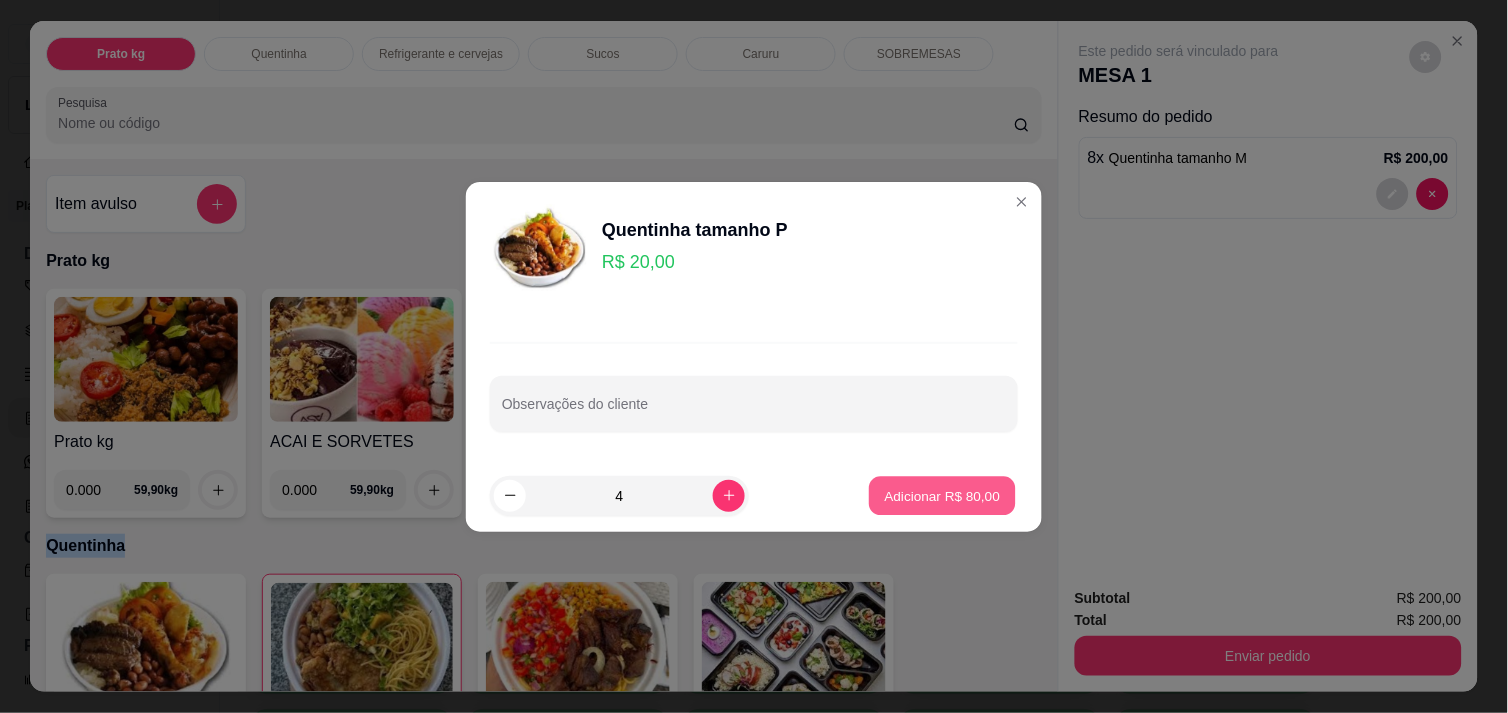 click on "Adicionar   R$ 80,00" at bounding box center (943, 495) 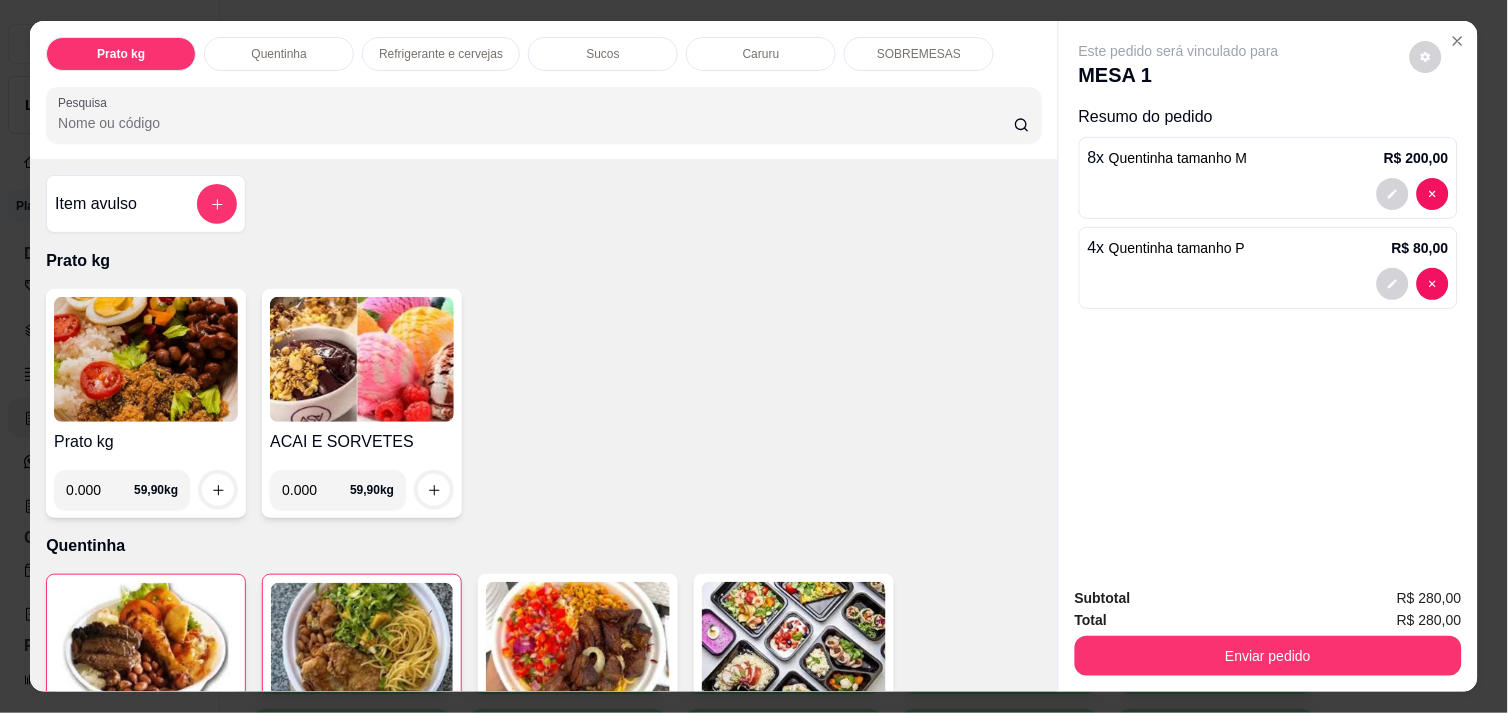 click on "0.000" at bounding box center [100, 490] 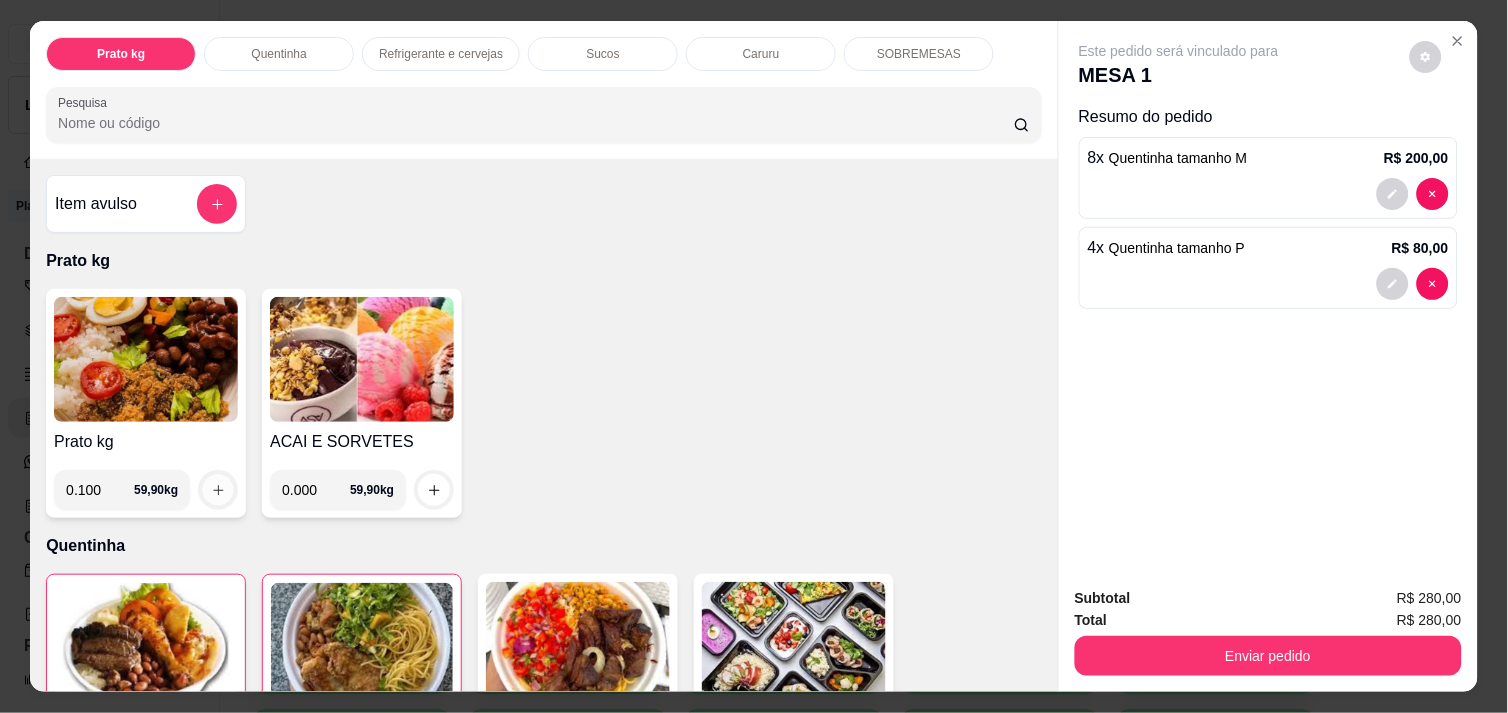 click at bounding box center (218, 490) 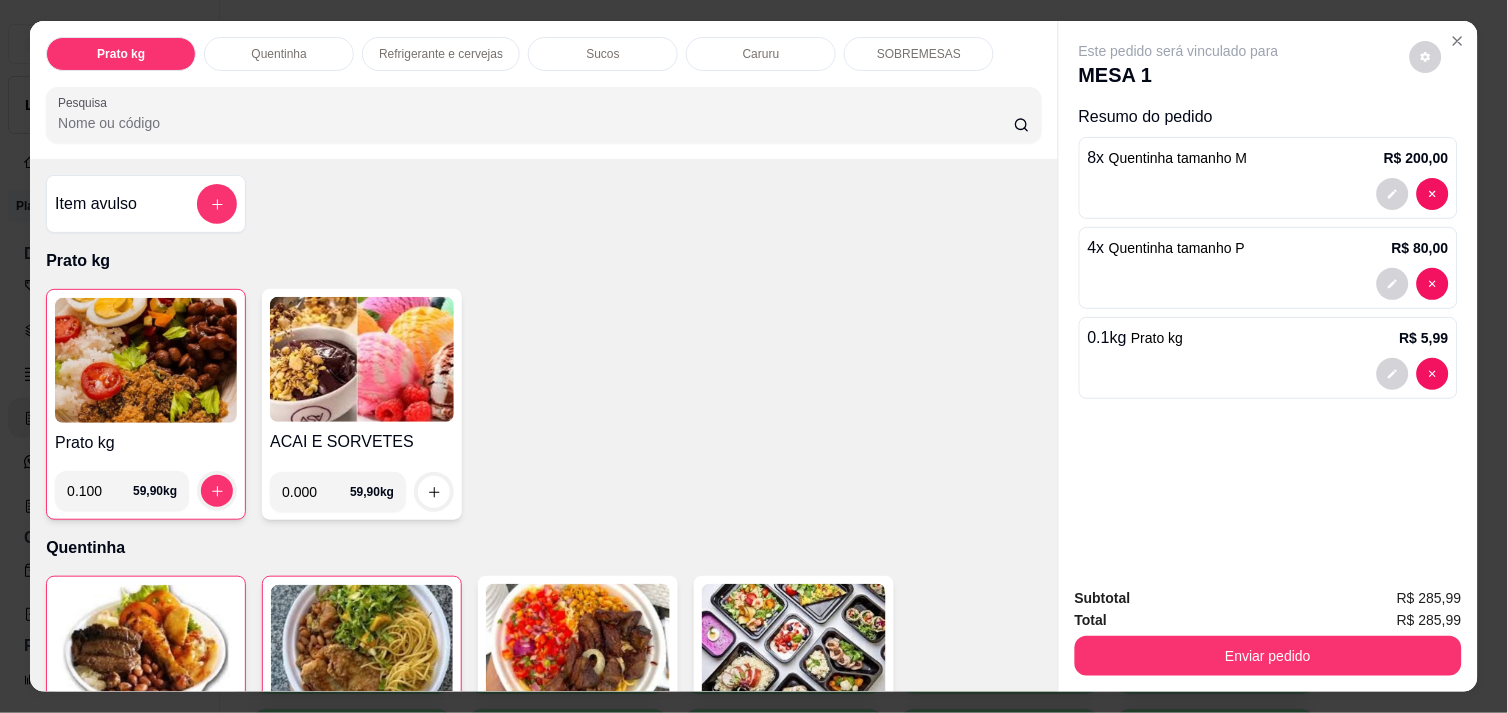 click on "0.100" at bounding box center (100, 491) 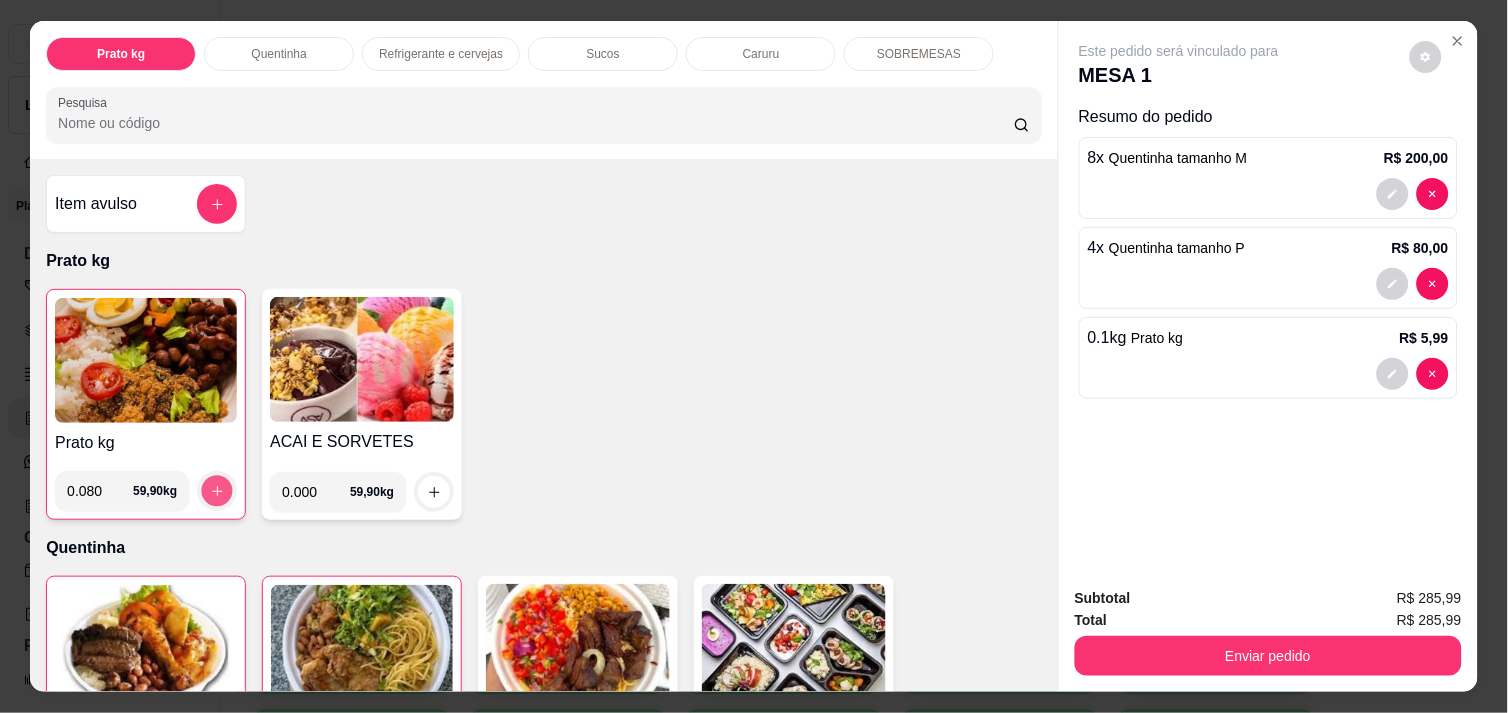 click 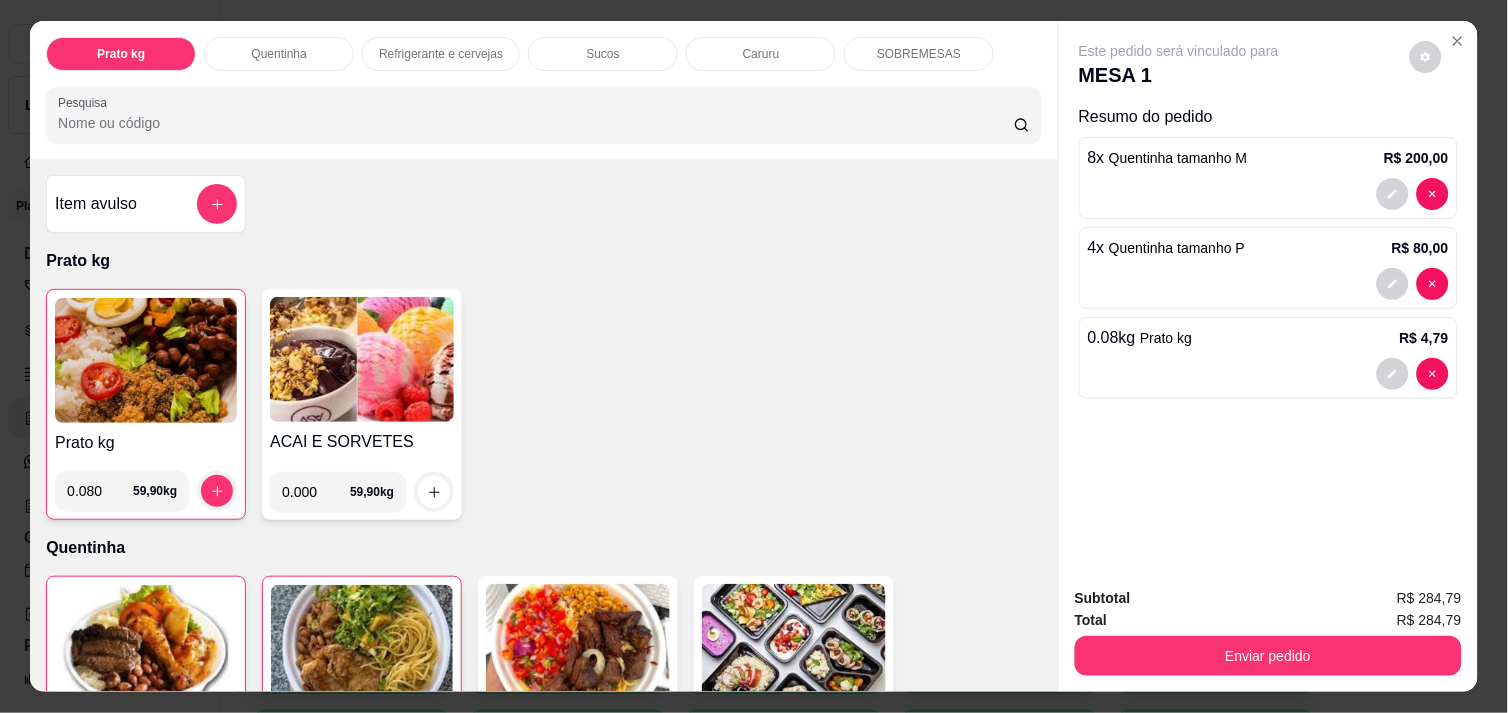 click on "0.080" at bounding box center (100, 491) 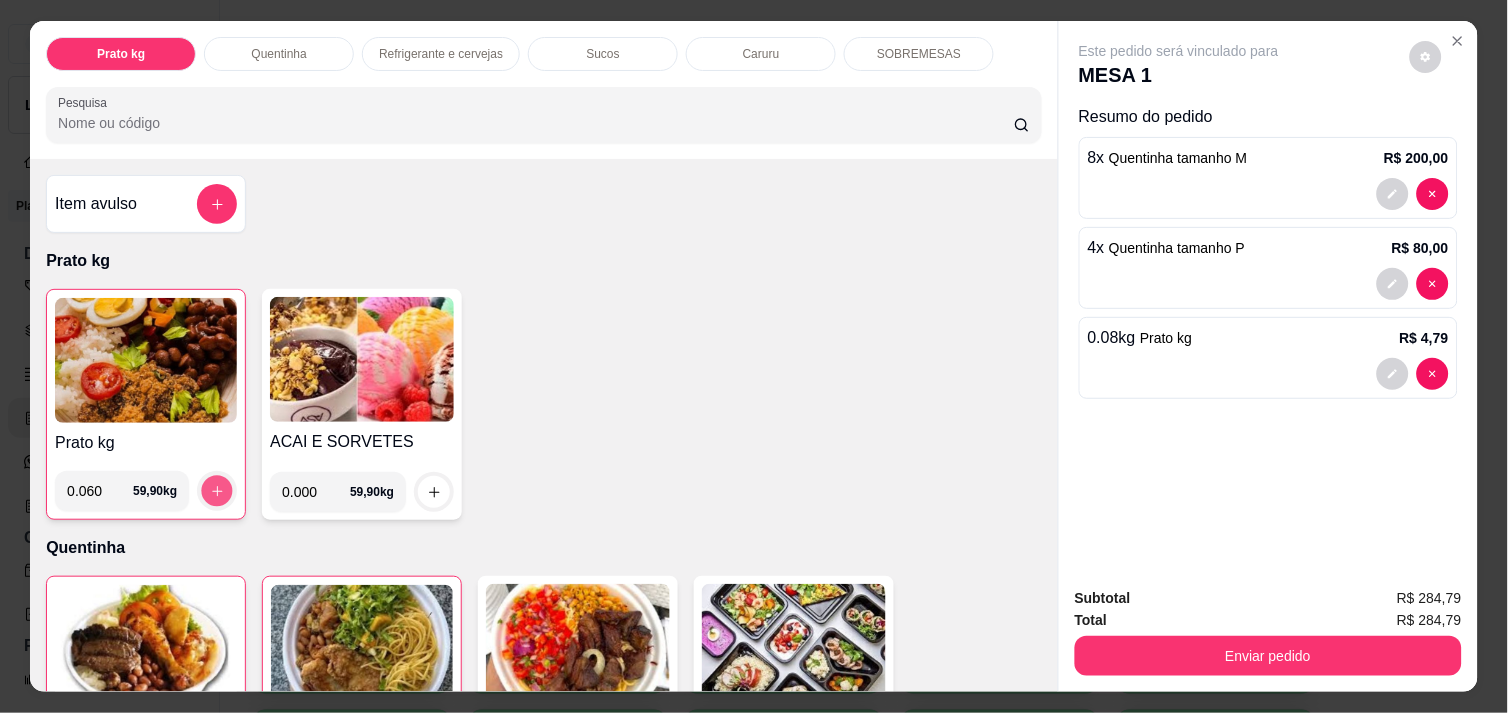 click 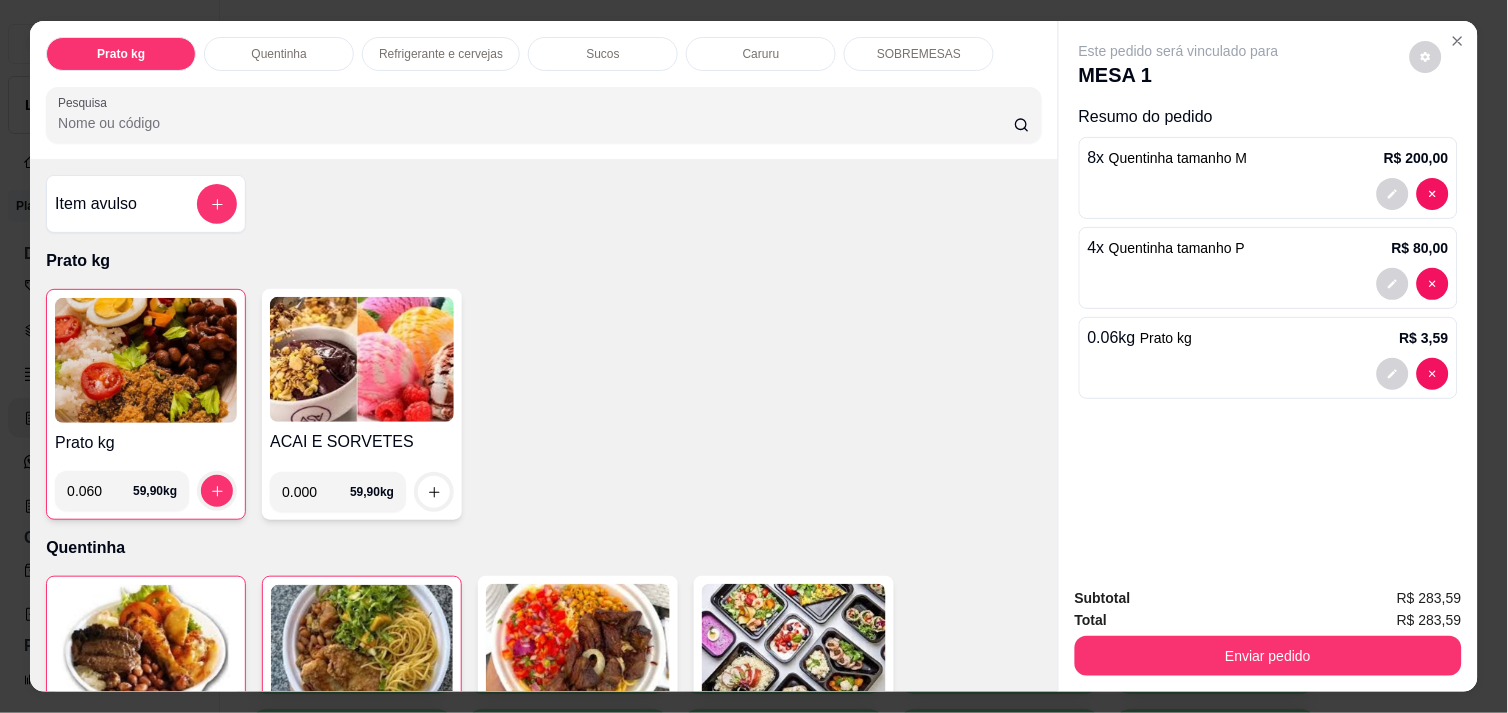 click on "0.060" at bounding box center [100, 491] 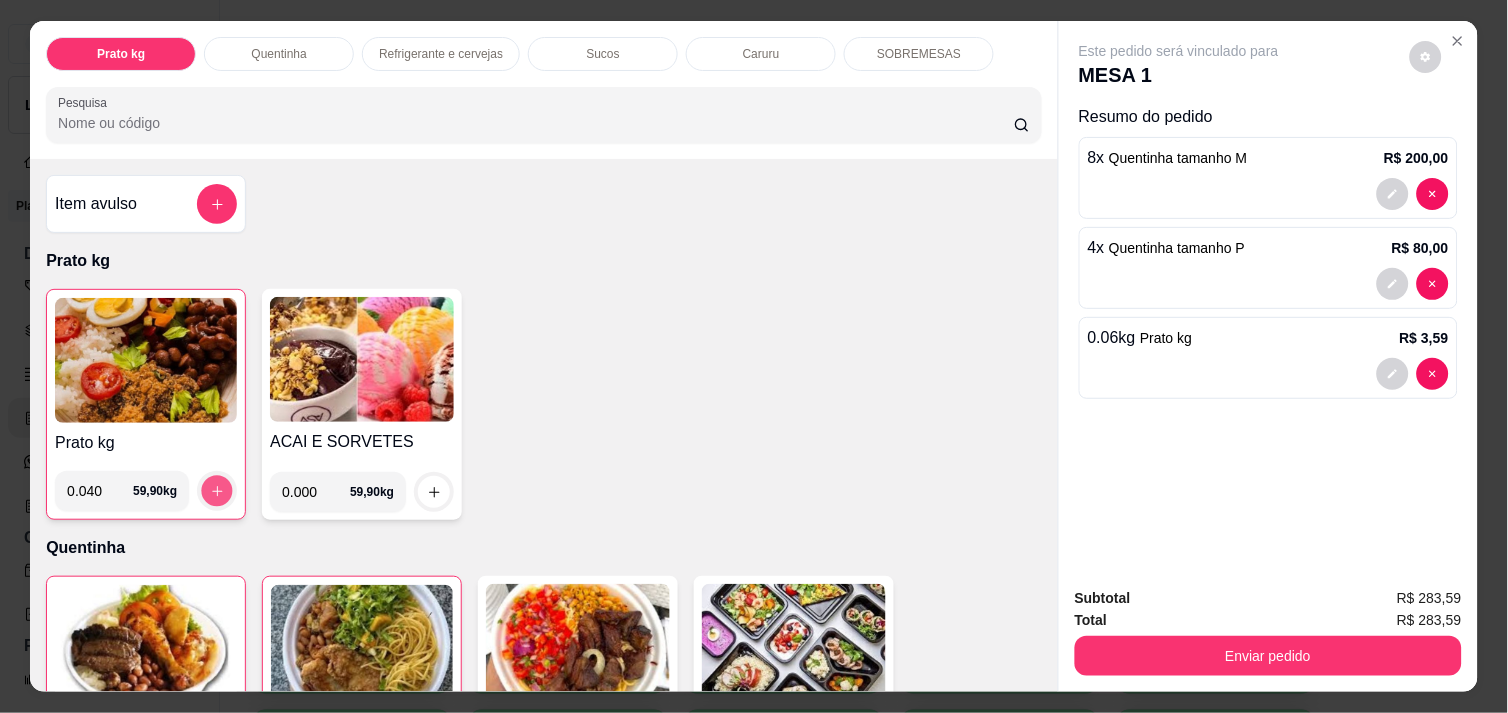 click 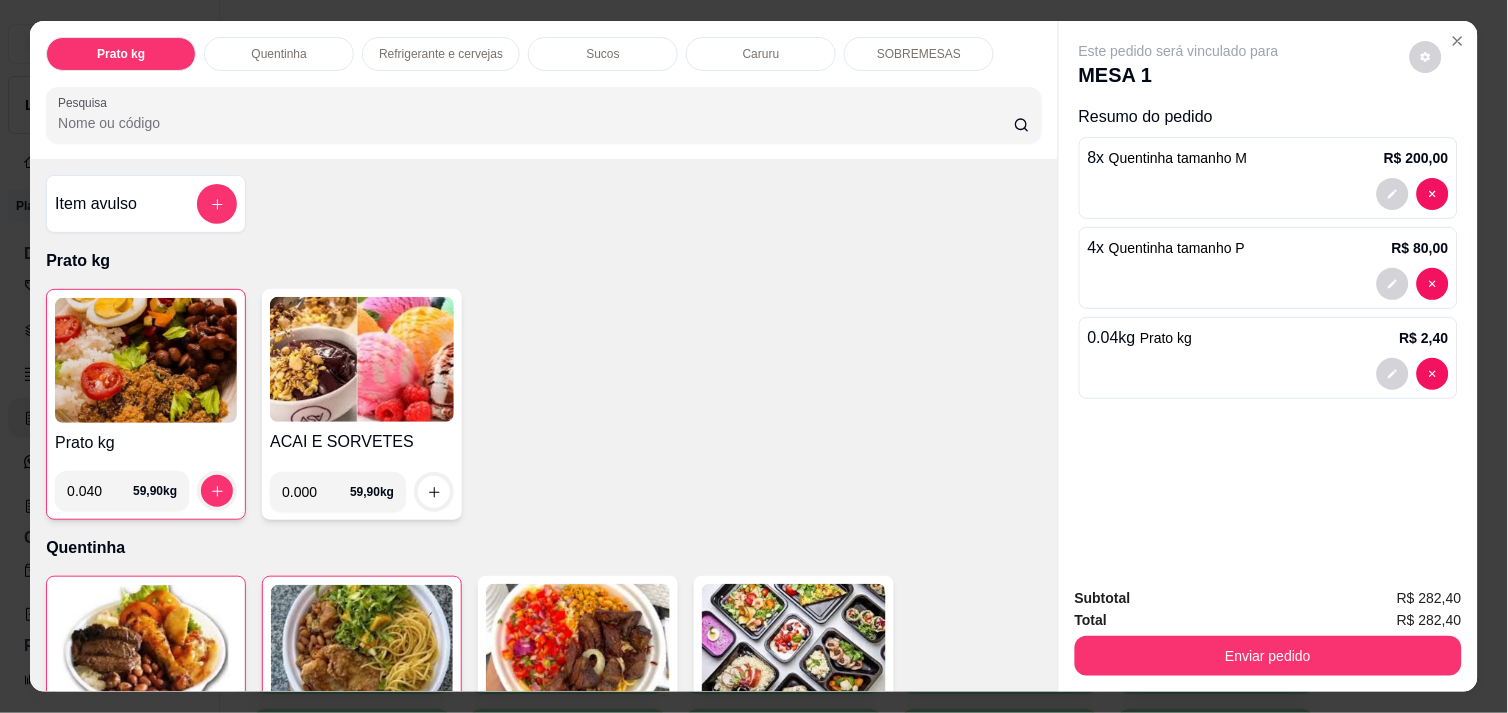 click on "0.040" at bounding box center (100, 491) 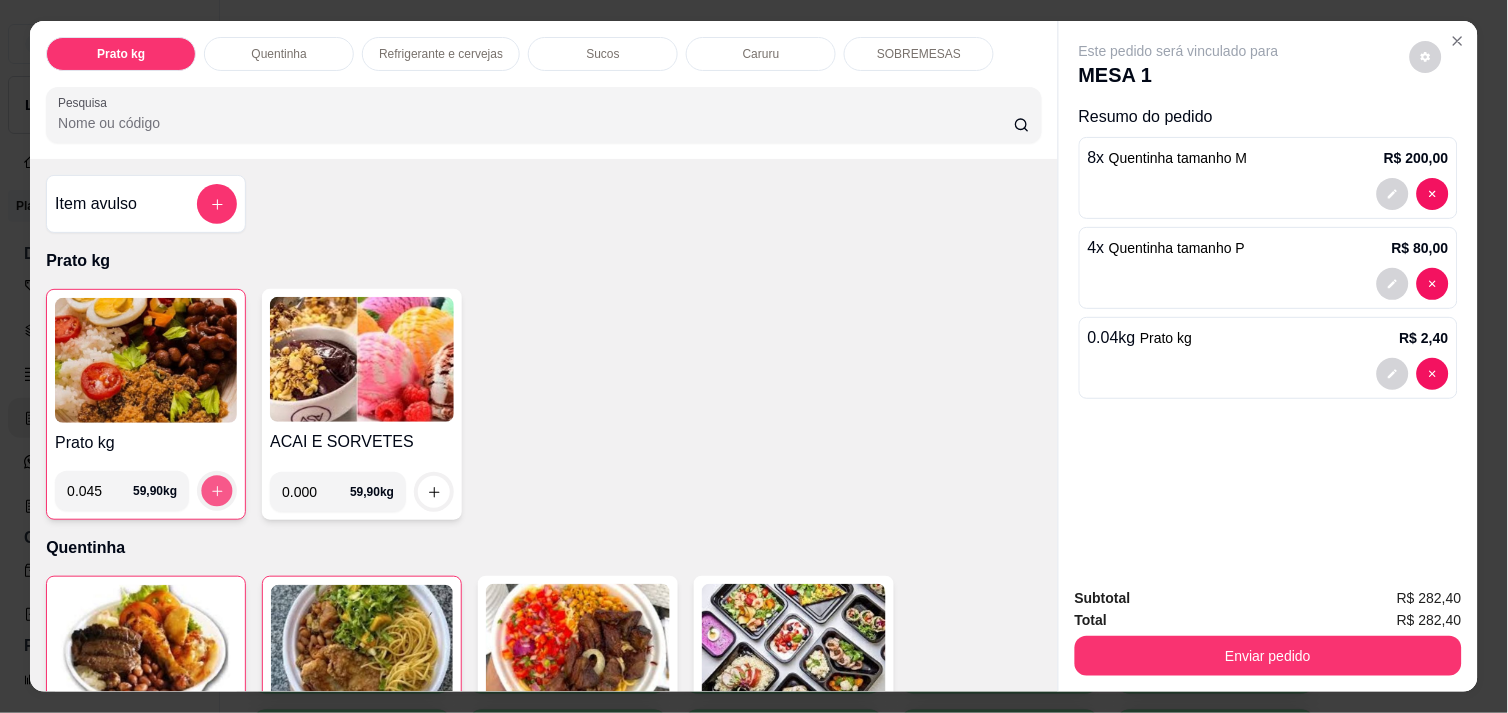 click 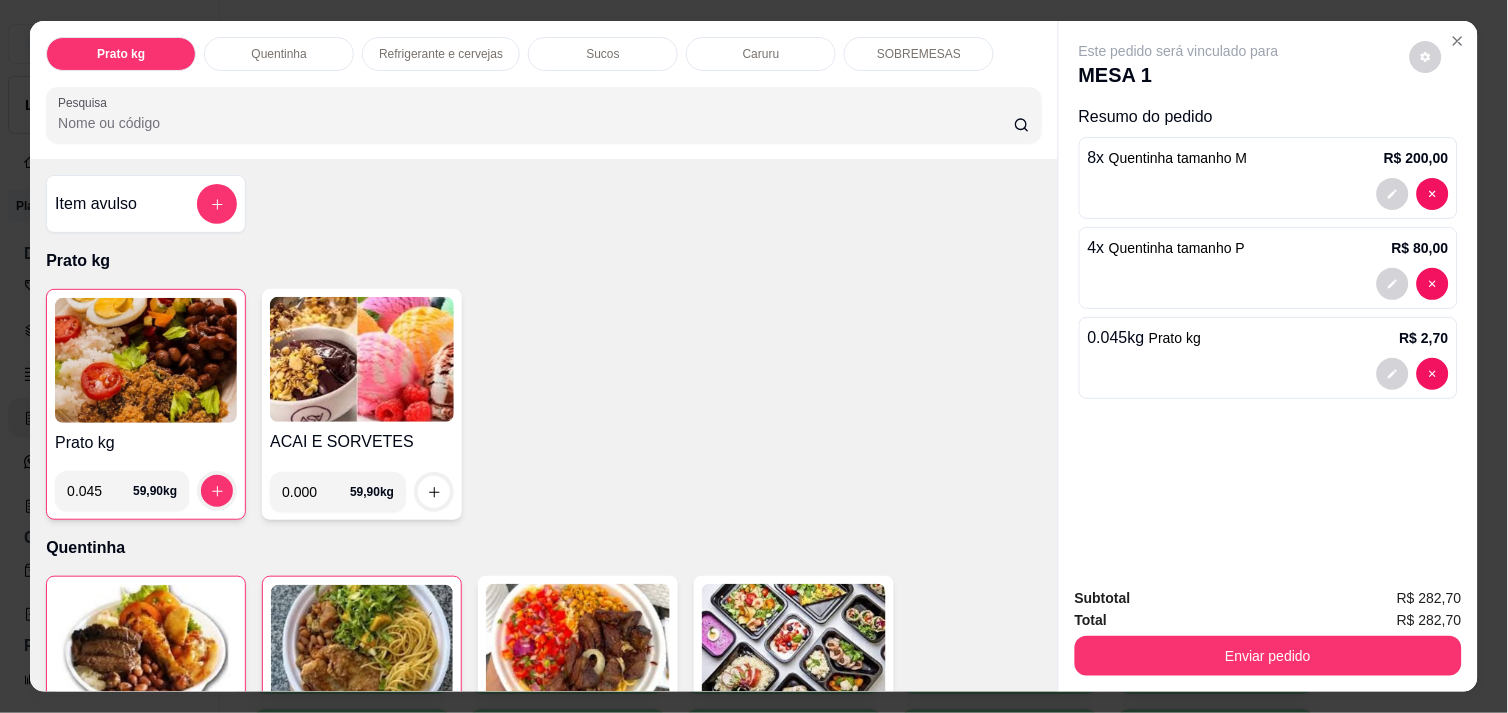 click on "0.045" at bounding box center (100, 491) 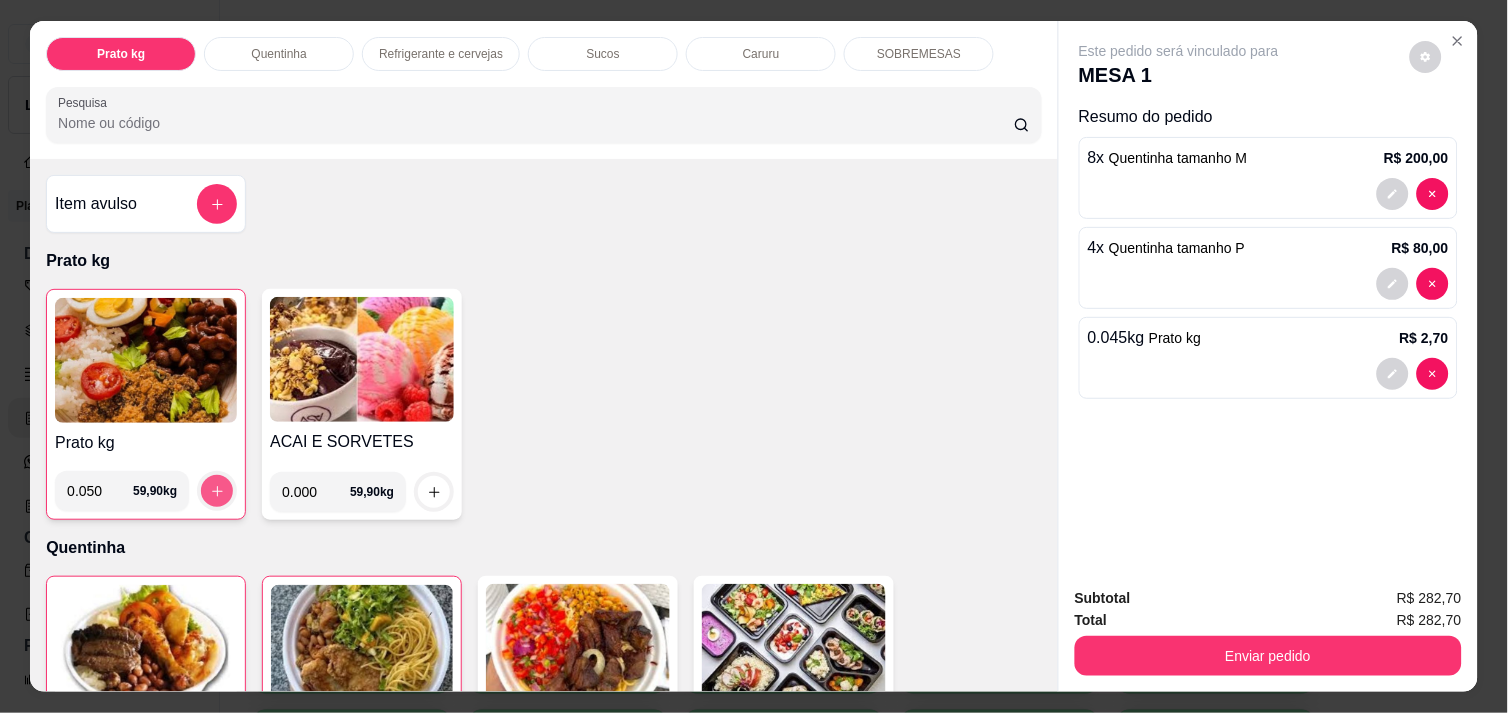 type on "0.050" 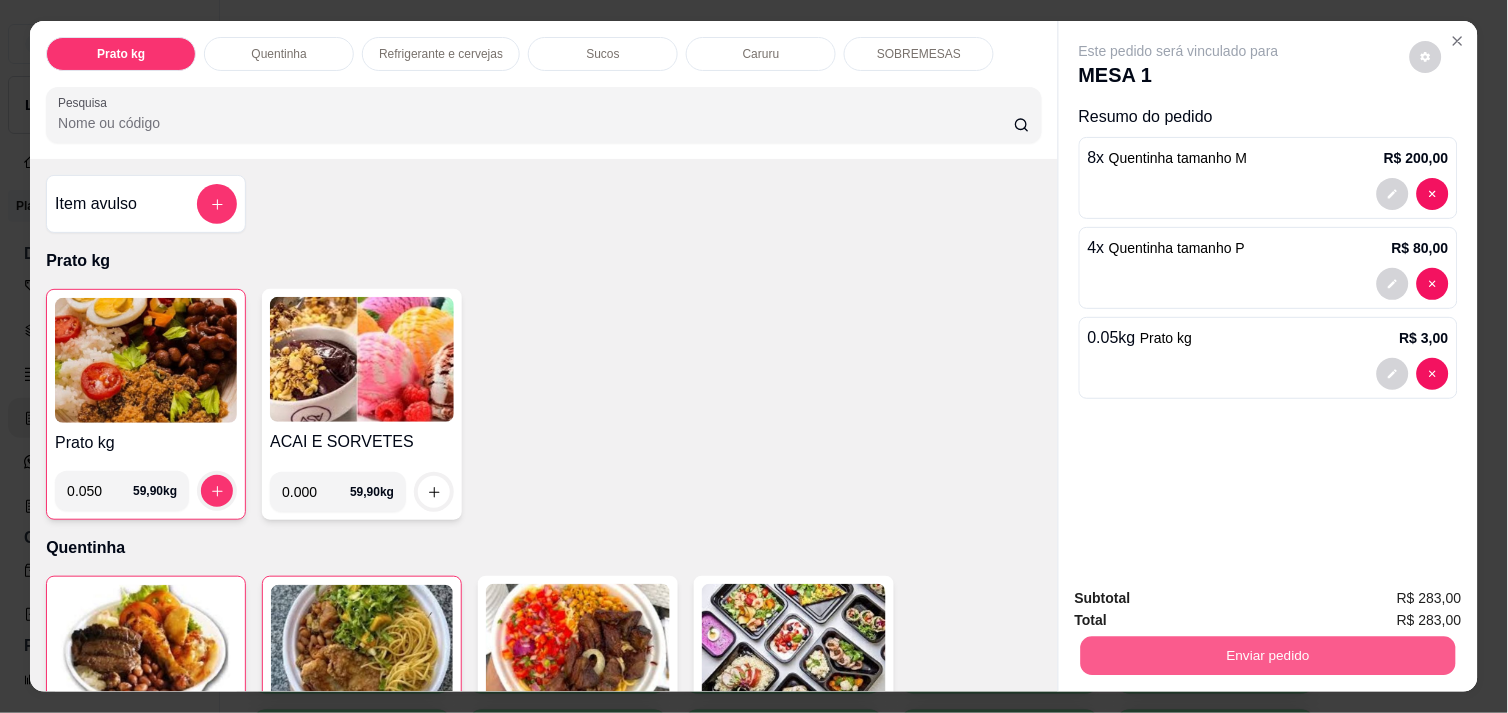 click on "Enviar pedido" at bounding box center (1268, 655) 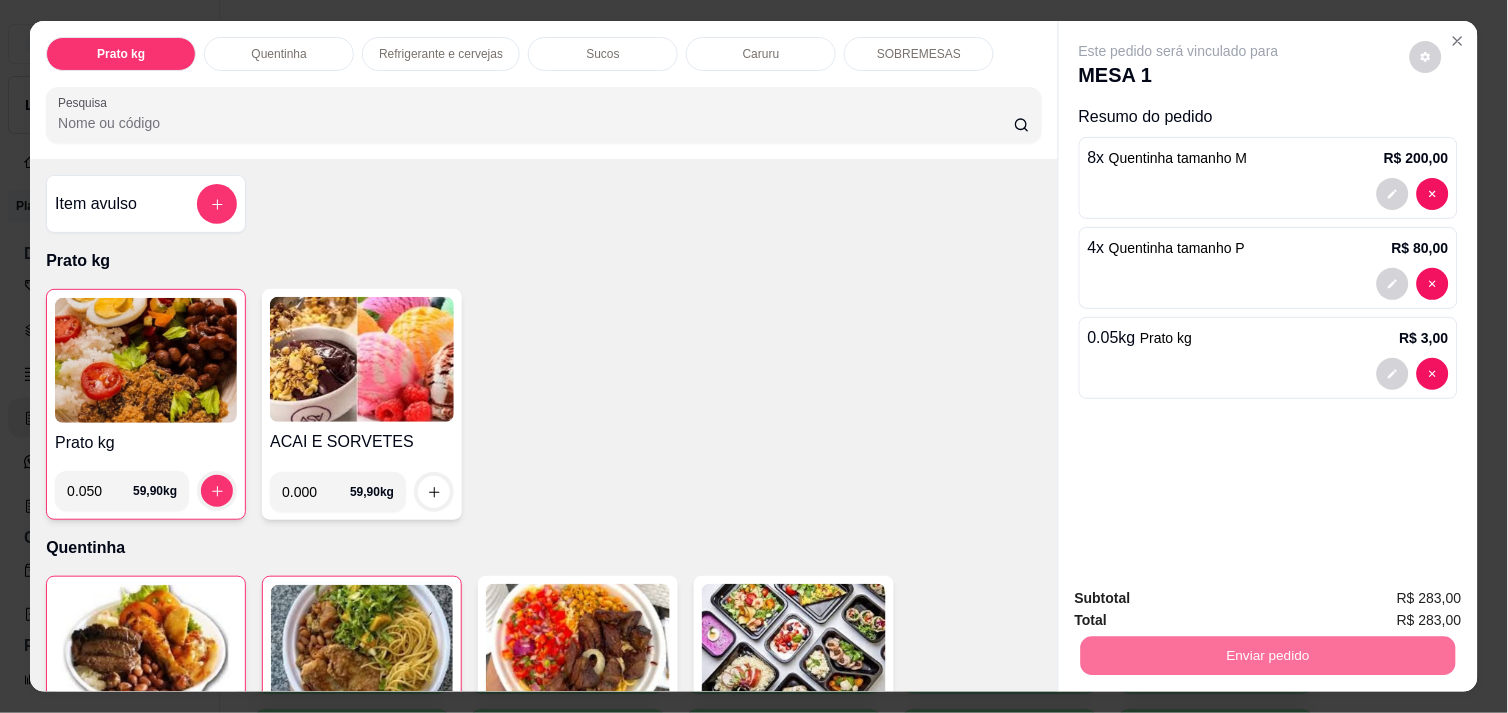 click on "Não registrar e enviar pedido" at bounding box center (1202, 598) 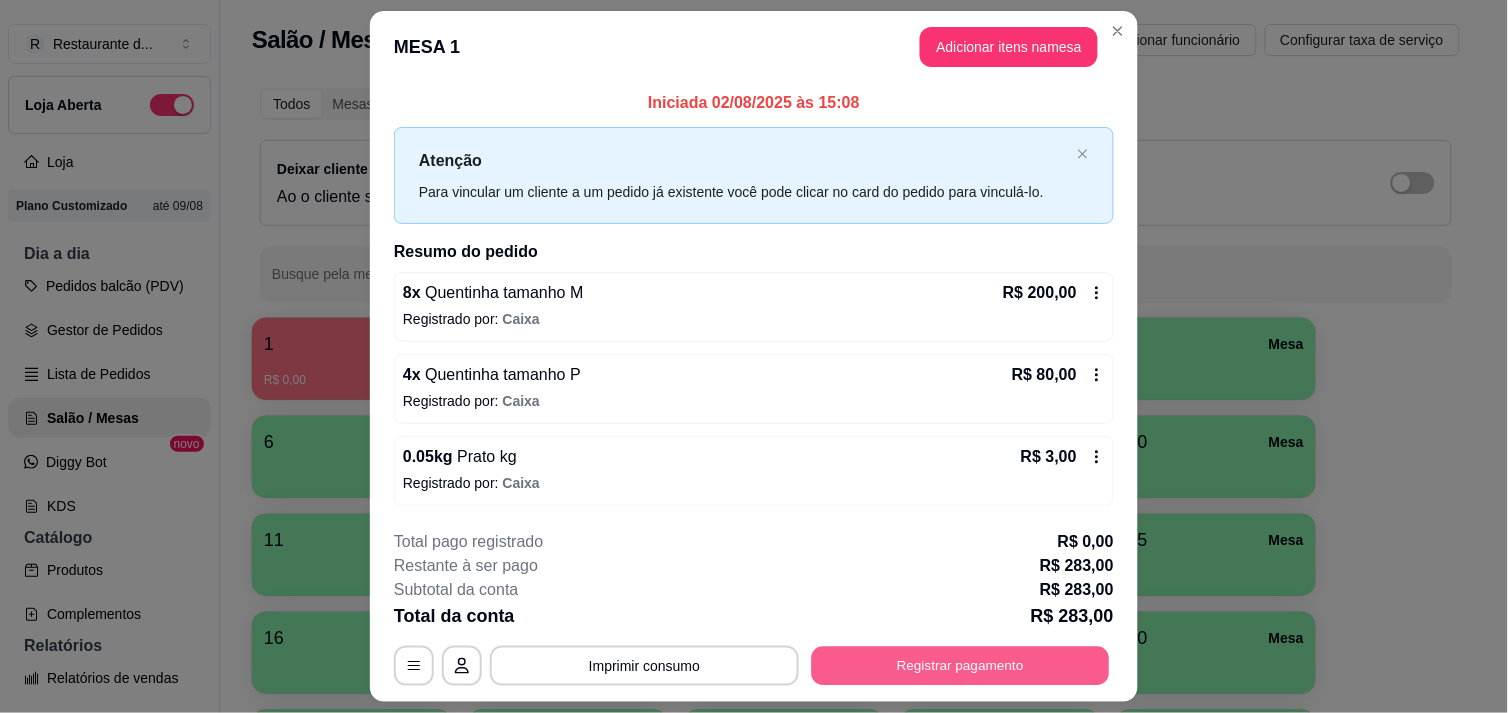 click on "Registrar pagamento" at bounding box center (961, 666) 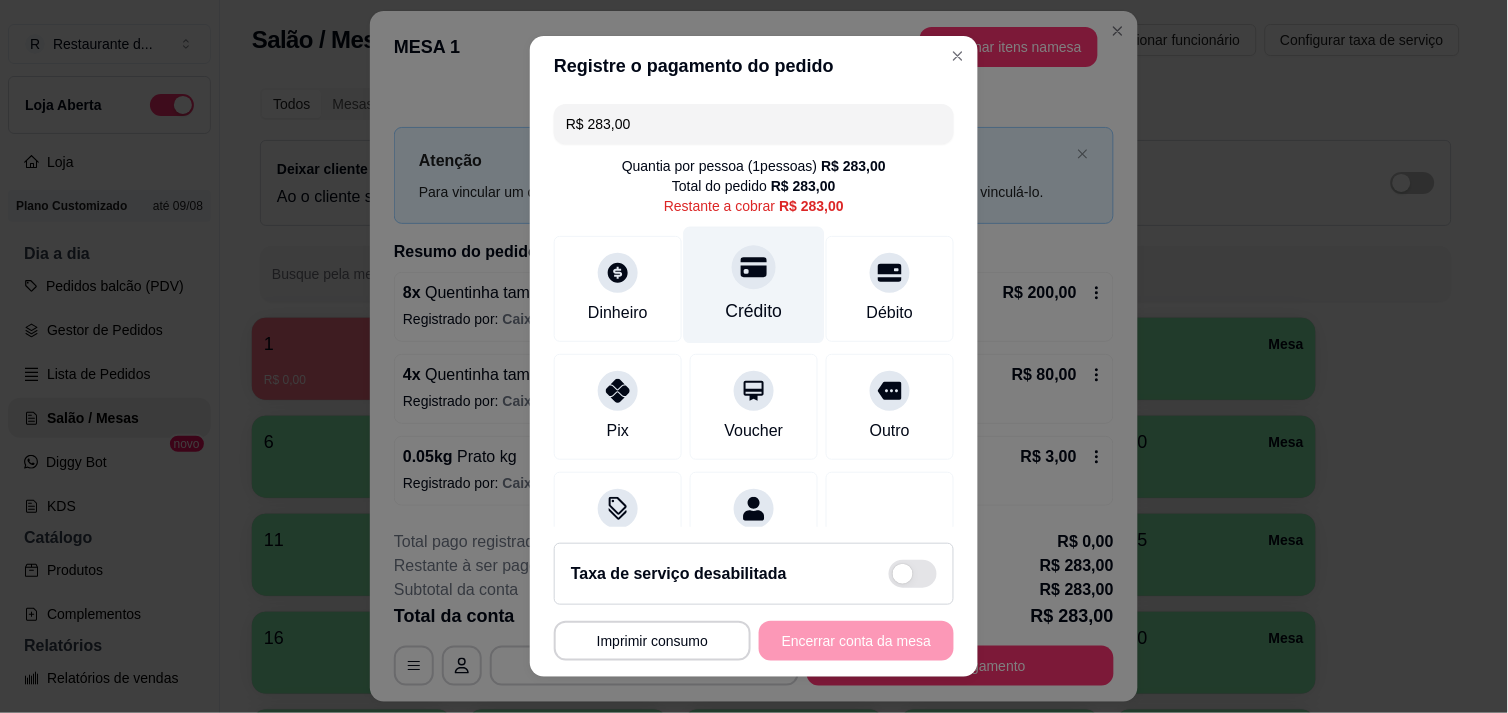 click on "Crédito" at bounding box center [754, 284] 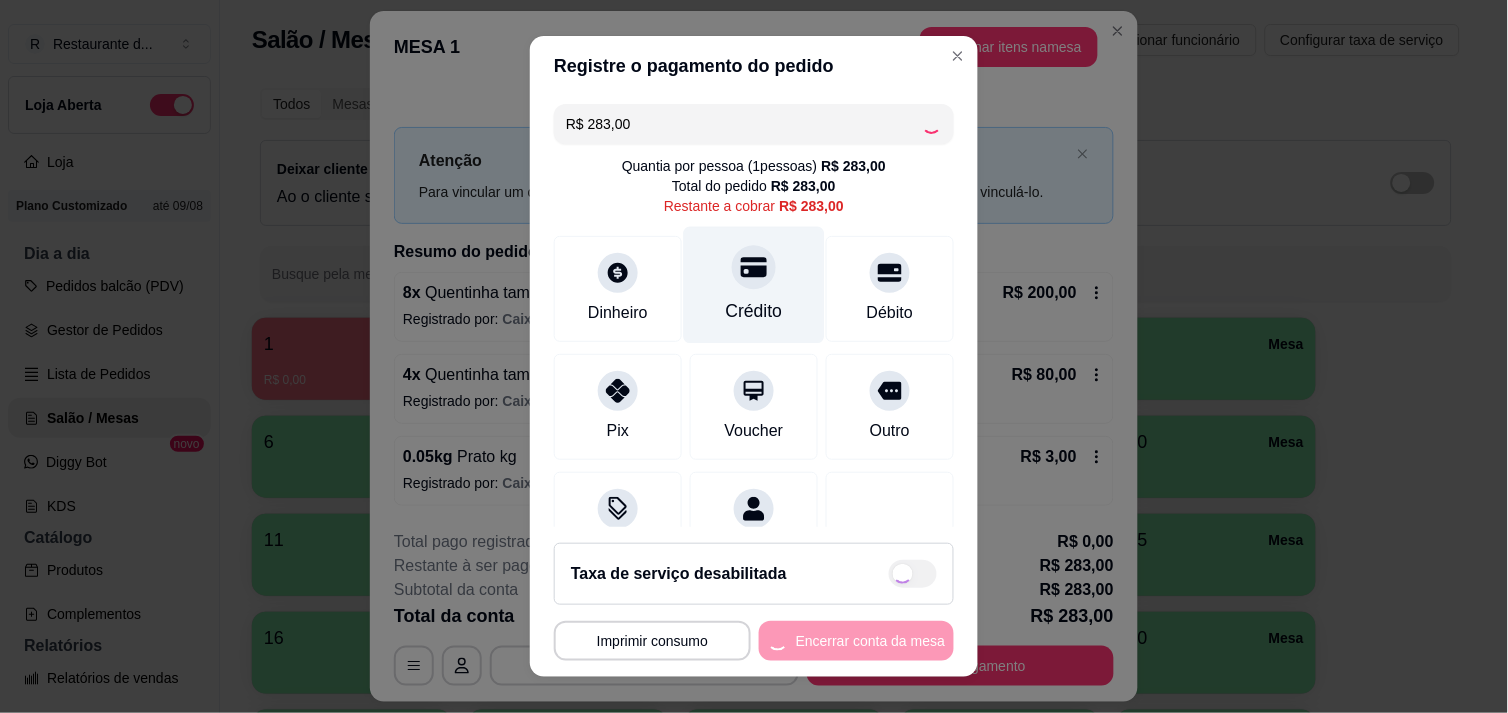 type on "R$ 0,00" 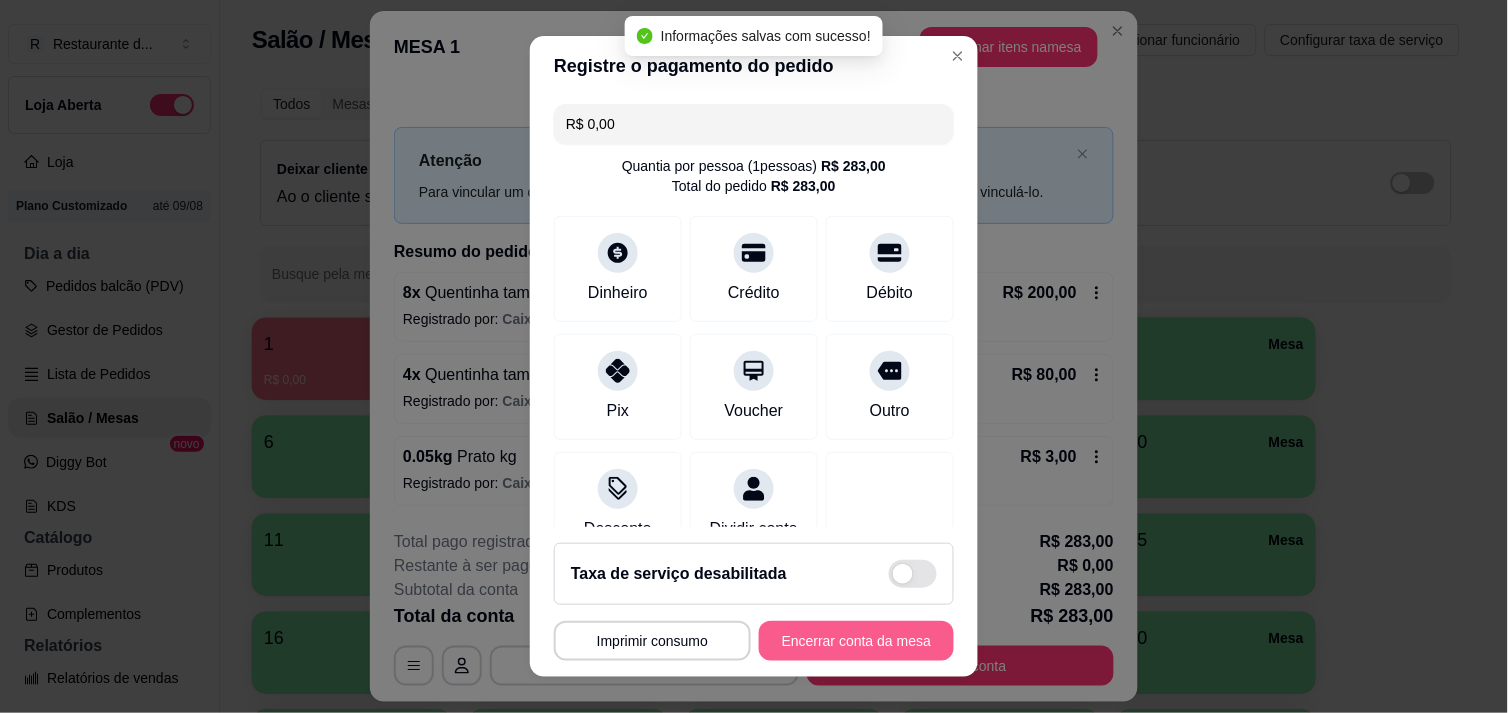 click on "Encerrar conta da mesa" at bounding box center [856, 641] 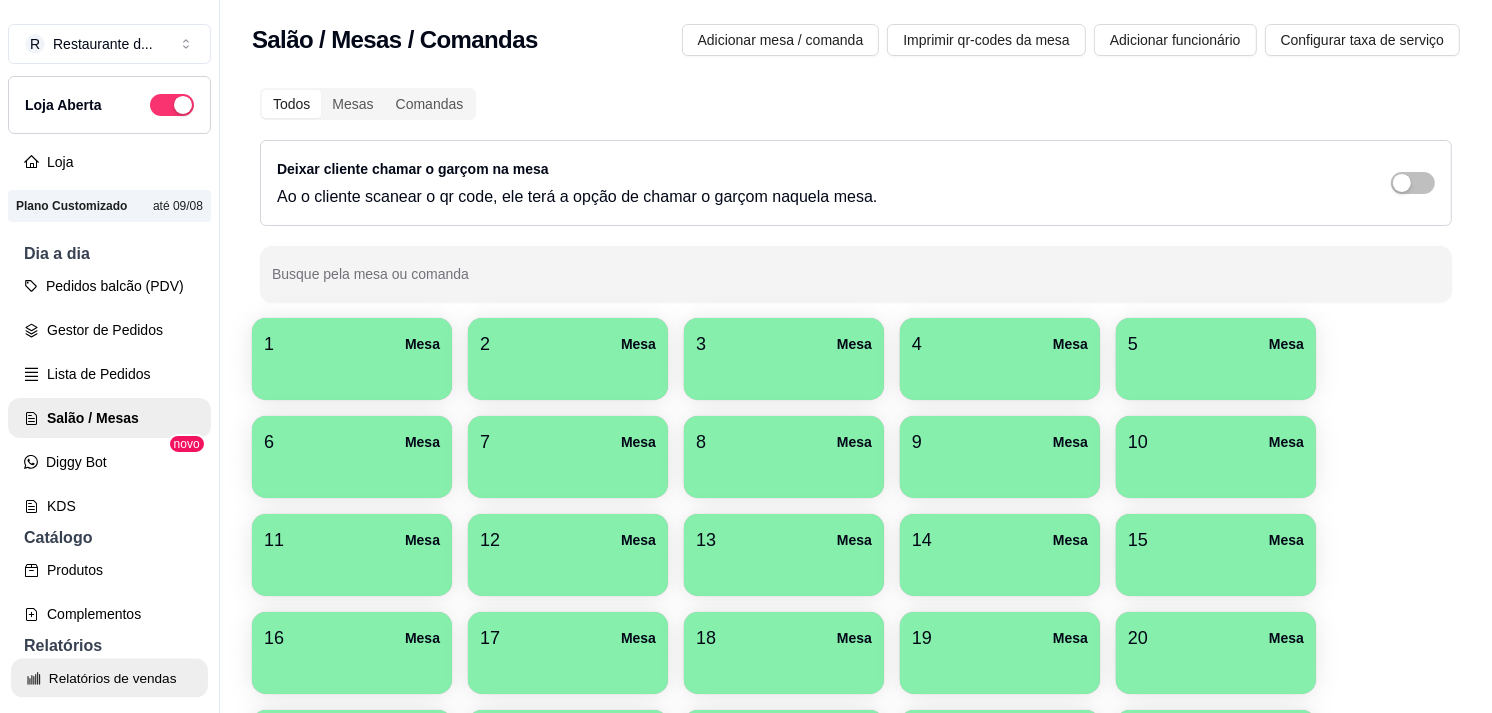 click on "Relatórios de vendas" at bounding box center [109, 678] 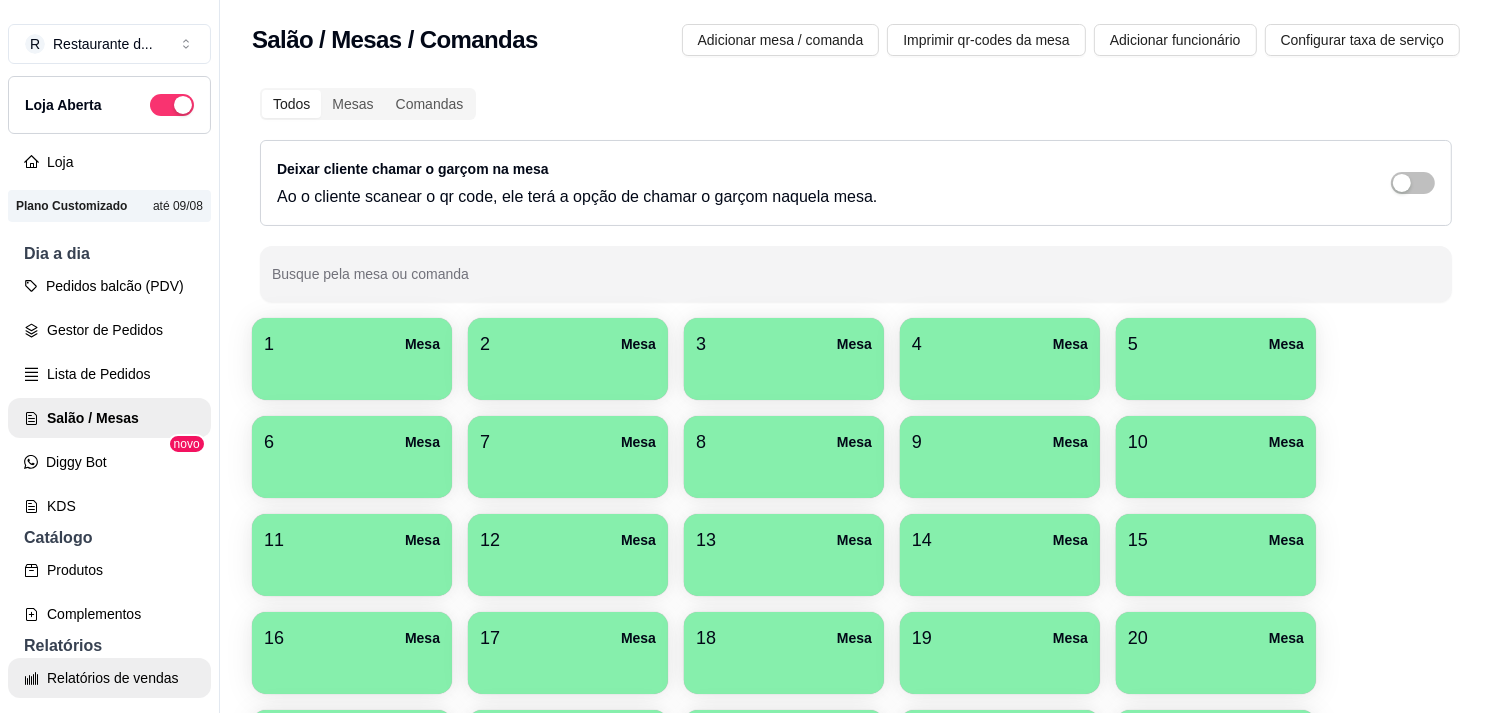 select on "ALL" 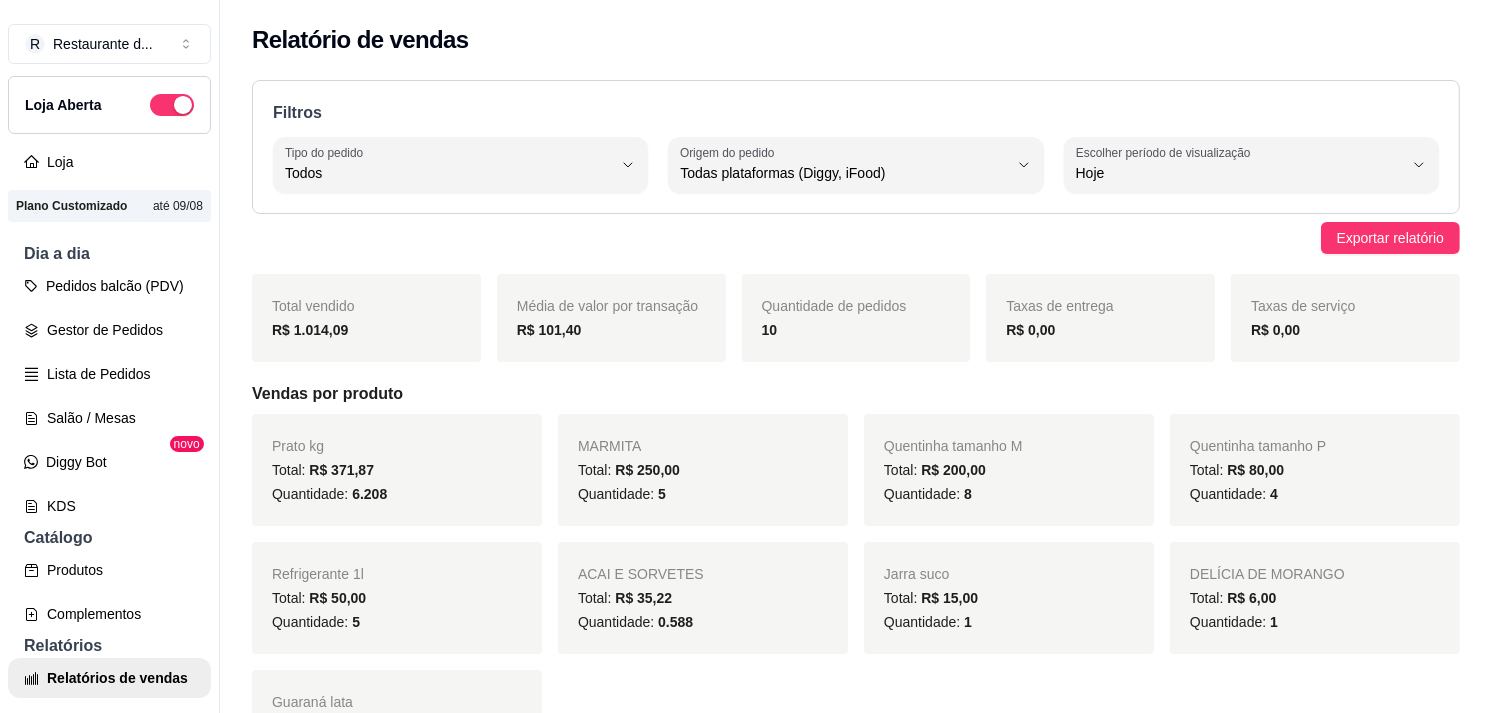 click on "Vendas por produto" at bounding box center (856, 394) 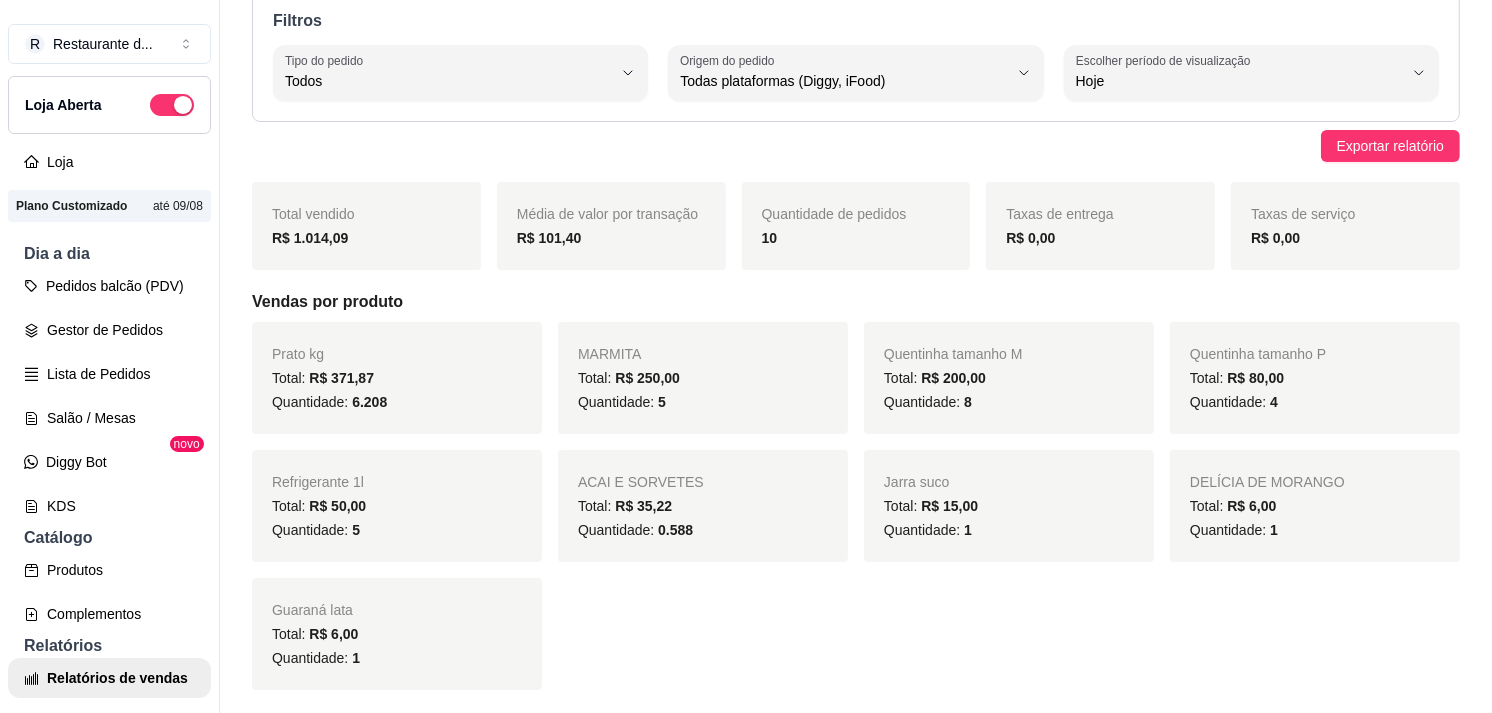 scroll, scrollTop: 103, scrollLeft: 0, axis: vertical 